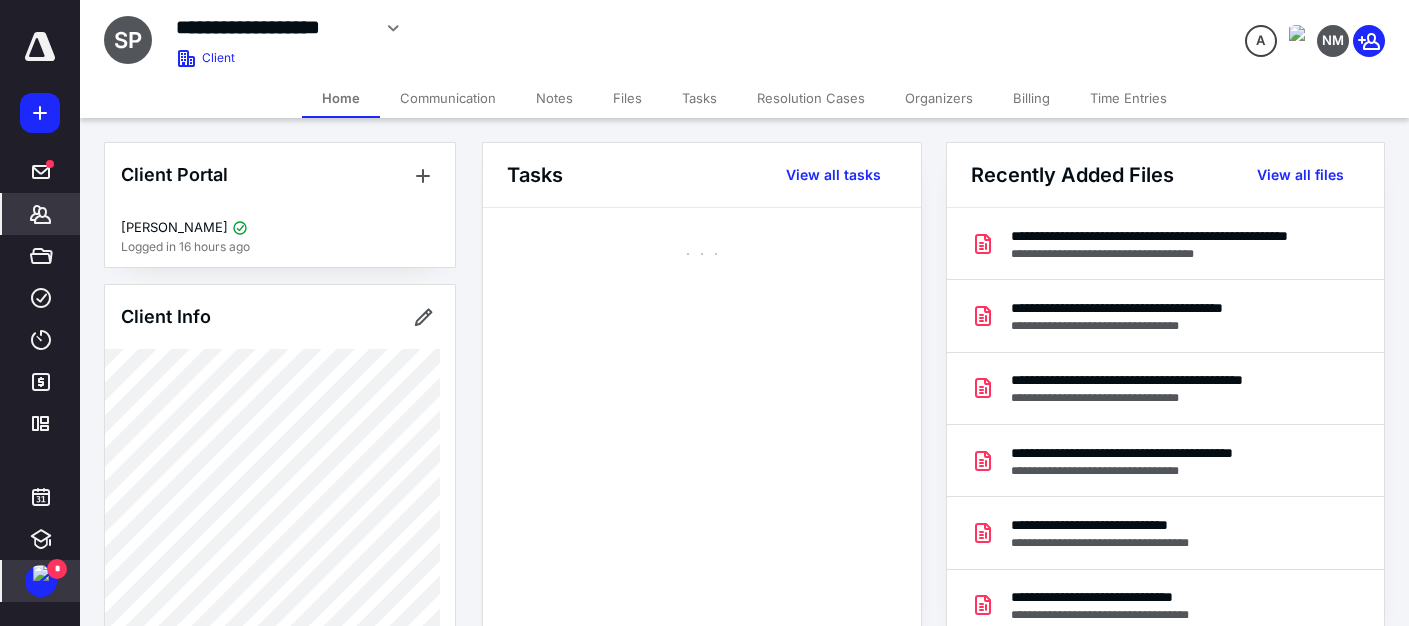 click at bounding box center (41, 573) 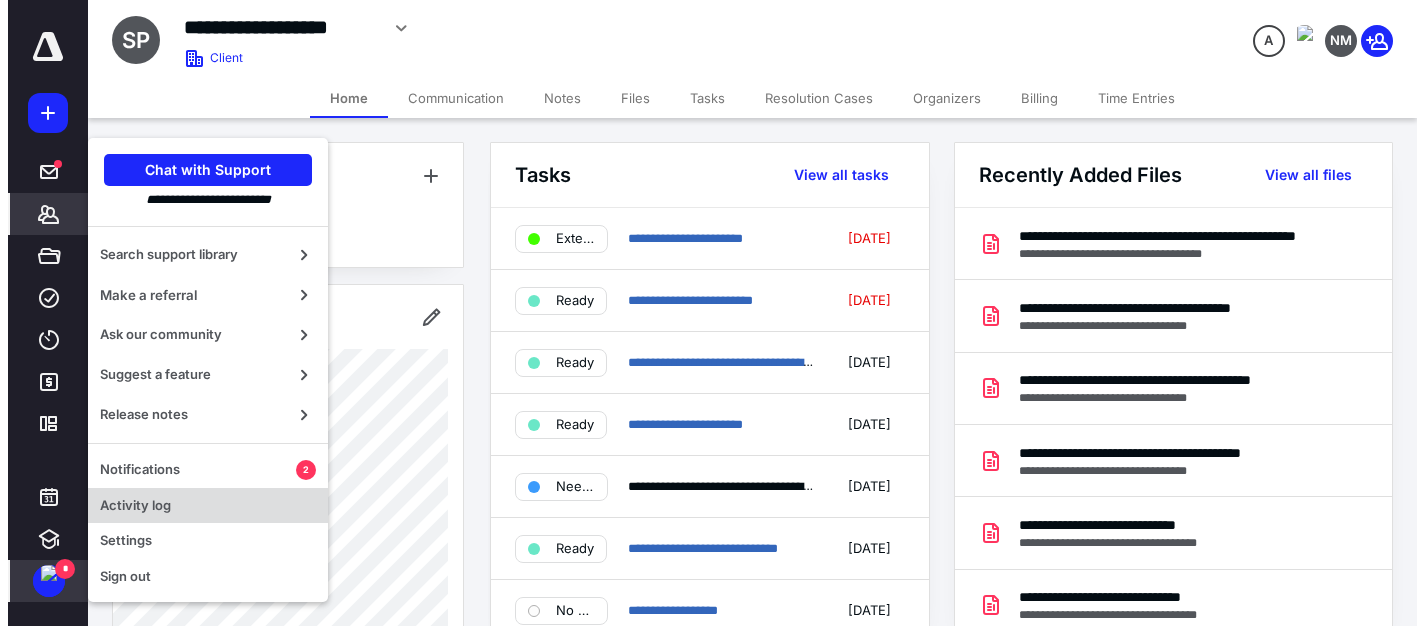 scroll, scrollTop: 0, scrollLeft: 0, axis: both 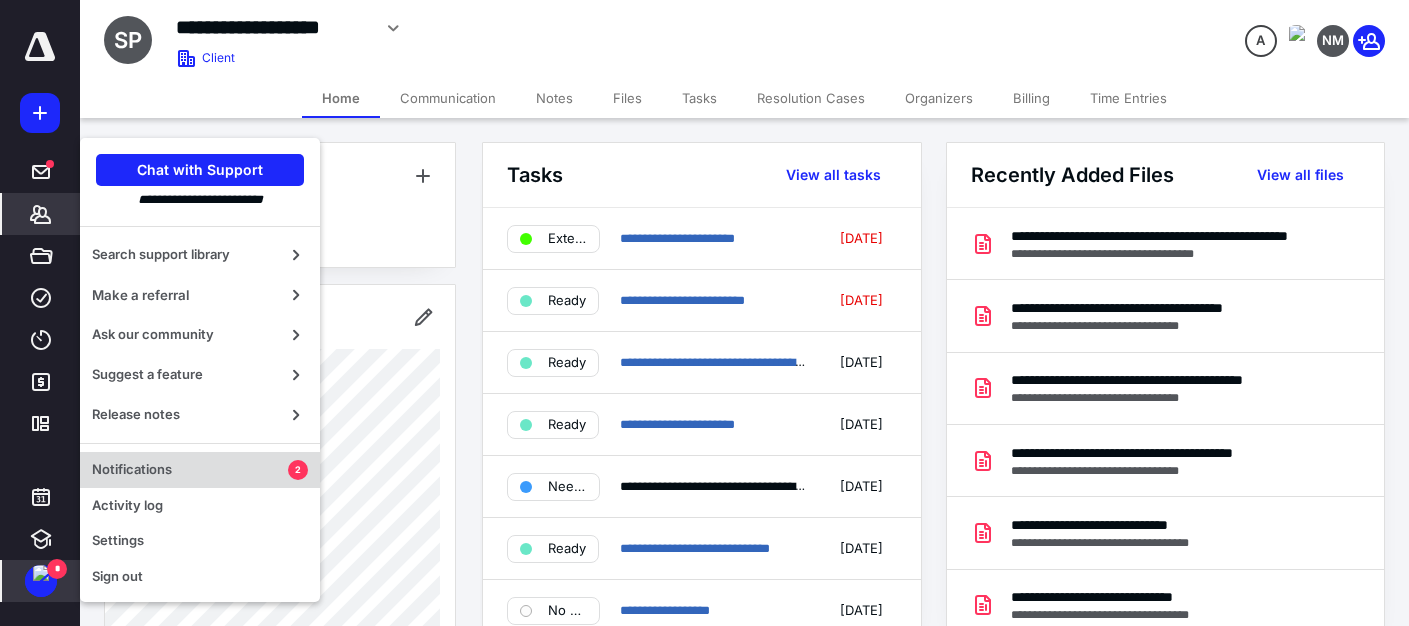 click on "Notifications" at bounding box center (190, 470) 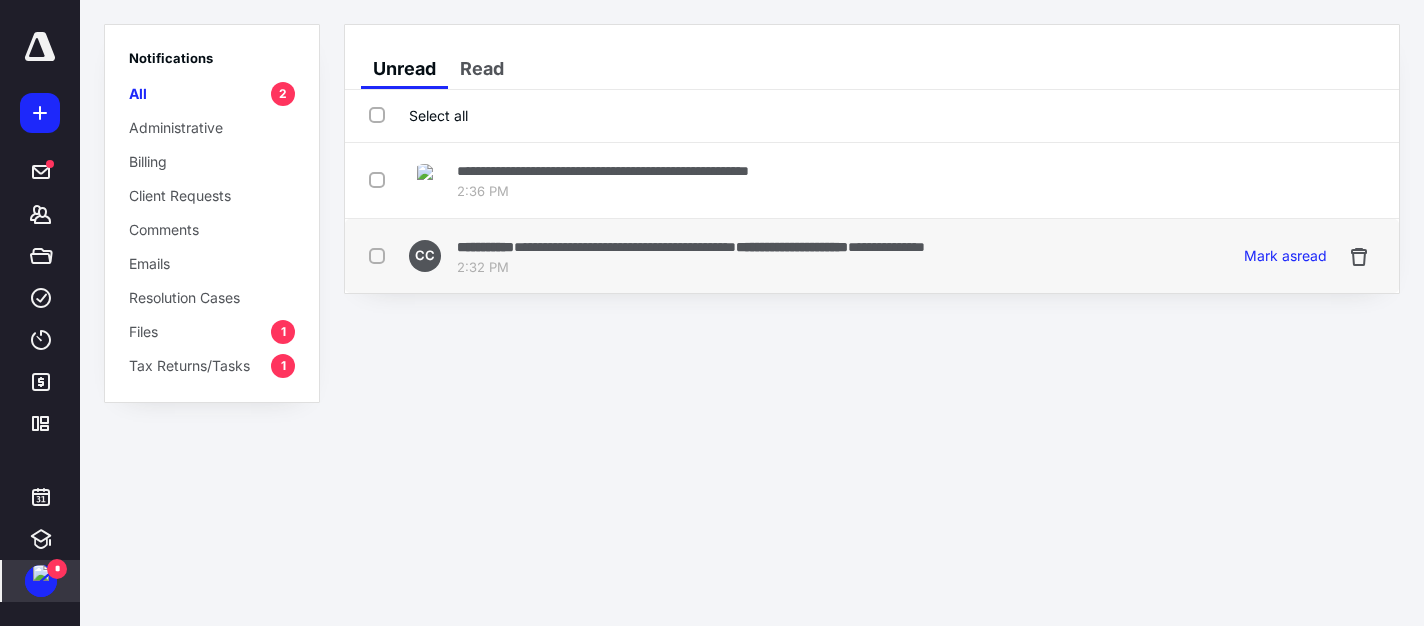 click on "2:32 PM" at bounding box center [691, 268] 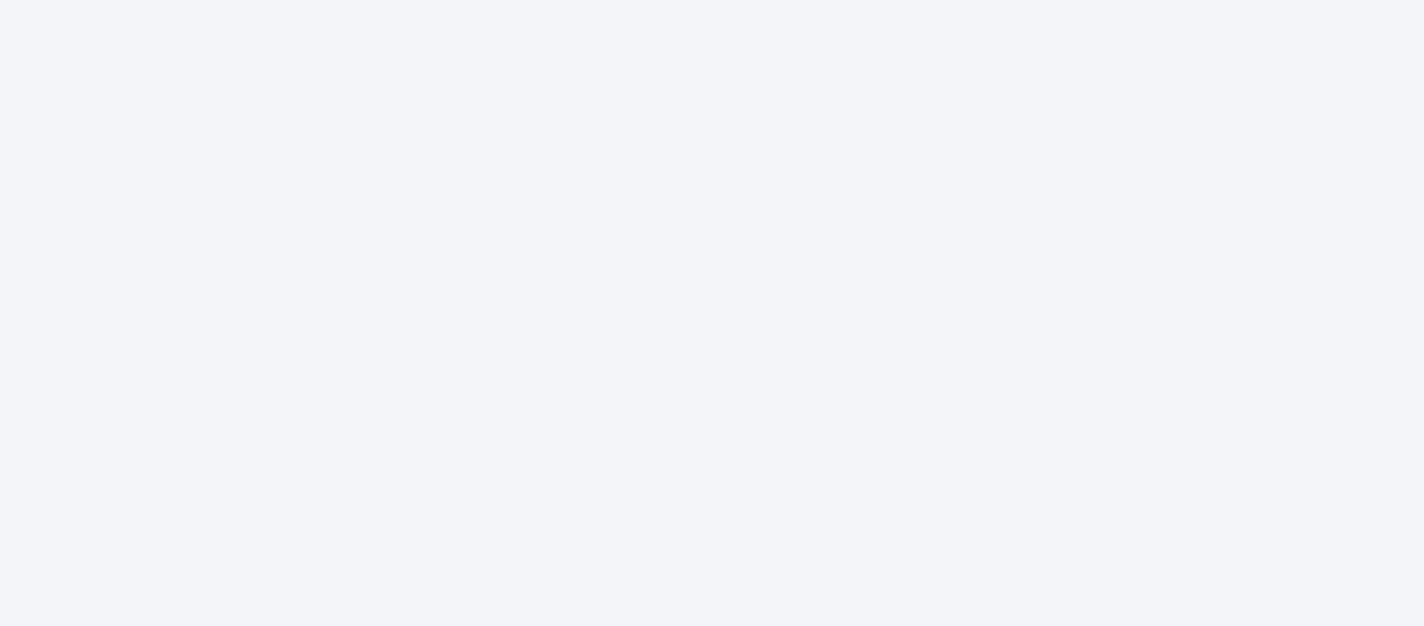 scroll, scrollTop: 0, scrollLeft: 0, axis: both 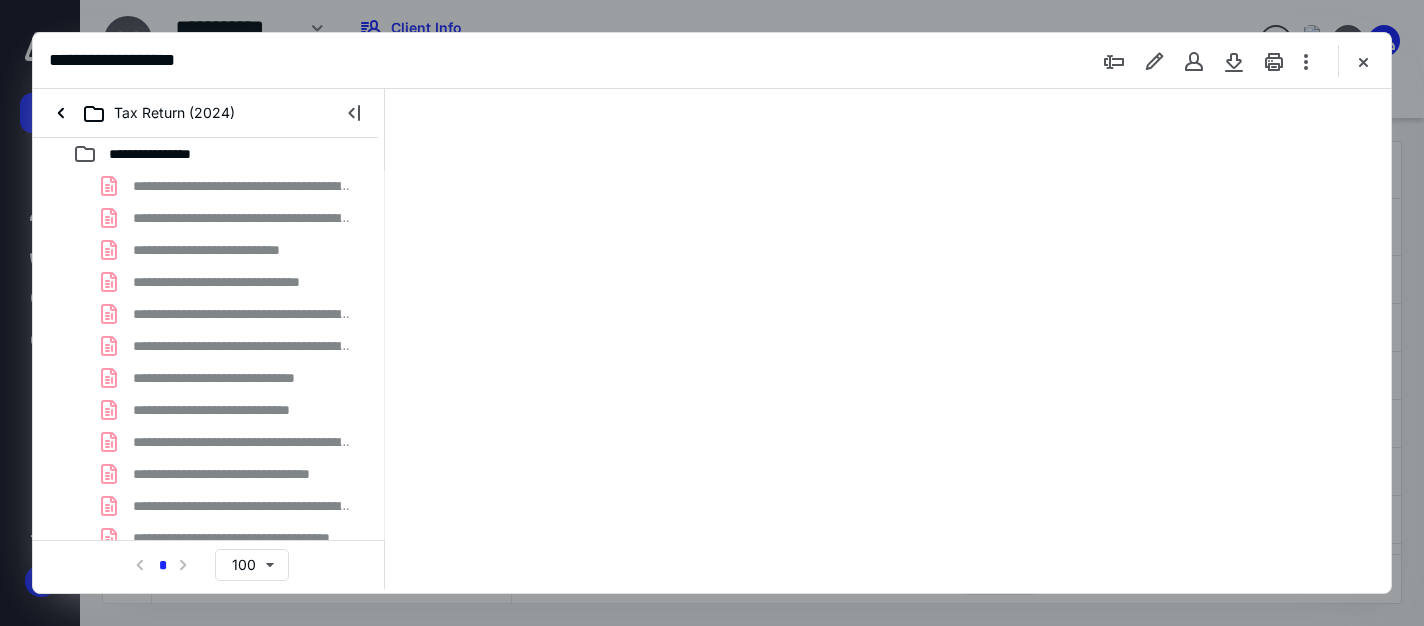 type on "161" 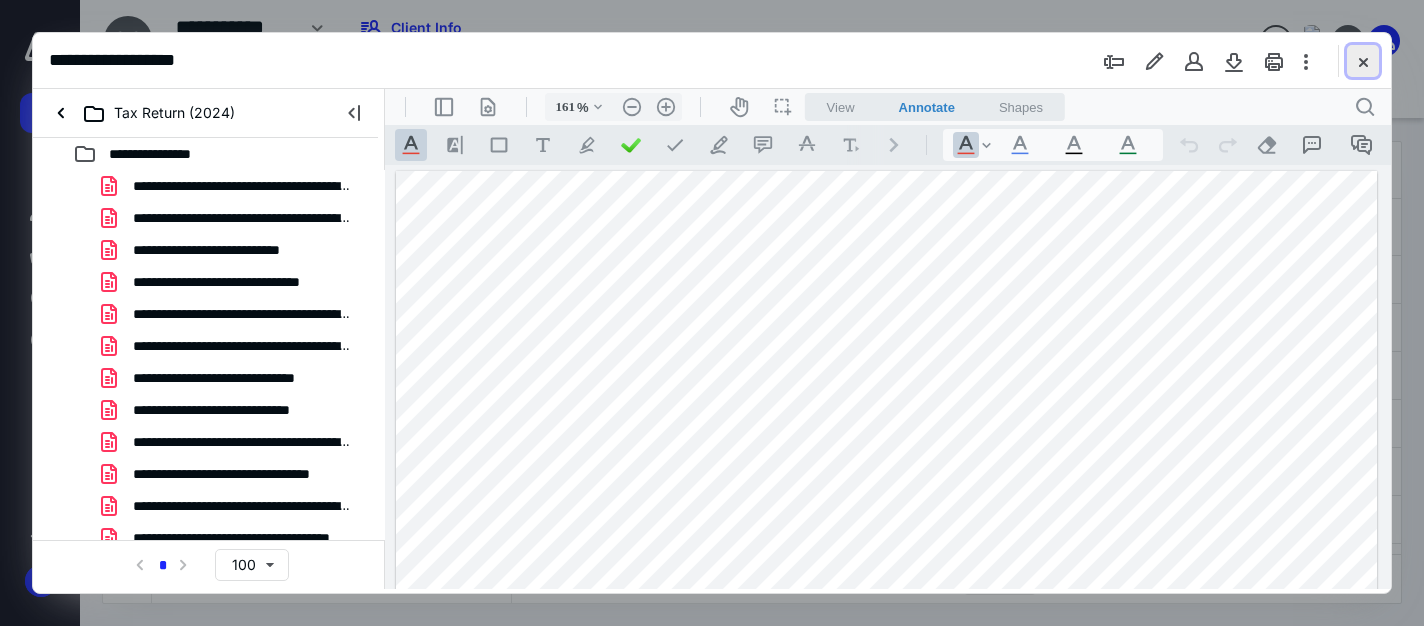 click at bounding box center (1363, 61) 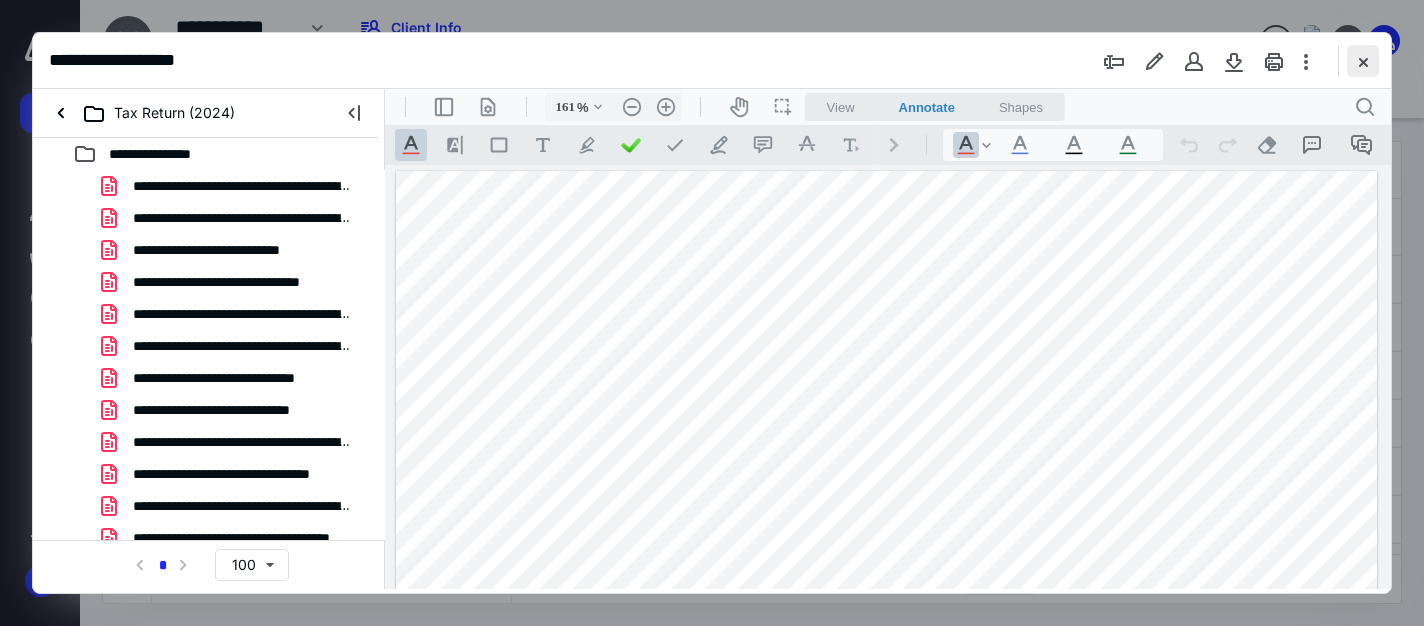 checkbox on "false" 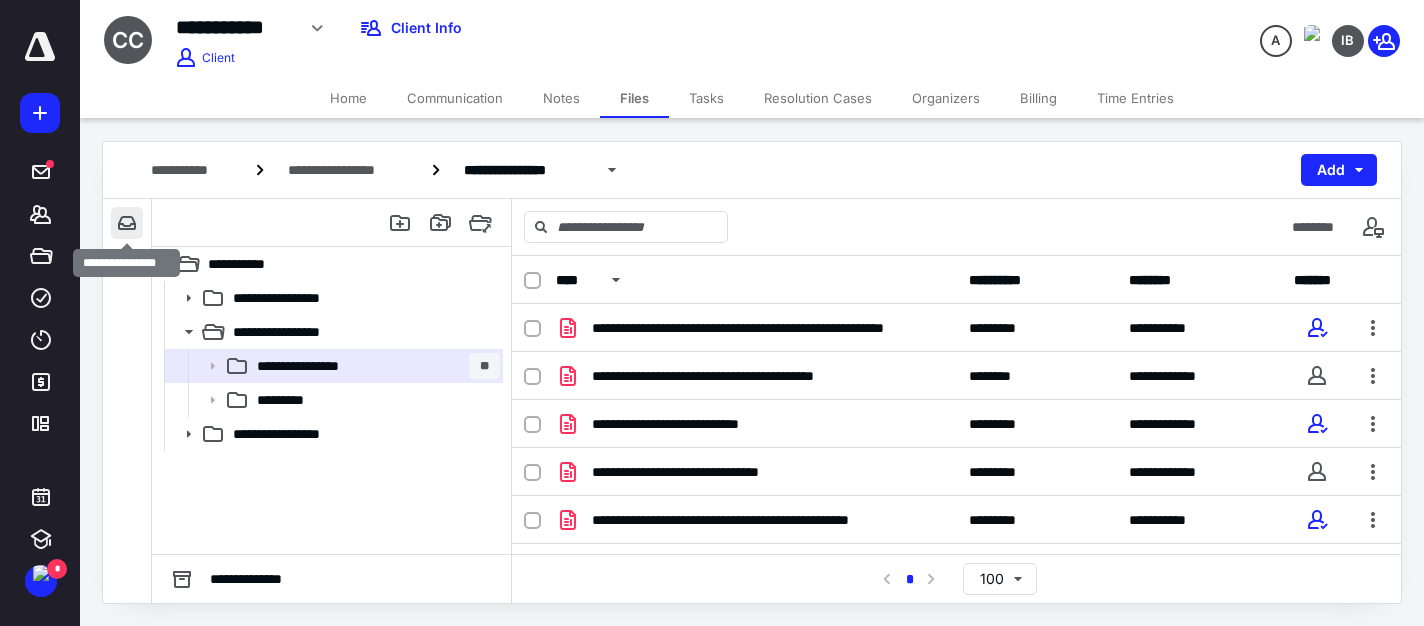 click at bounding box center [127, 223] 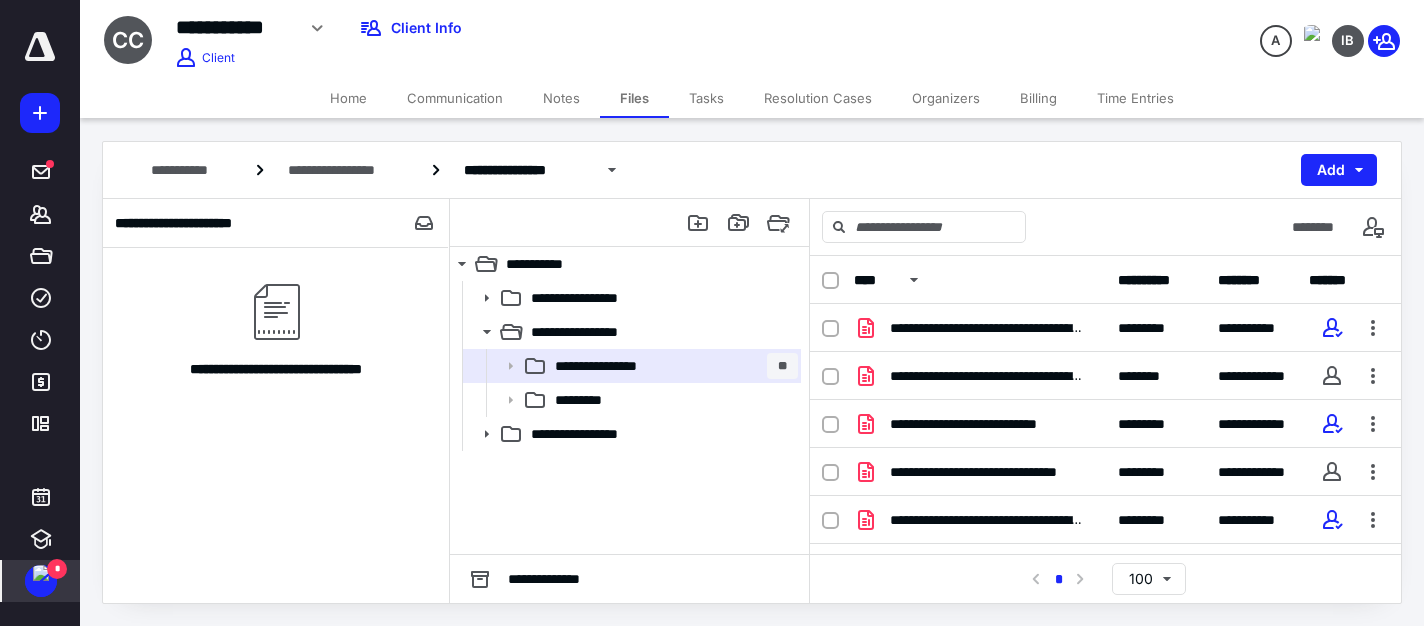 click at bounding box center [41, 573] 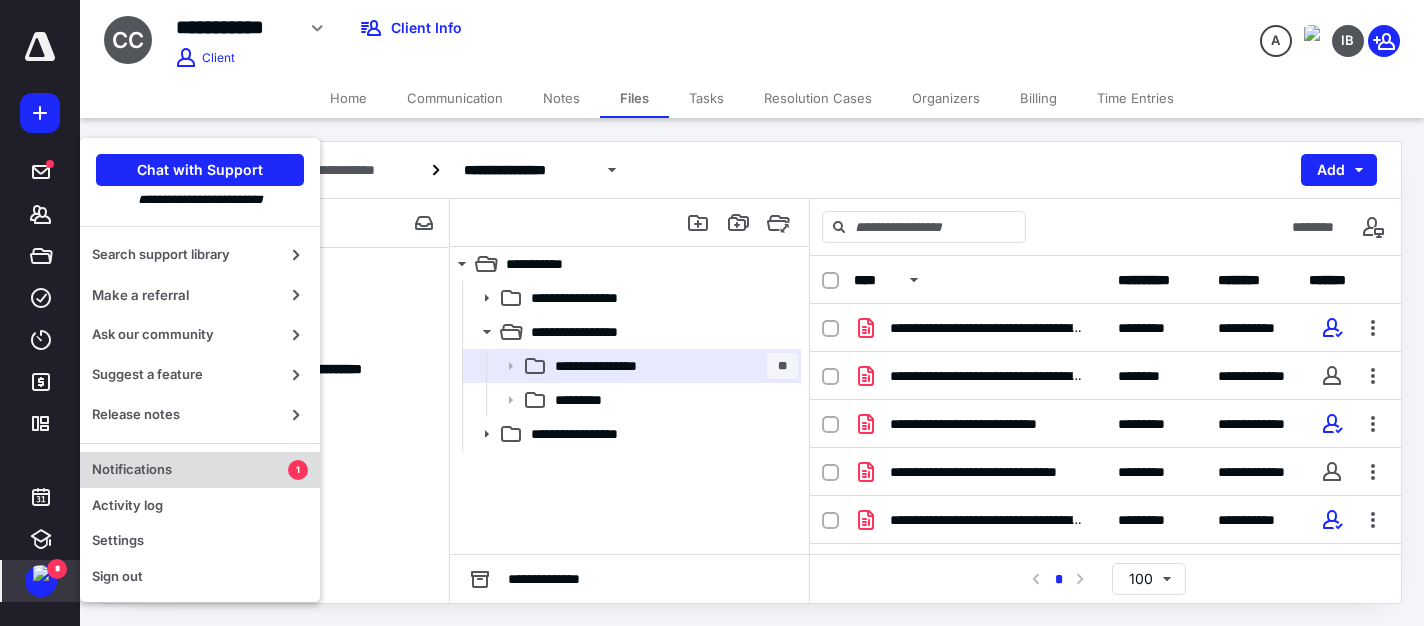click on "Notifications" at bounding box center (190, 470) 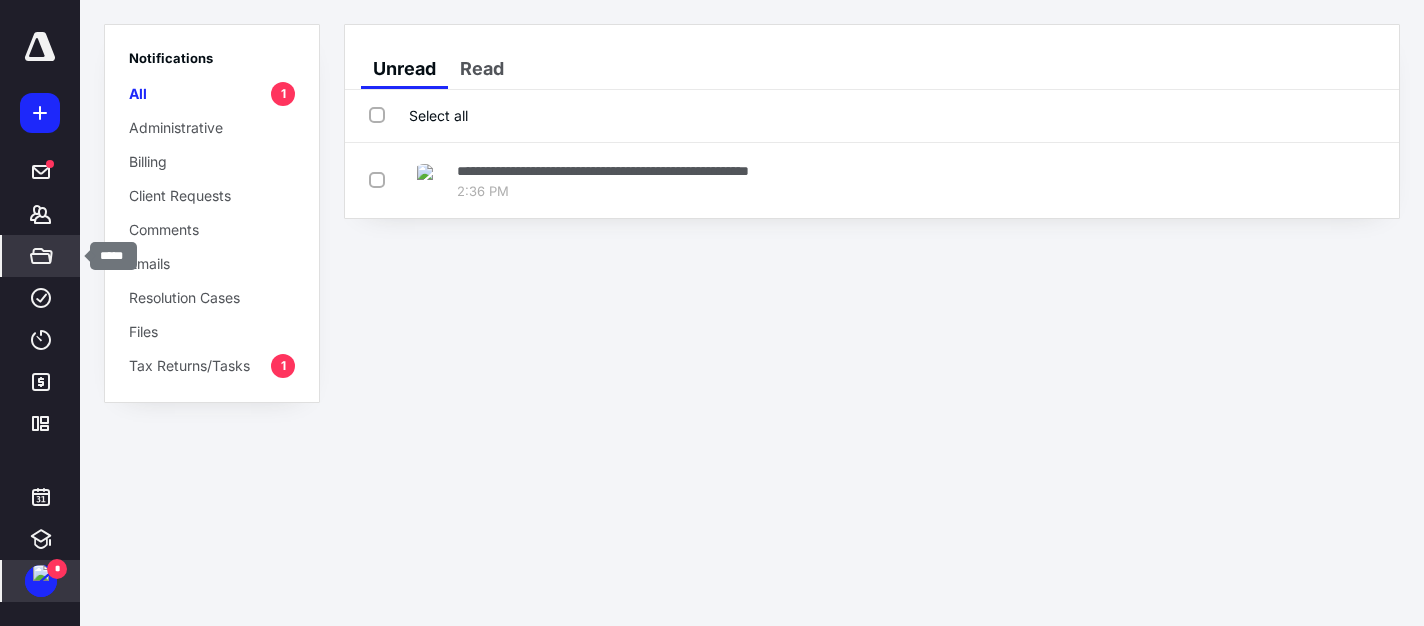 click 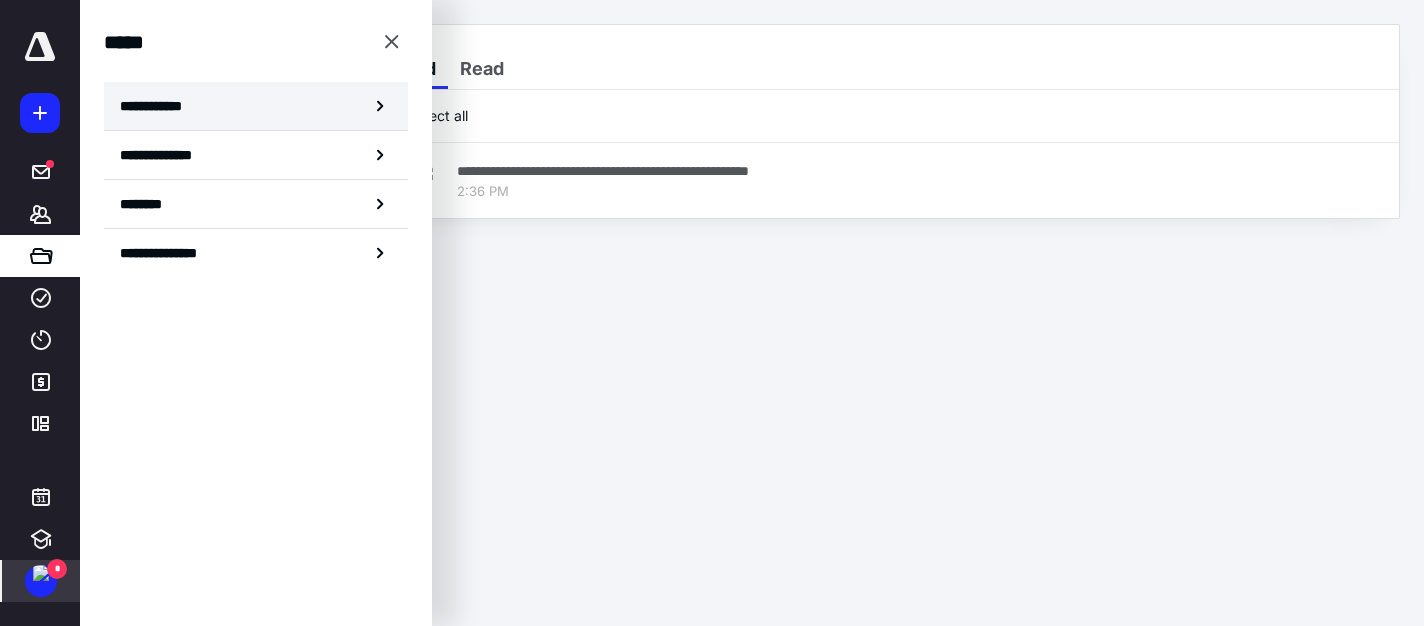 click on "**********" at bounding box center [157, 106] 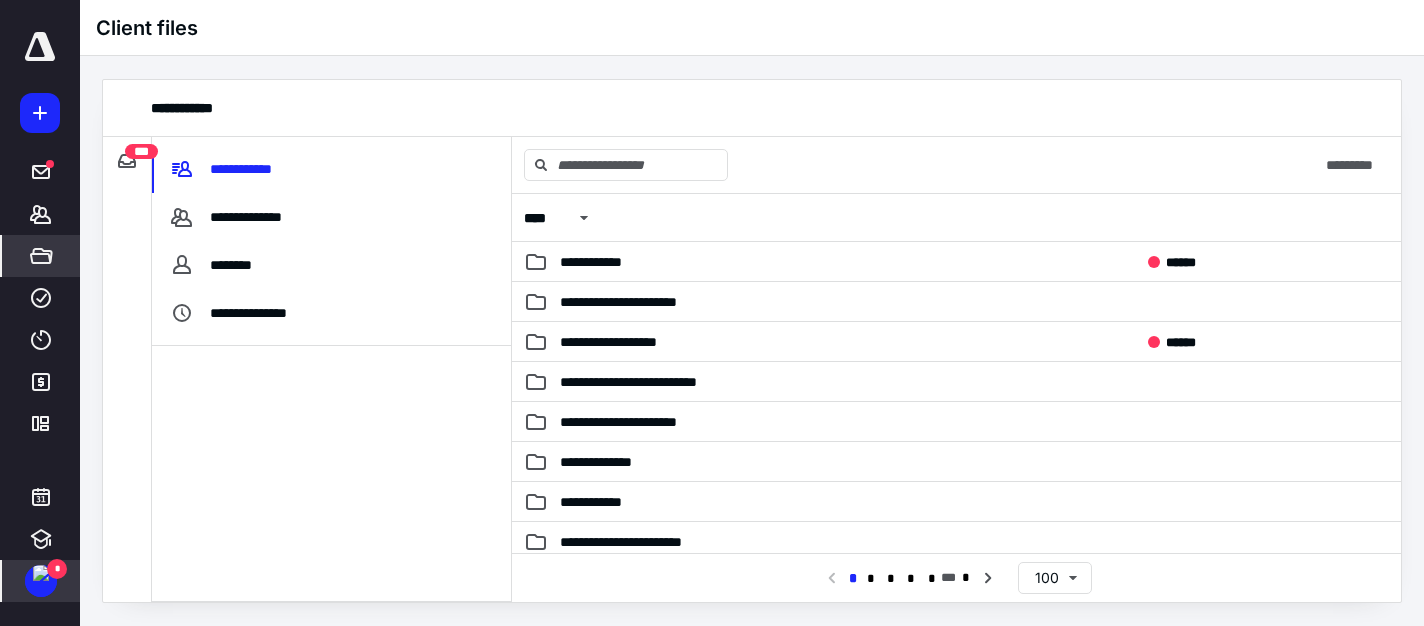 click on "***" at bounding box center (141, 151) 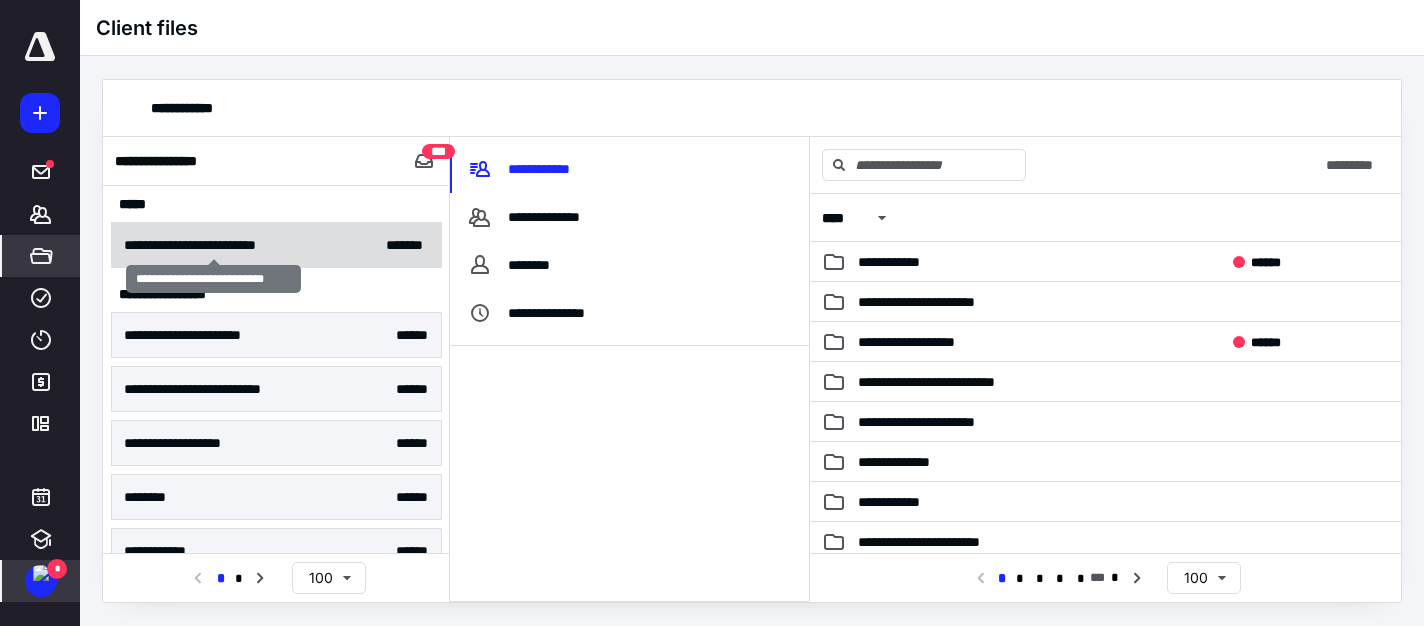 click on "**********" at bounding box center (213, 245) 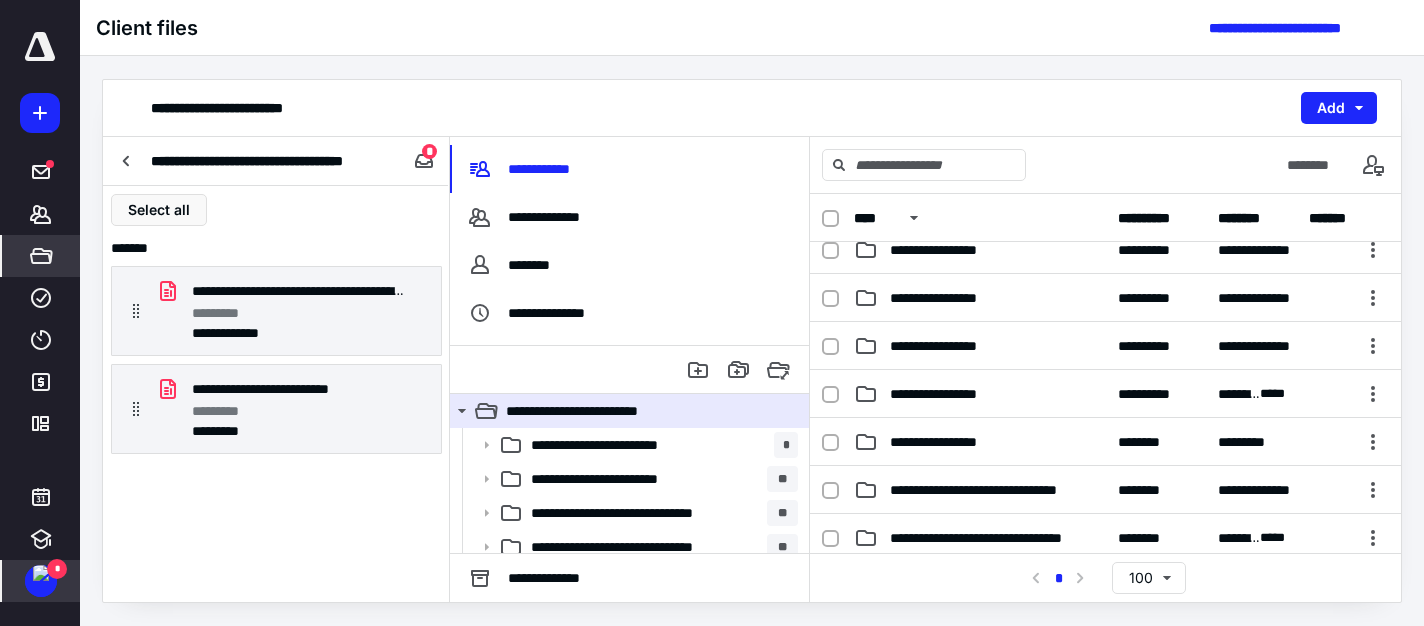 scroll, scrollTop: 500, scrollLeft: 0, axis: vertical 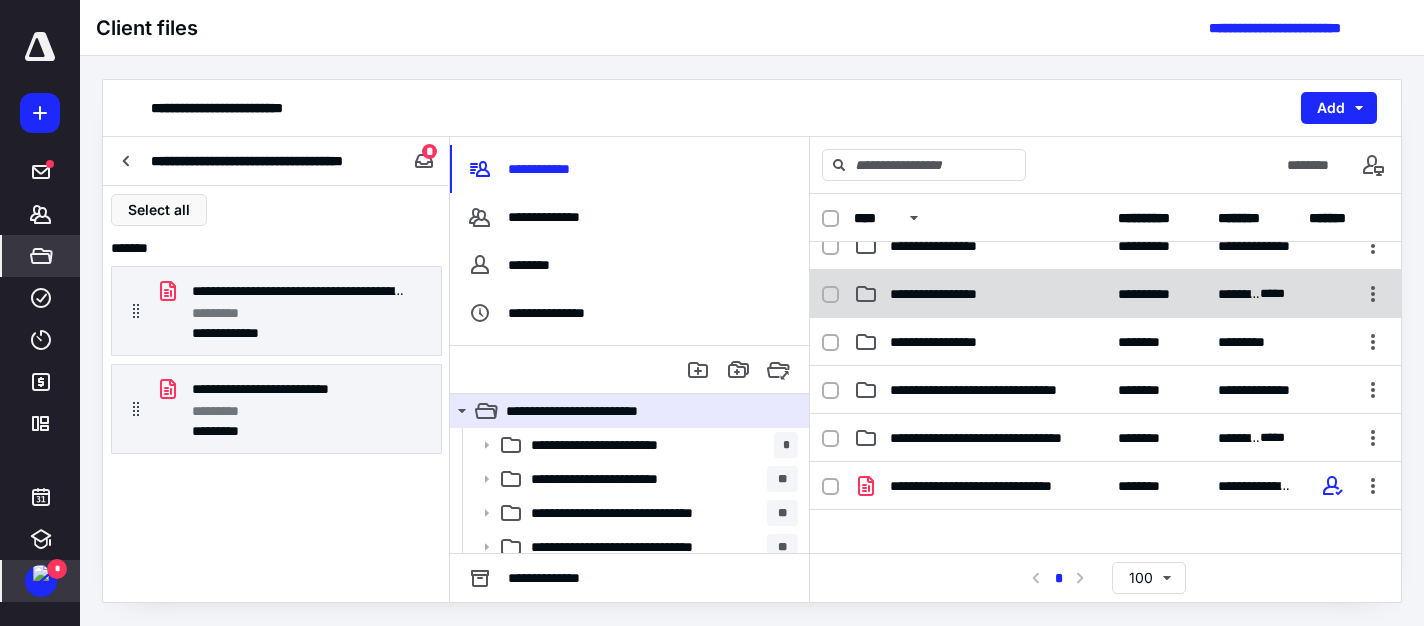 click on "**********" at bounding box center (950, 294) 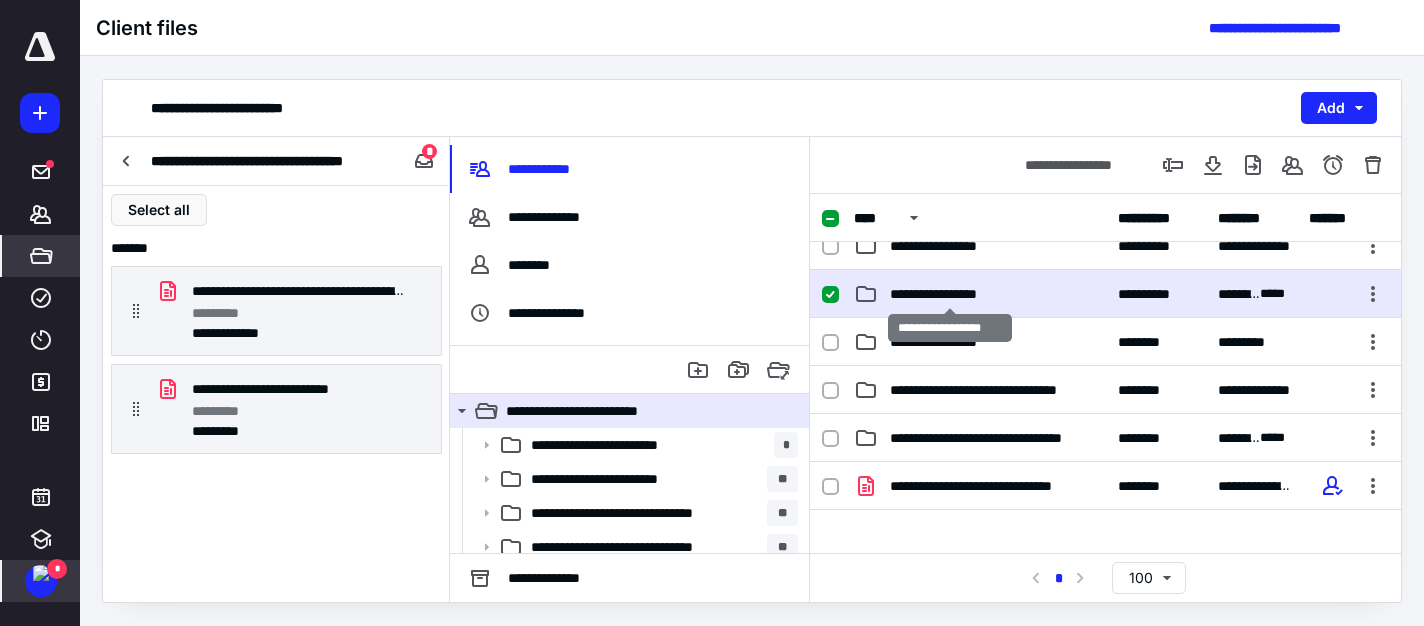 click on "**********" at bounding box center [950, 294] 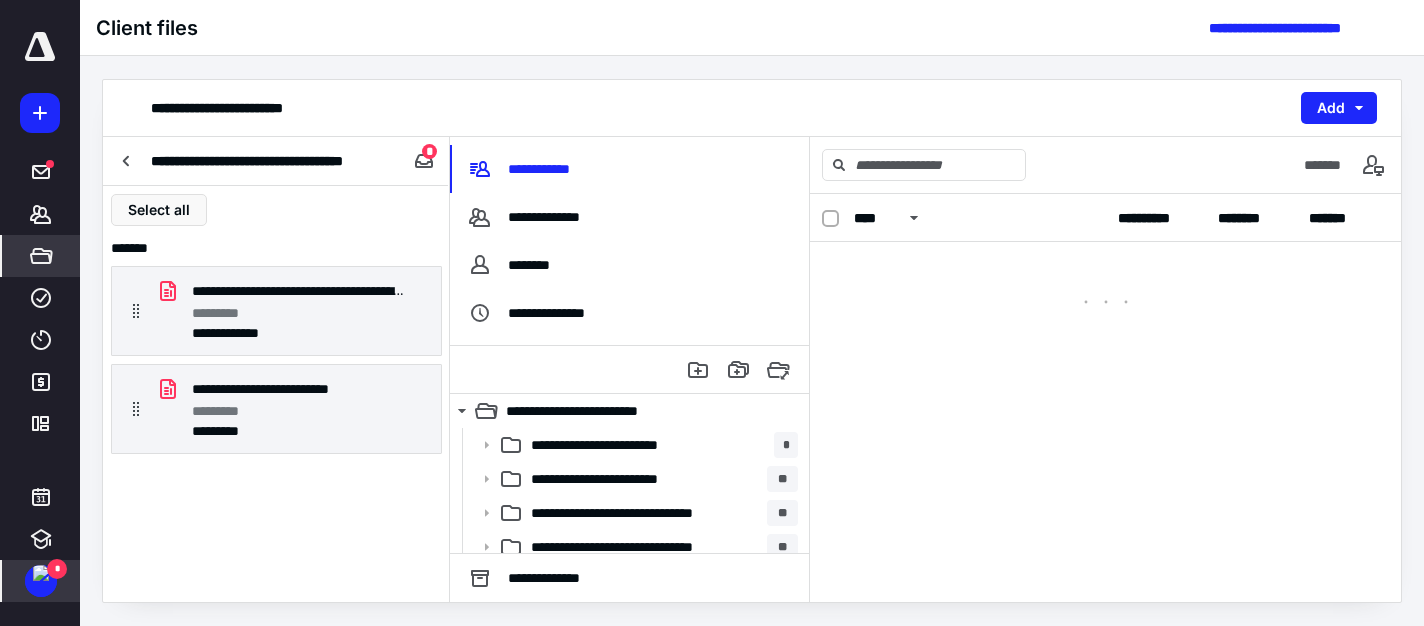 scroll, scrollTop: 0, scrollLeft: 0, axis: both 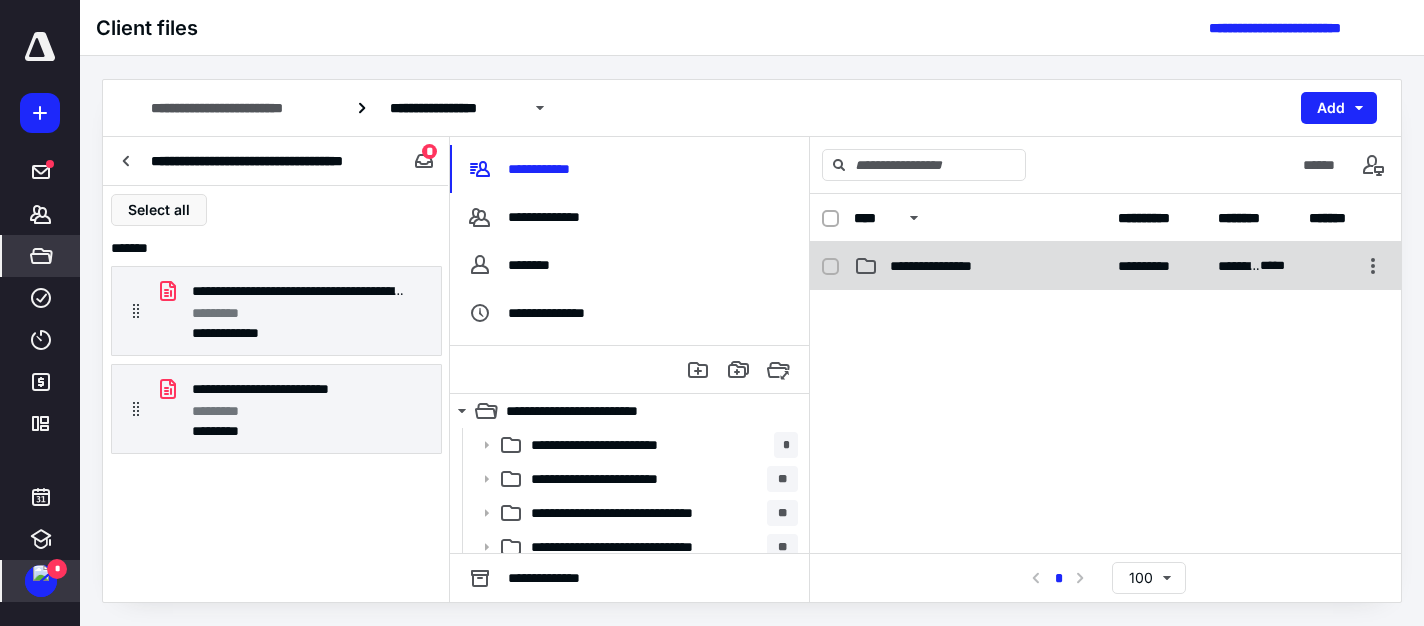 click on "**********" at bounding box center [948, 266] 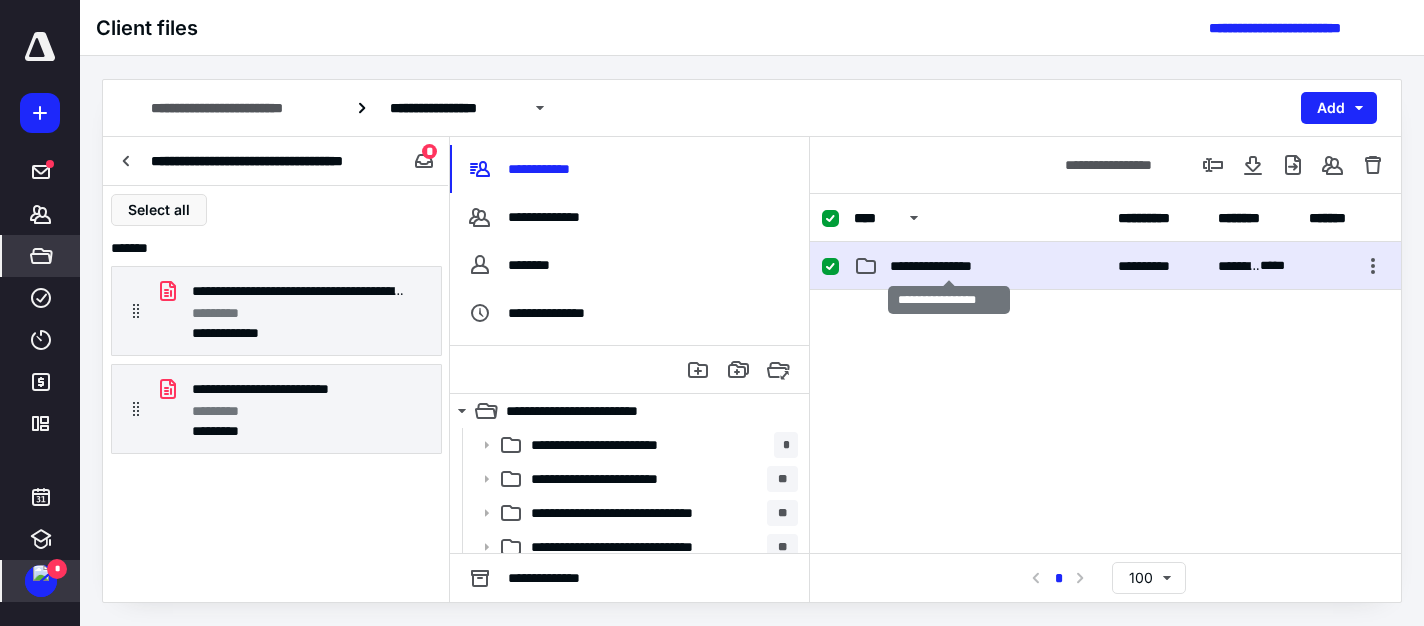 click on "**********" at bounding box center (948, 266) 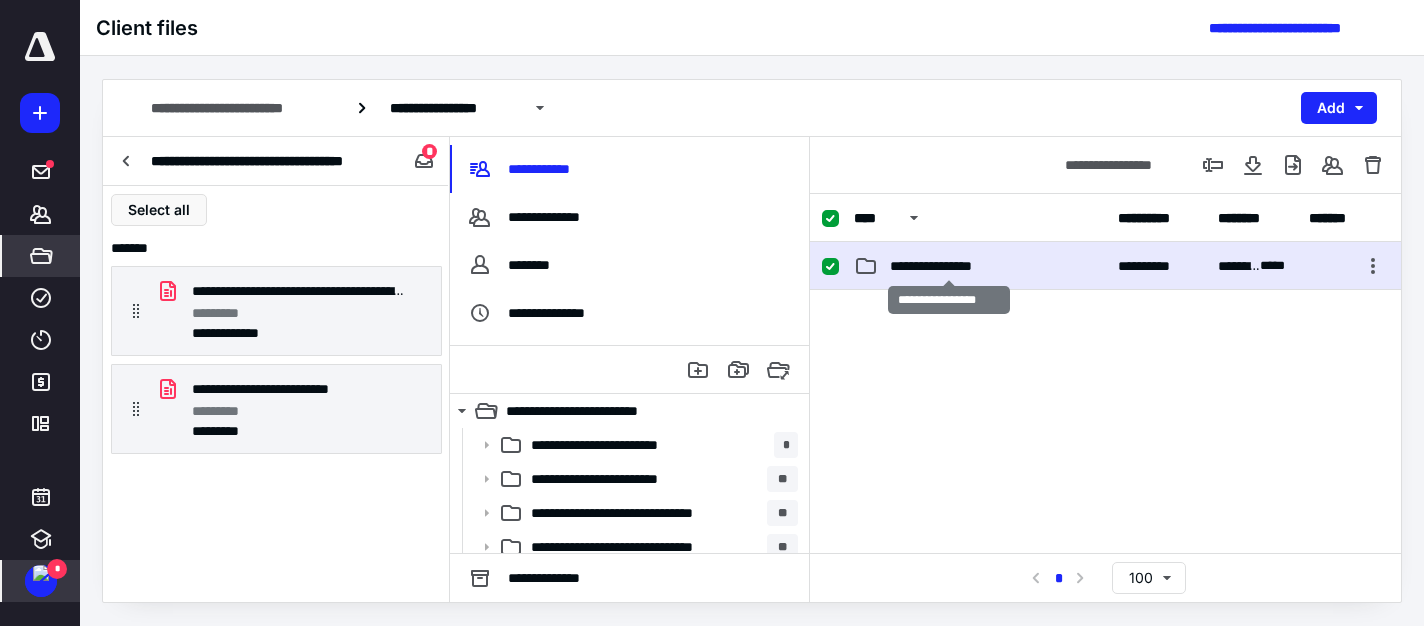 checkbox on "false" 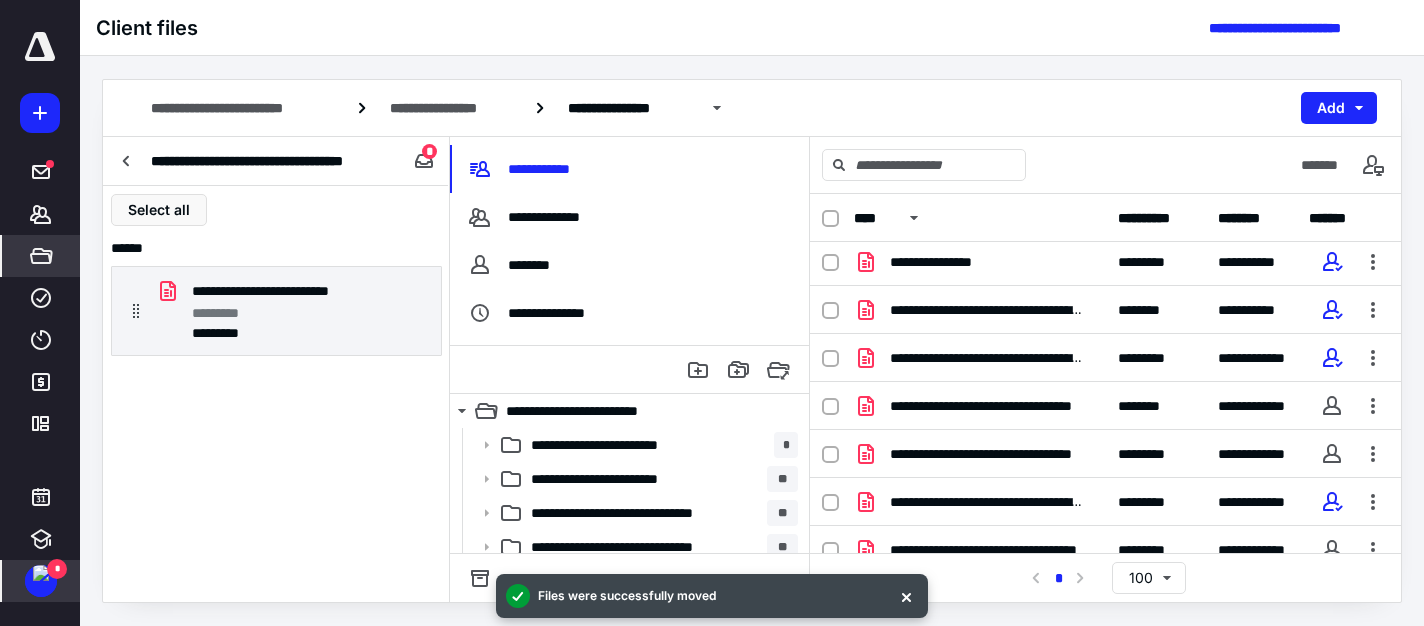 scroll, scrollTop: 121, scrollLeft: 0, axis: vertical 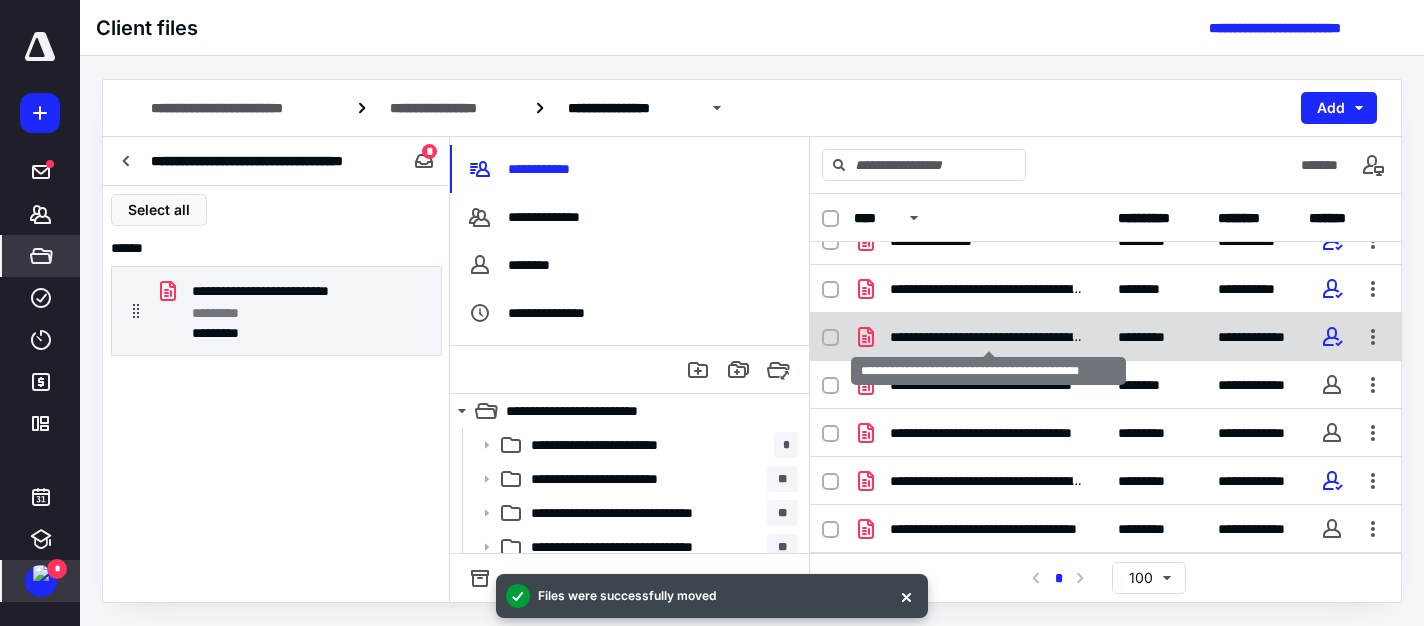click on "**********" at bounding box center (988, 337) 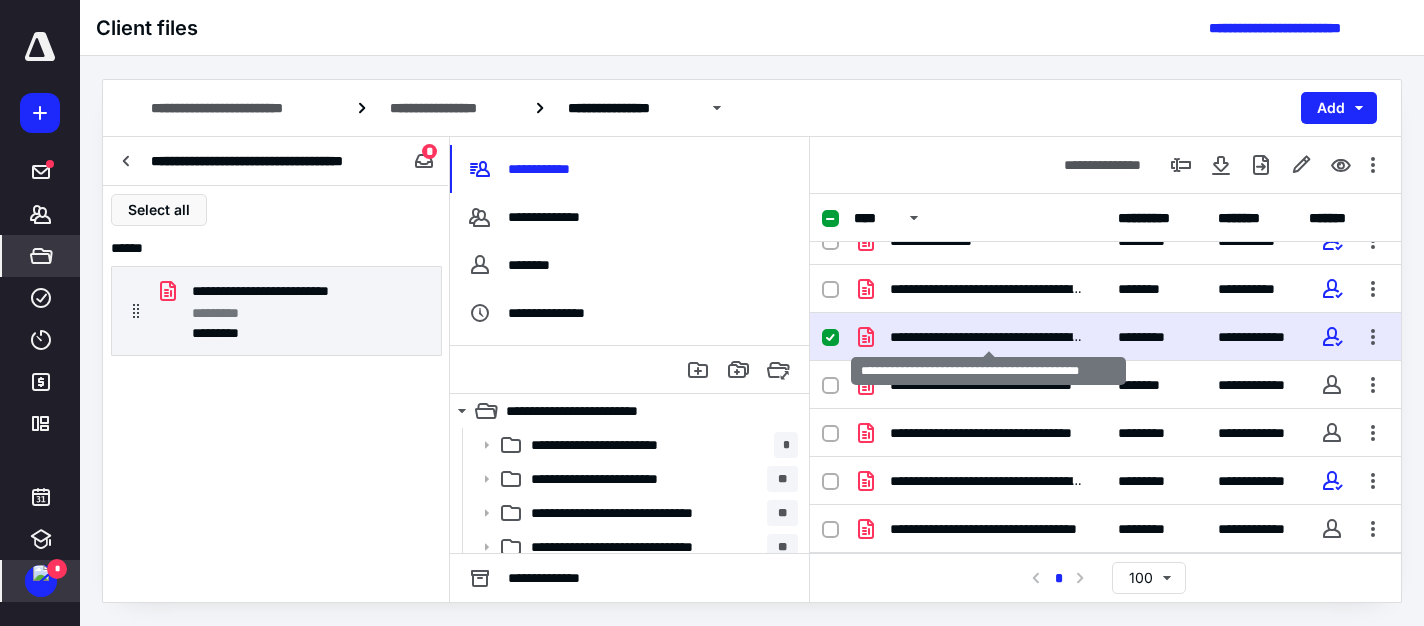 click on "**********" at bounding box center [988, 337] 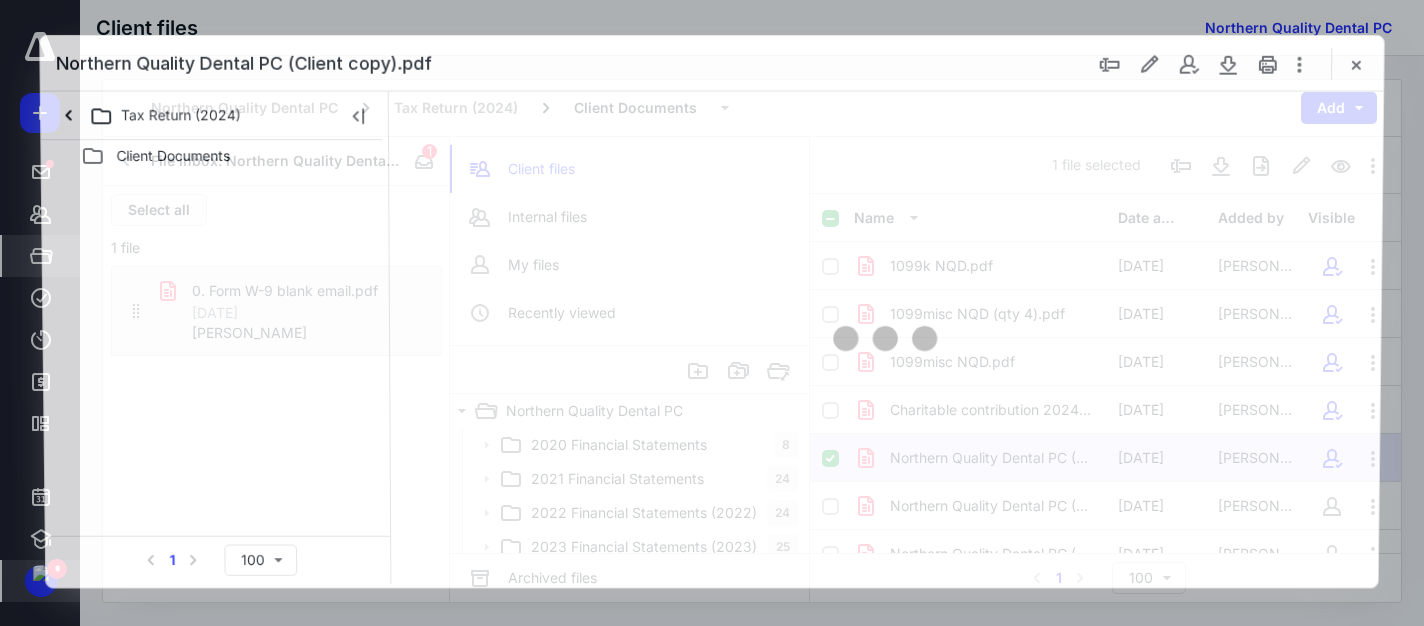 scroll, scrollTop: 121, scrollLeft: 0, axis: vertical 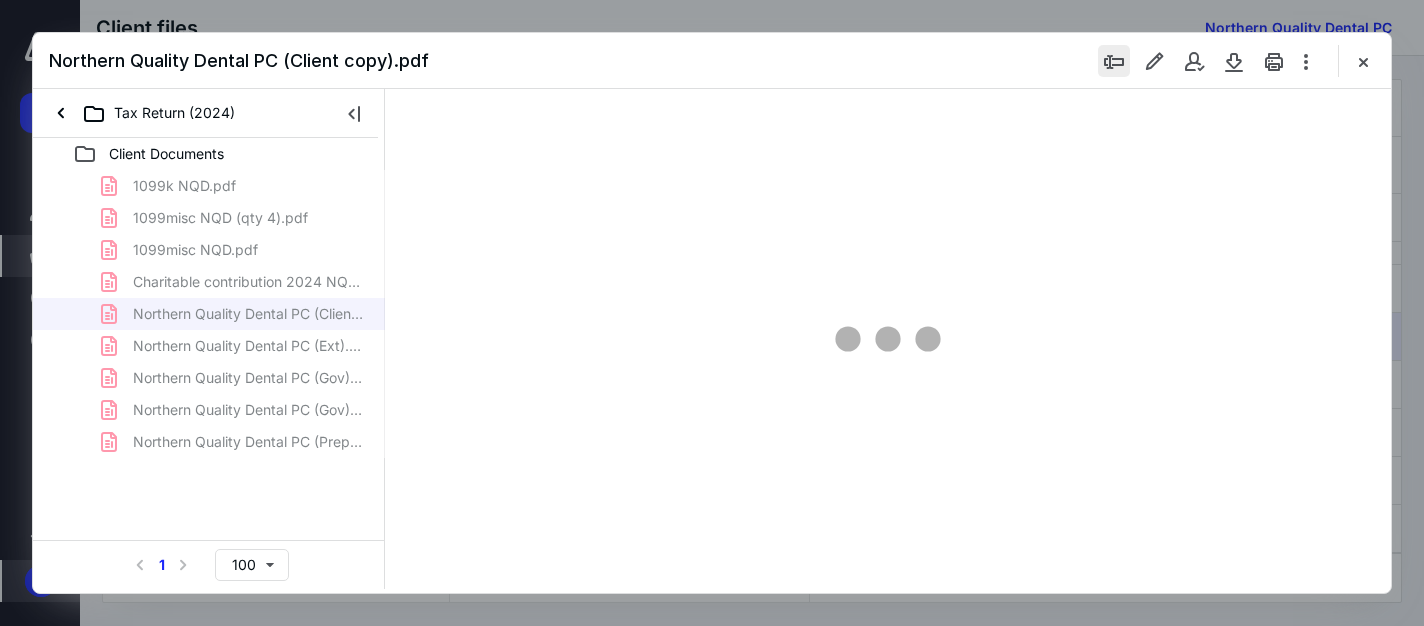 click at bounding box center (1114, 61) 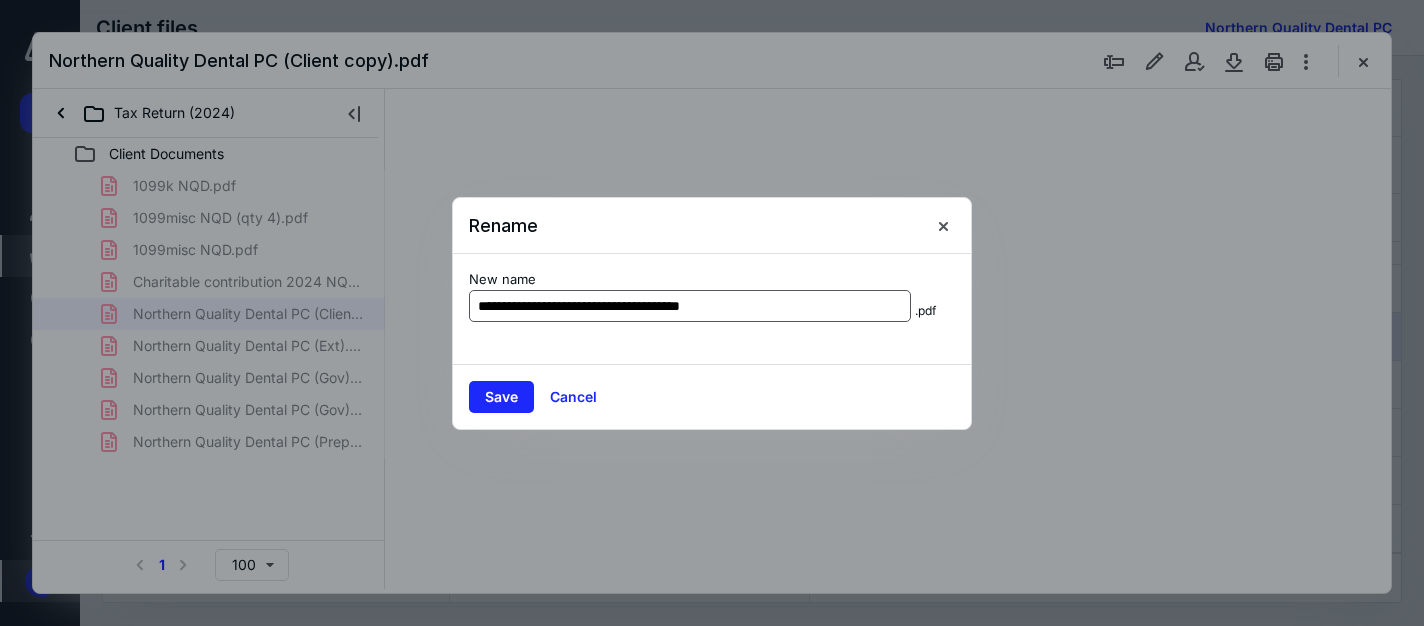 scroll, scrollTop: 0, scrollLeft: 0, axis: both 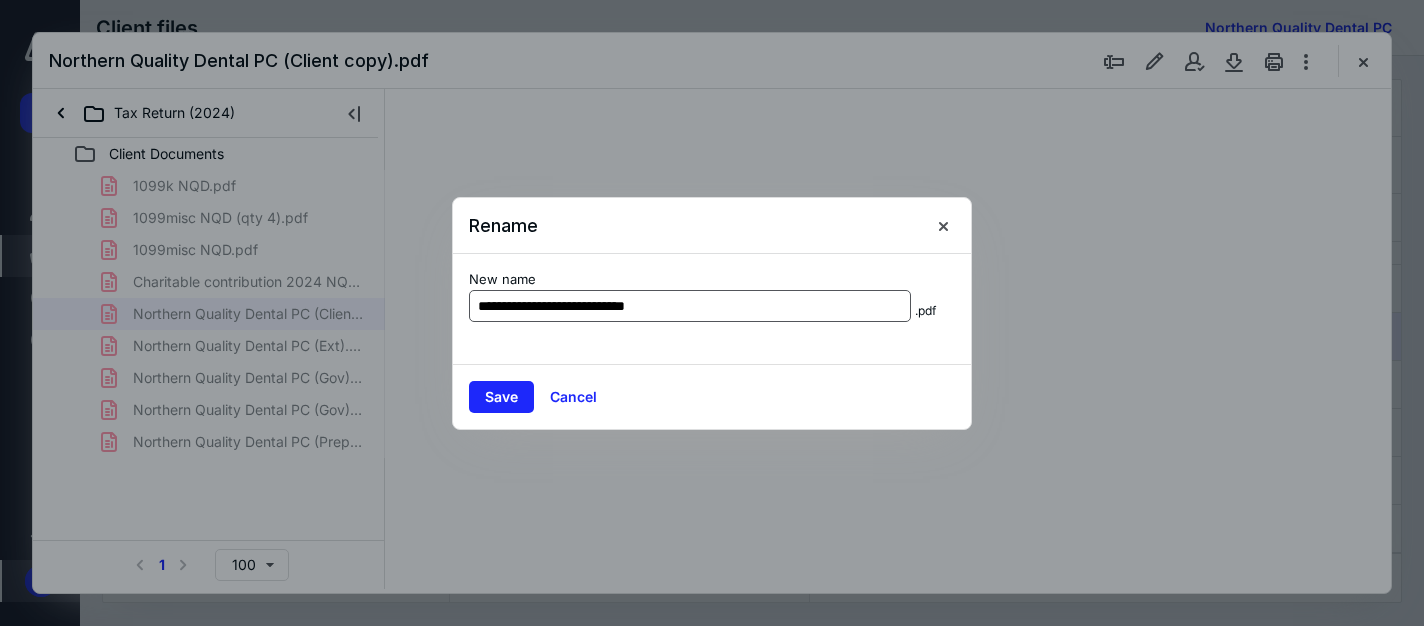 type on "161" 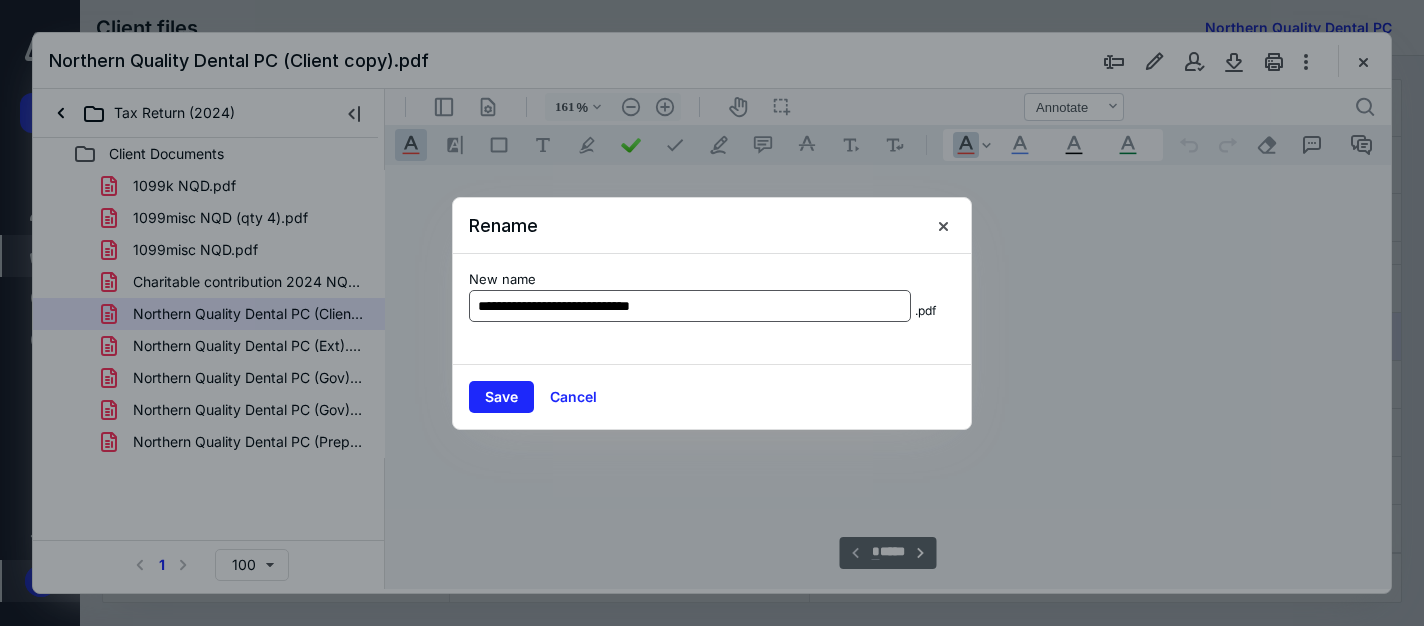 scroll, scrollTop: 82, scrollLeft: 142, axis: both 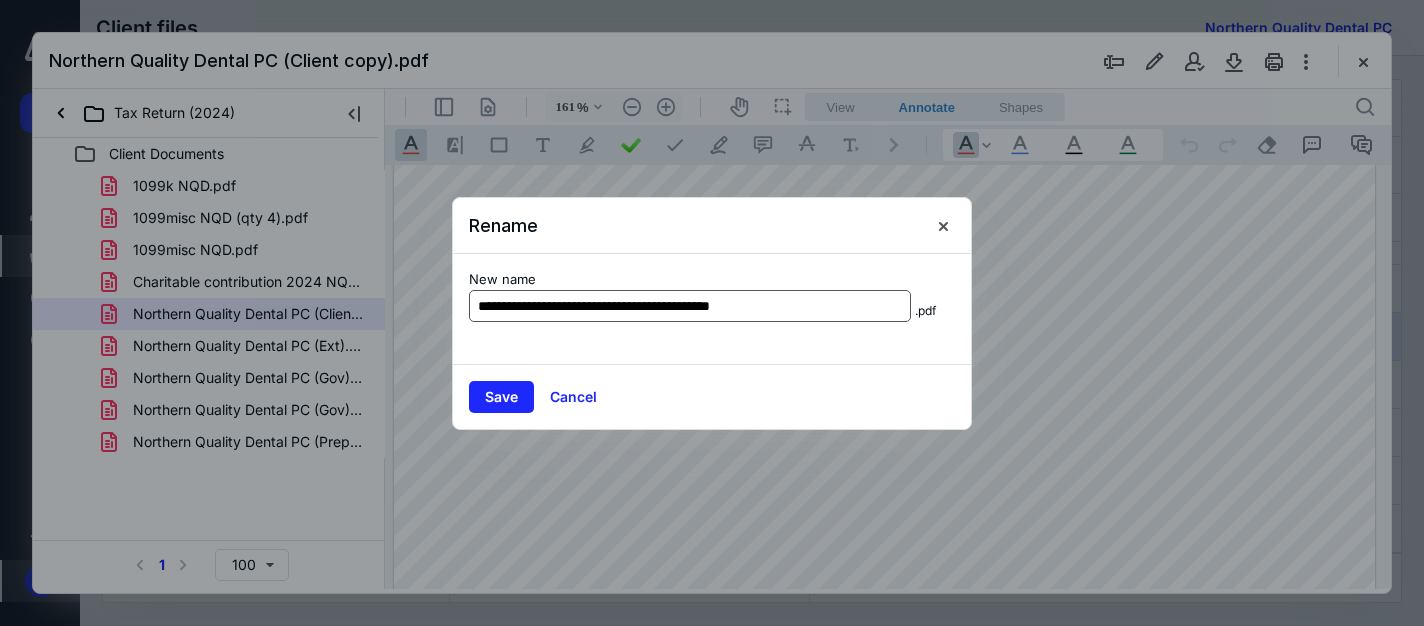 type on "**********" 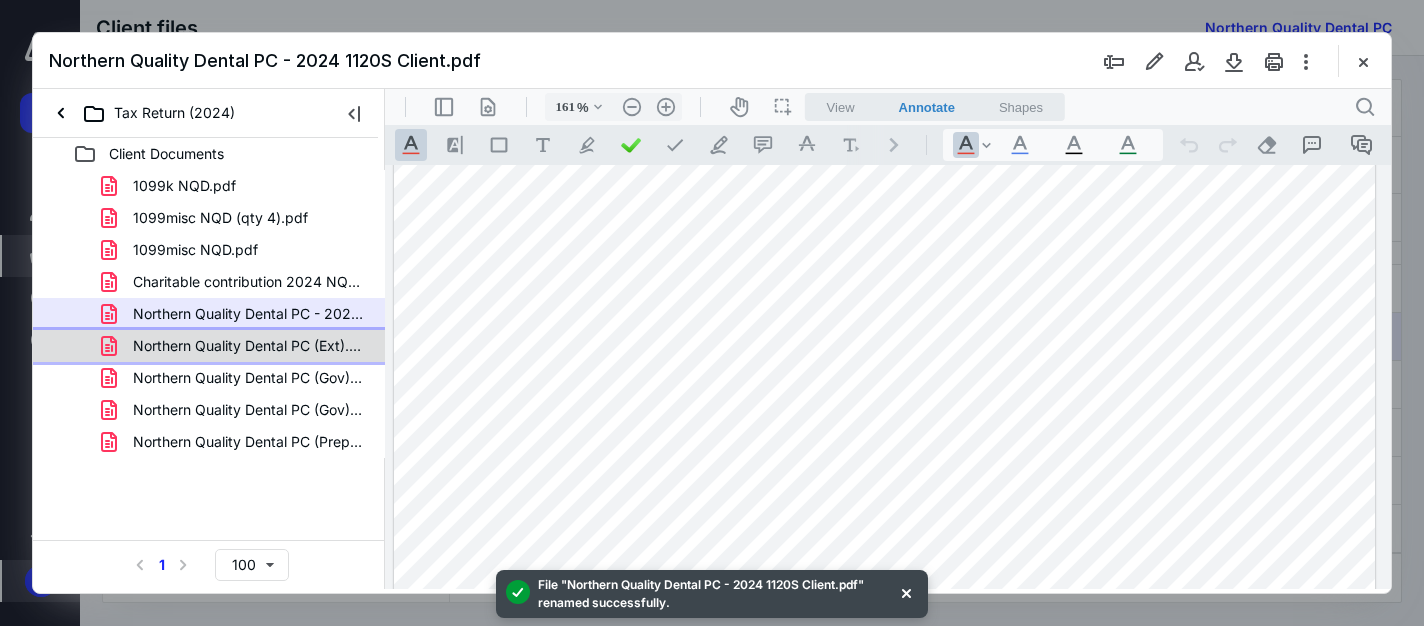 click on "Northern Quality Dental PC (Ext).pdf" at bounding box center [249, 346] 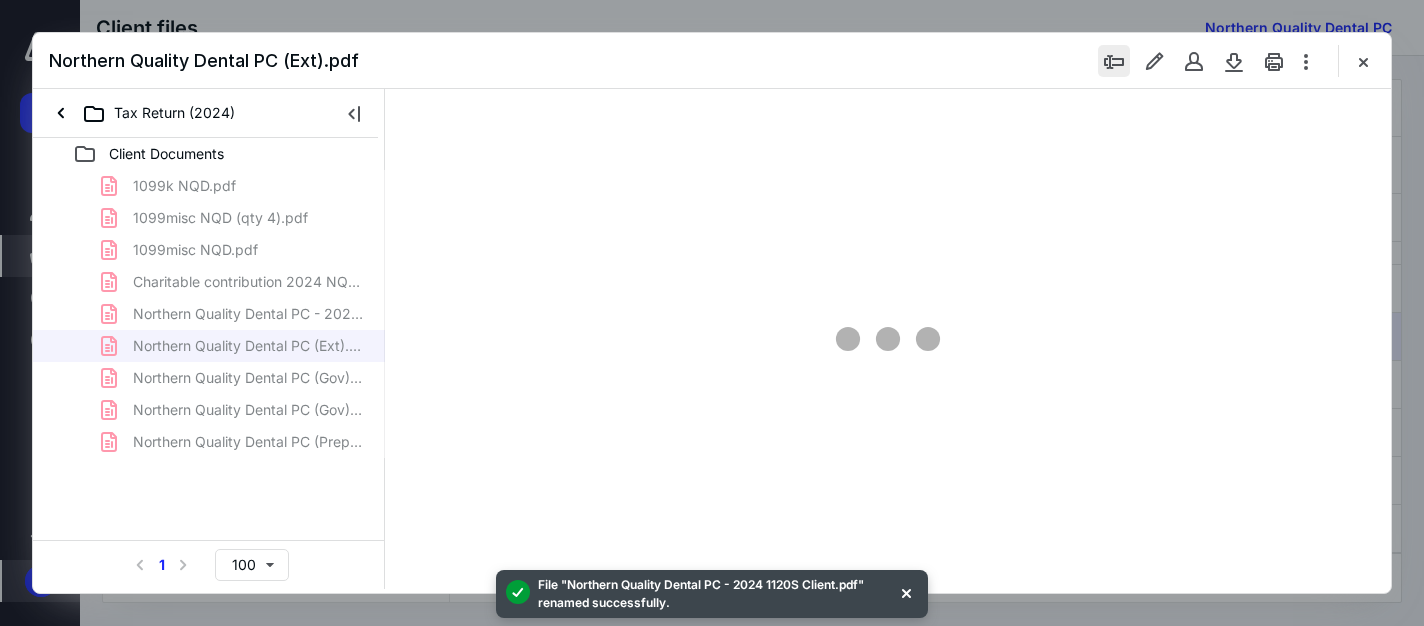 type on "161" 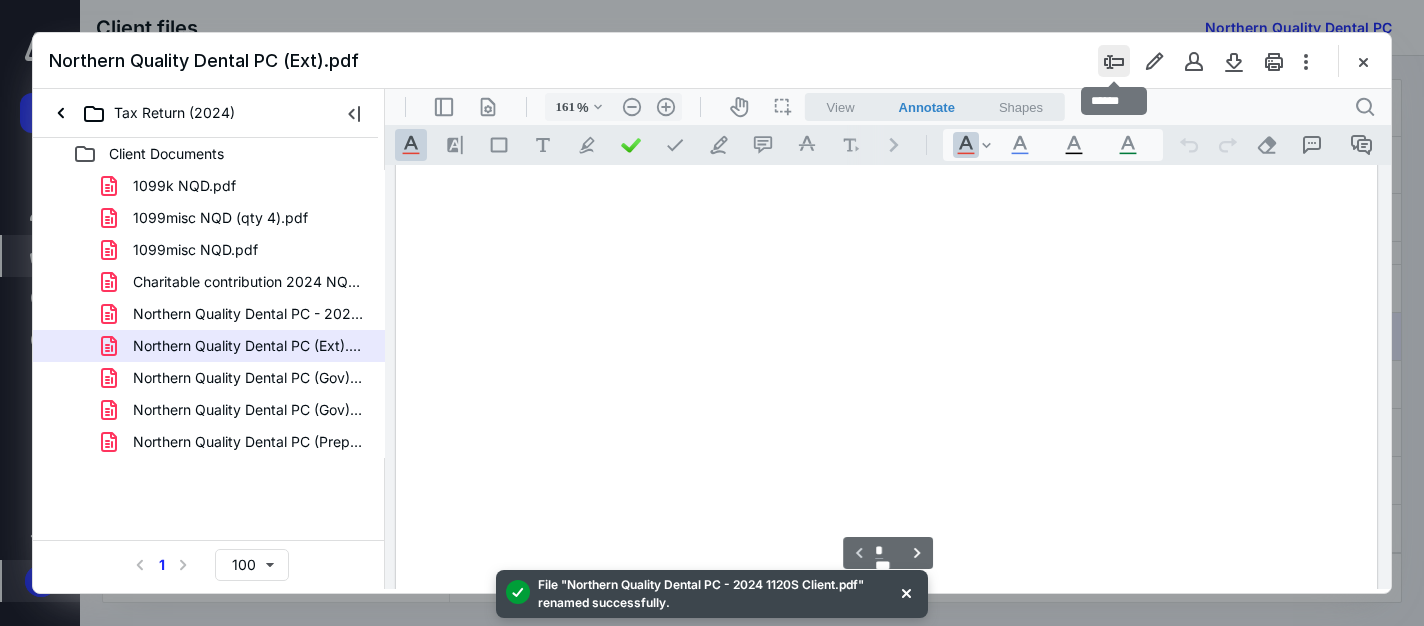 click at bounding box center [1114, 61] 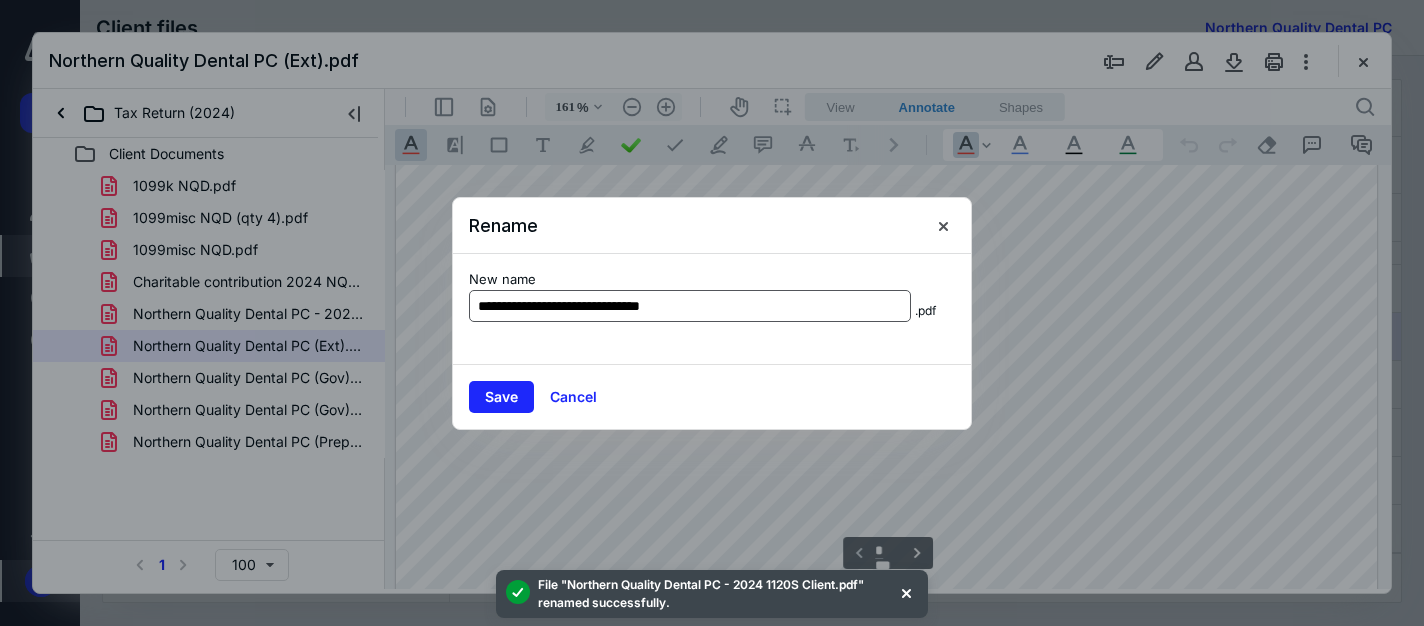 click on "**********" at bounding box center [690, 306] 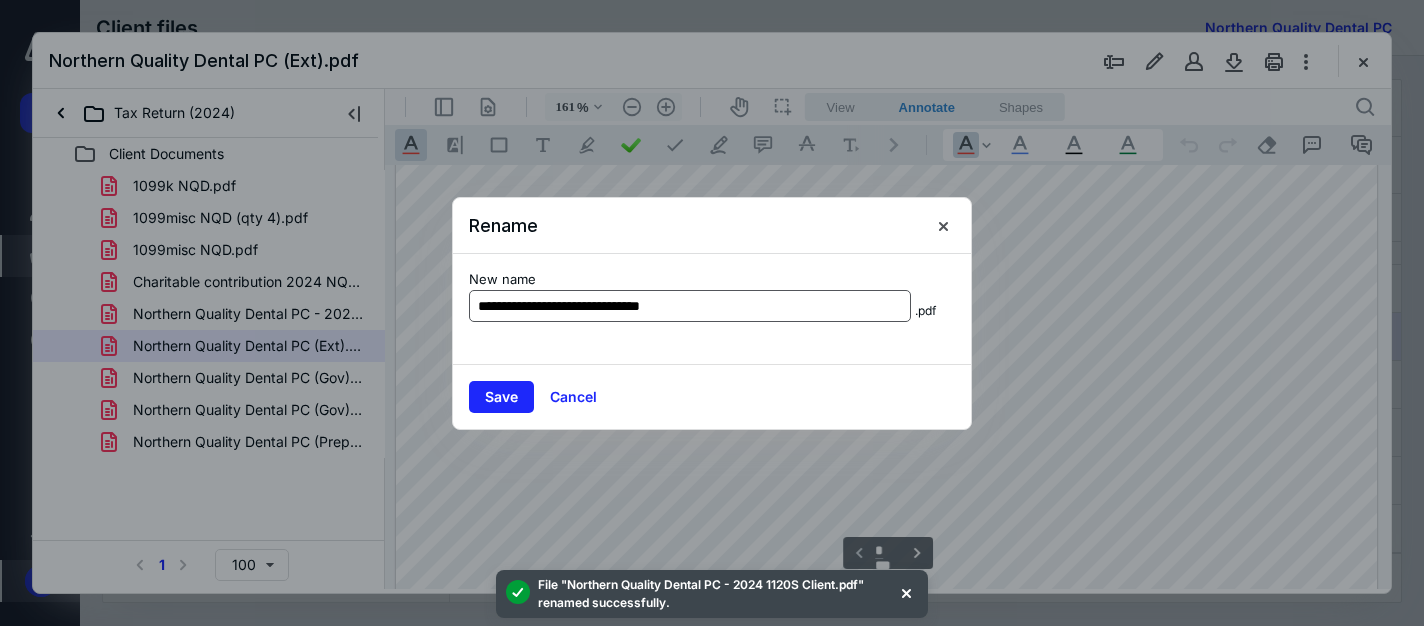 drag, startPoint x: 698, startPoint y: 303, endPoint x: 661, endPoint y: 306, distance: 37.12142 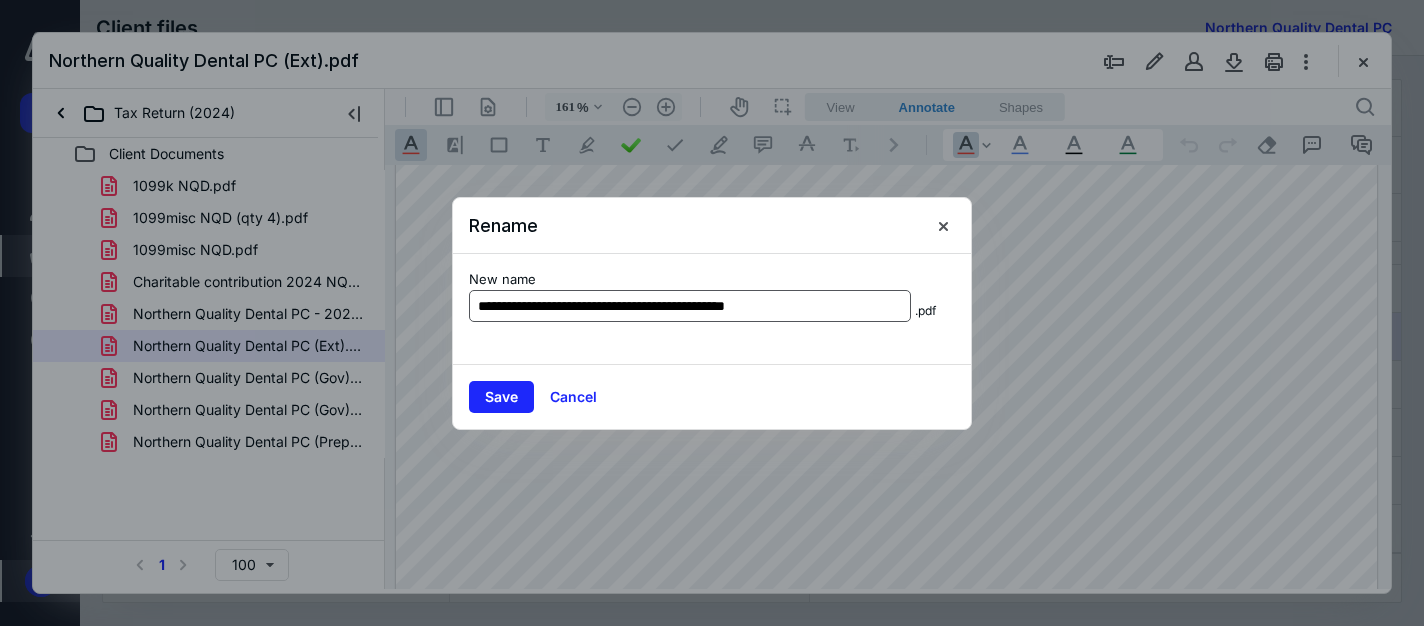 type on "**********" 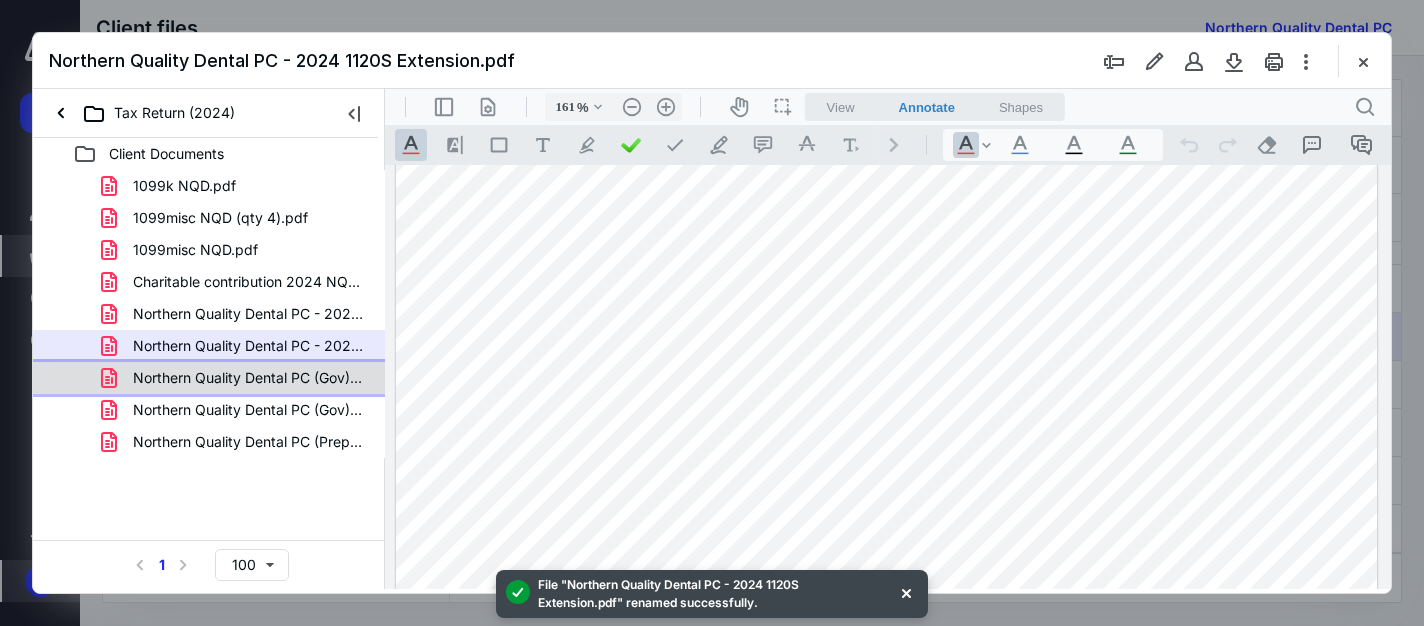 click on "Northern Quality Dental PC (Gov).pdf" at bounding box center (249, 378) 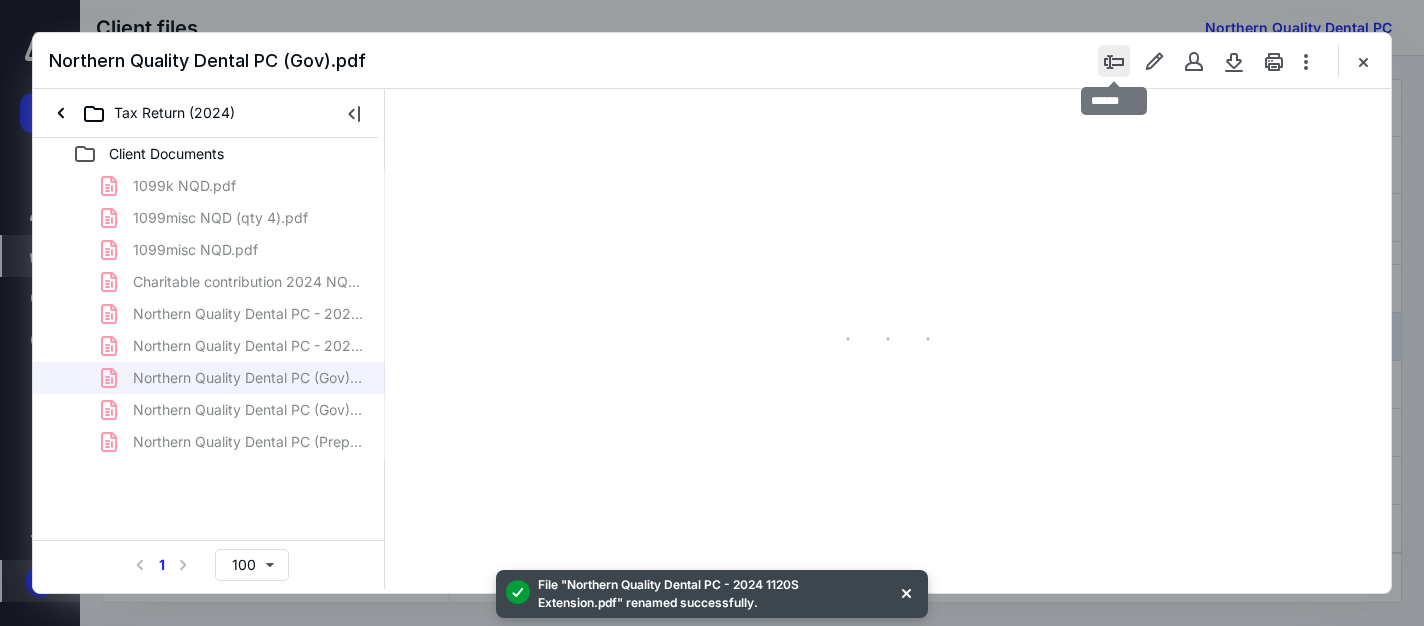 click at bounding box center [1114, 61] 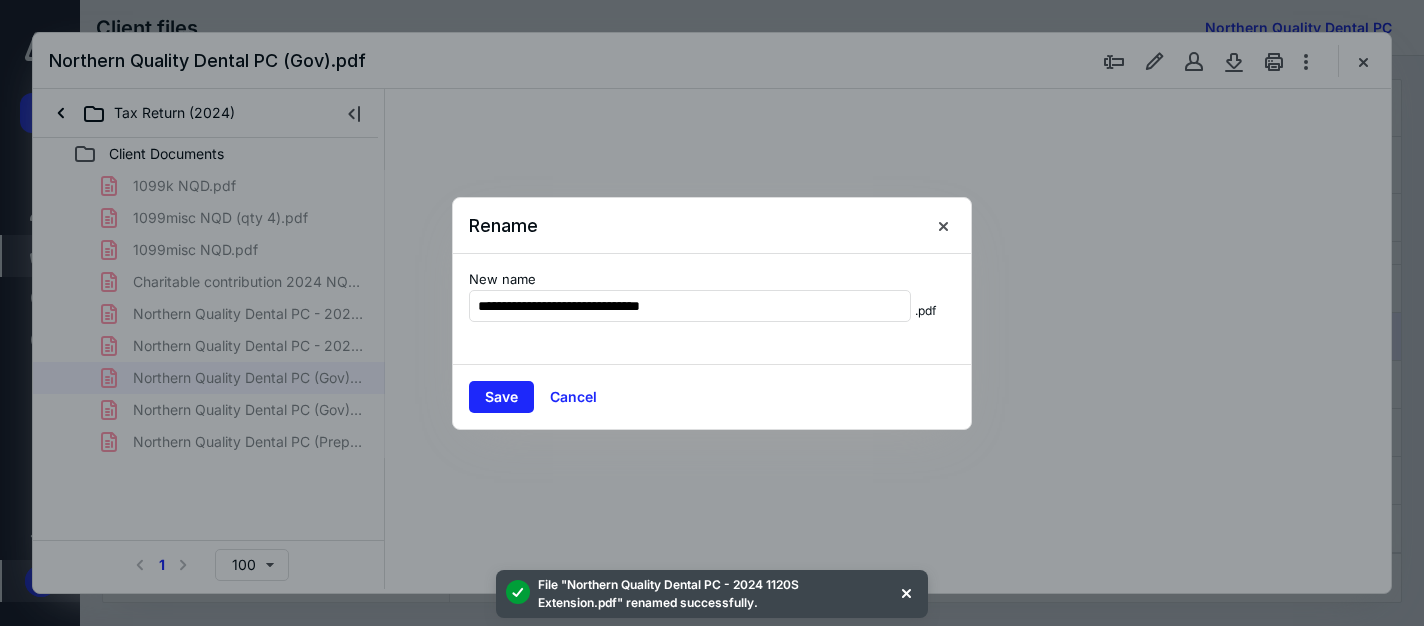 type on "161" 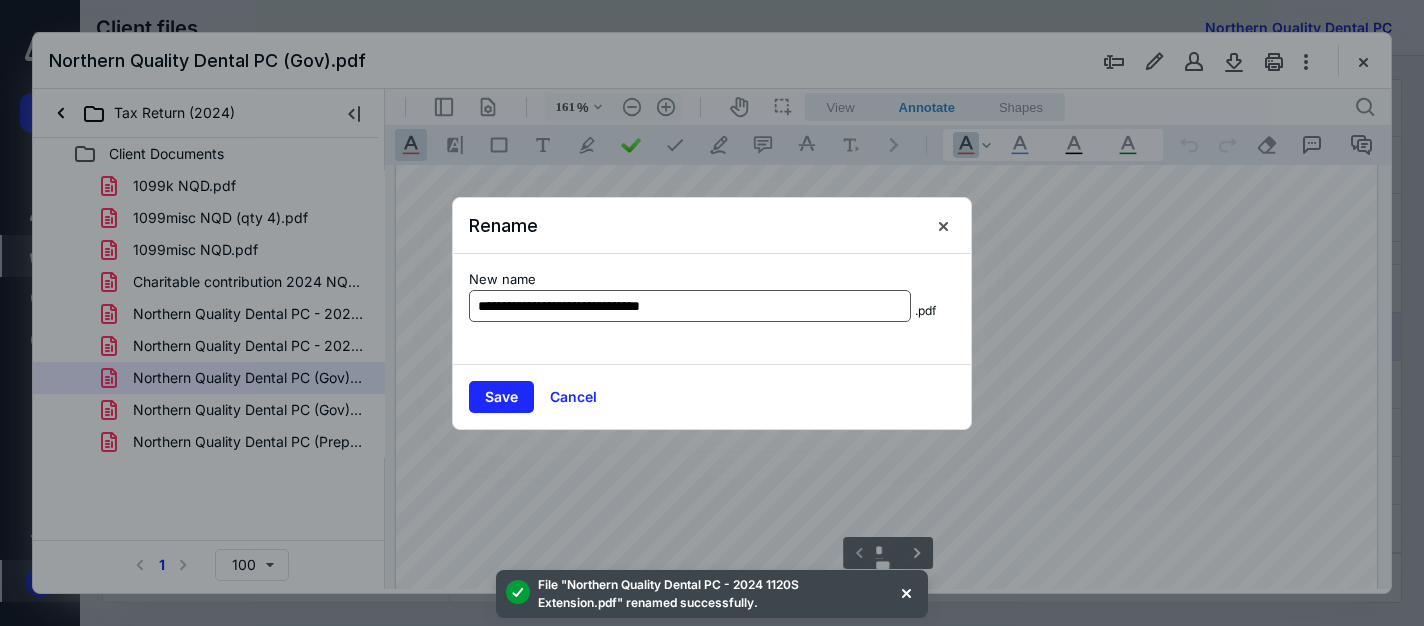 click on "**********" at bounding box center (690, 306) 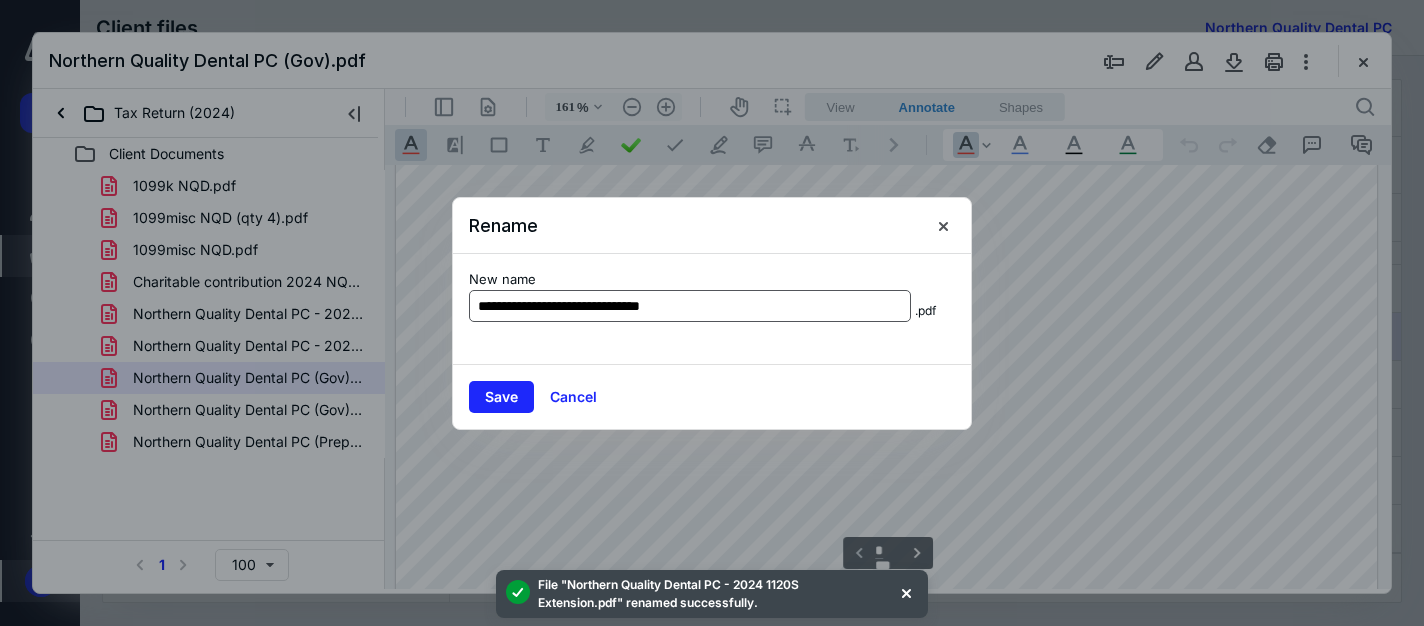 drag, startPoint x: 700, startPoint y: 307, endPoint x: 660, endPoint y: 311, distance: 40.1995 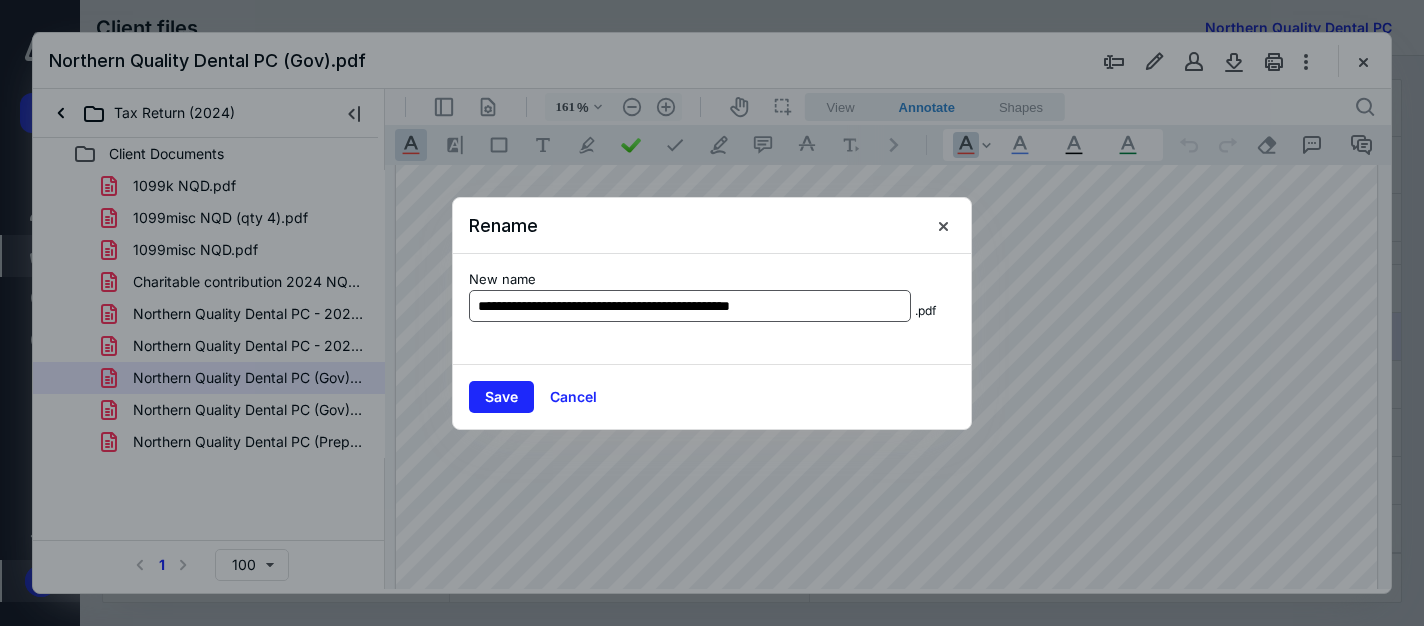 type on "**********" 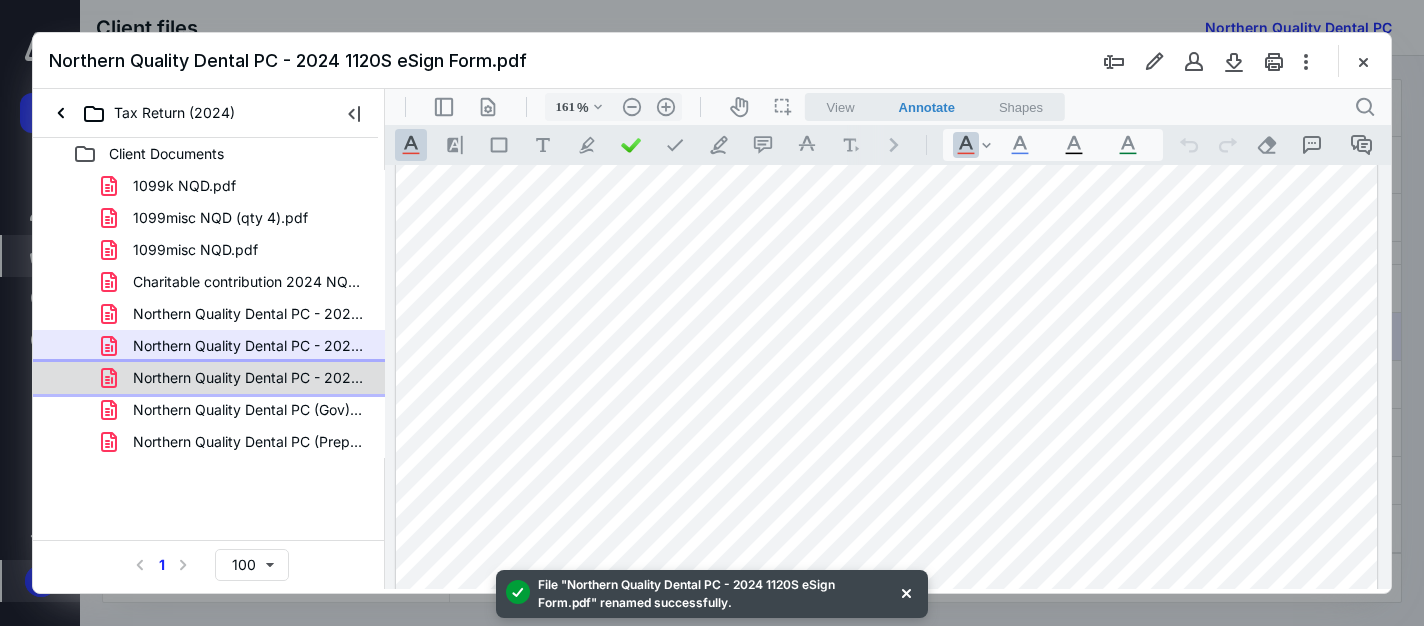 click on "Northern Quality Dental PC - 2024 1120S Extension.pdf" at bounding box center (237, 378) 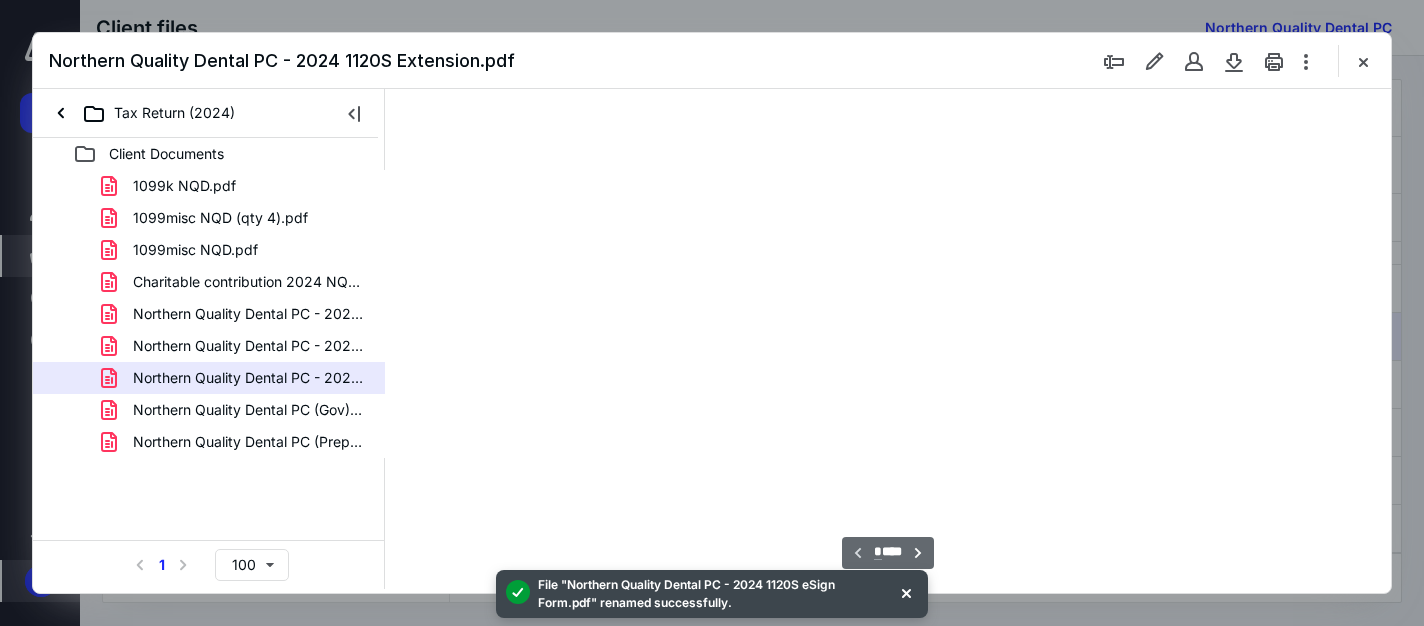 scroll, scrollTop: 82, scrollLeft: 0, axis: vertical 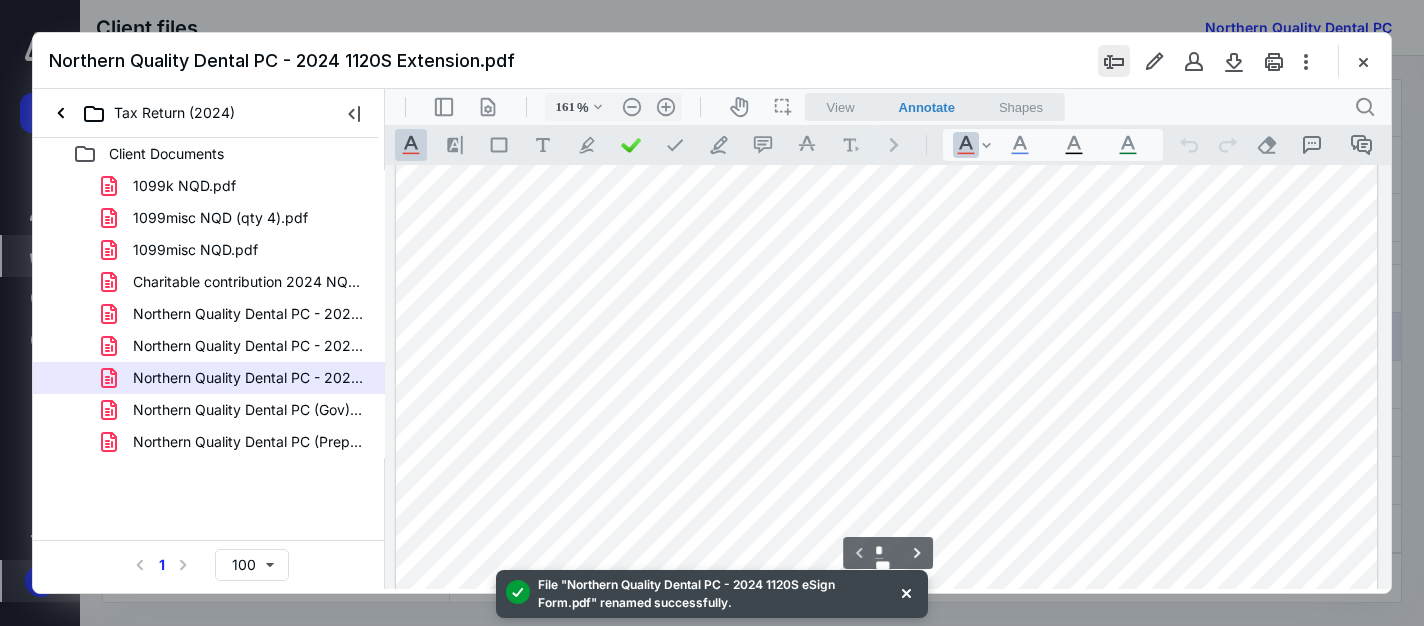click at bounding box center (1114, 61) 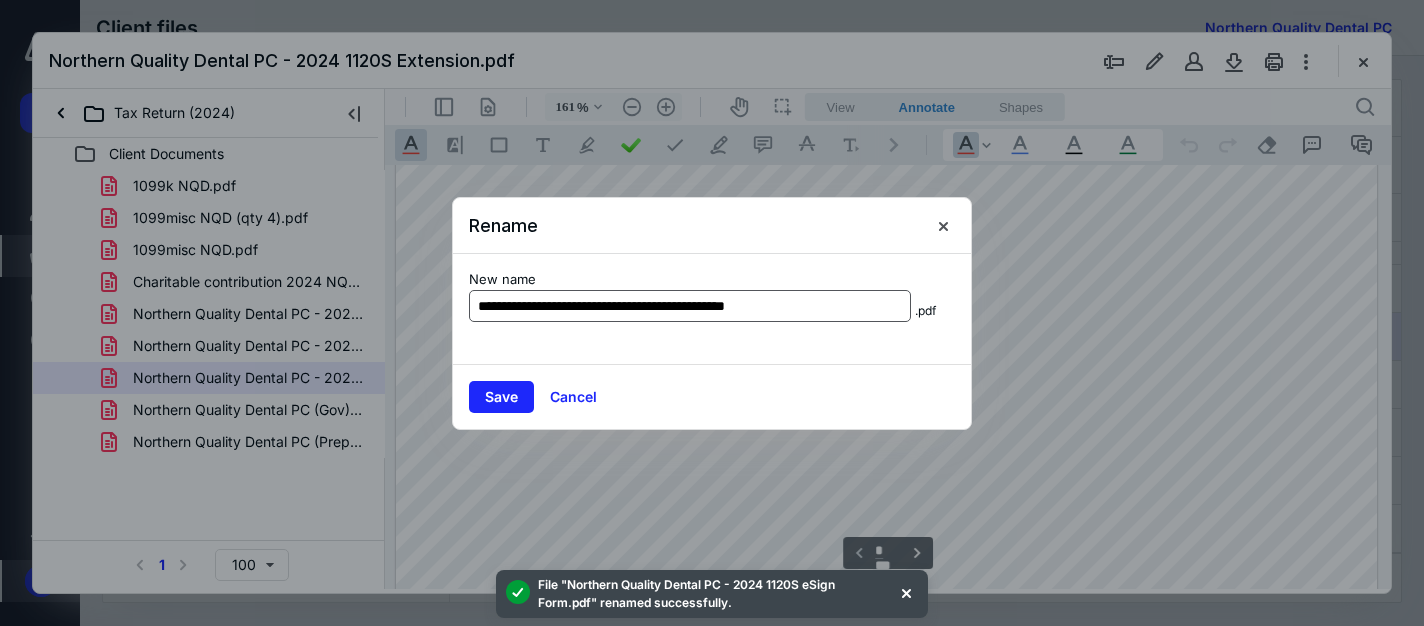 click on "**********" at bounding box center (690, 306) 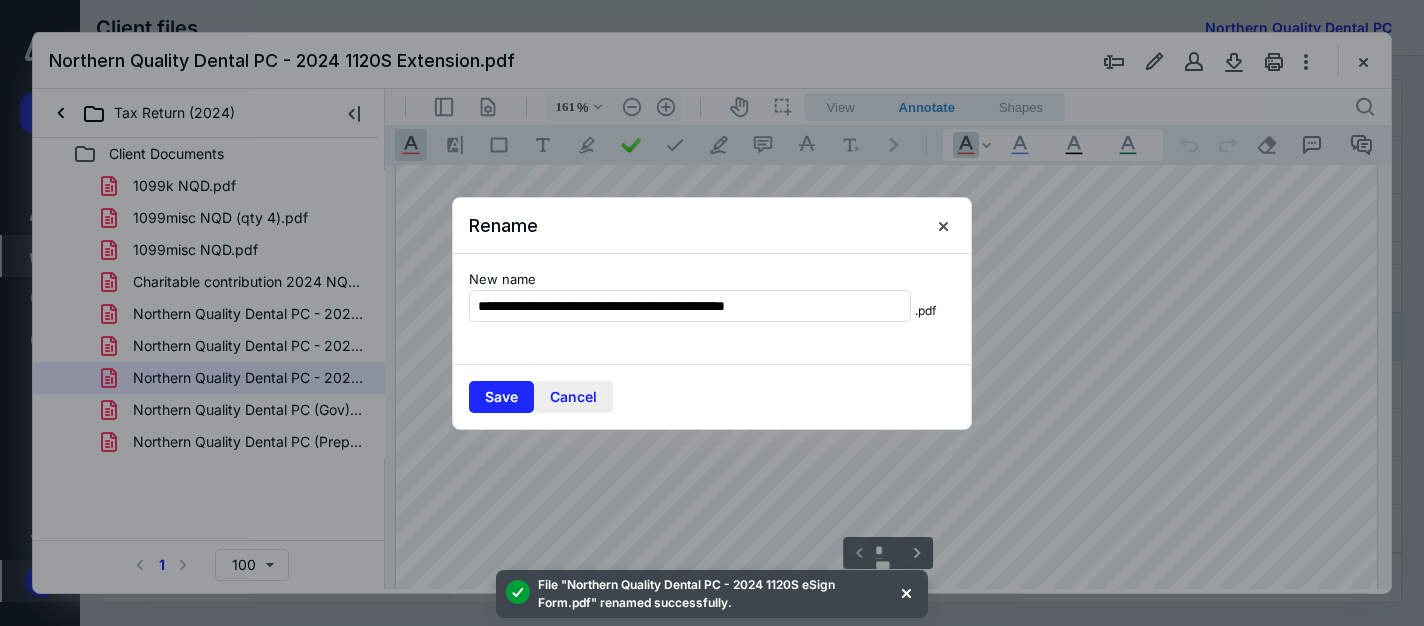 click on "Cancel" at bounding box center (573, 397) 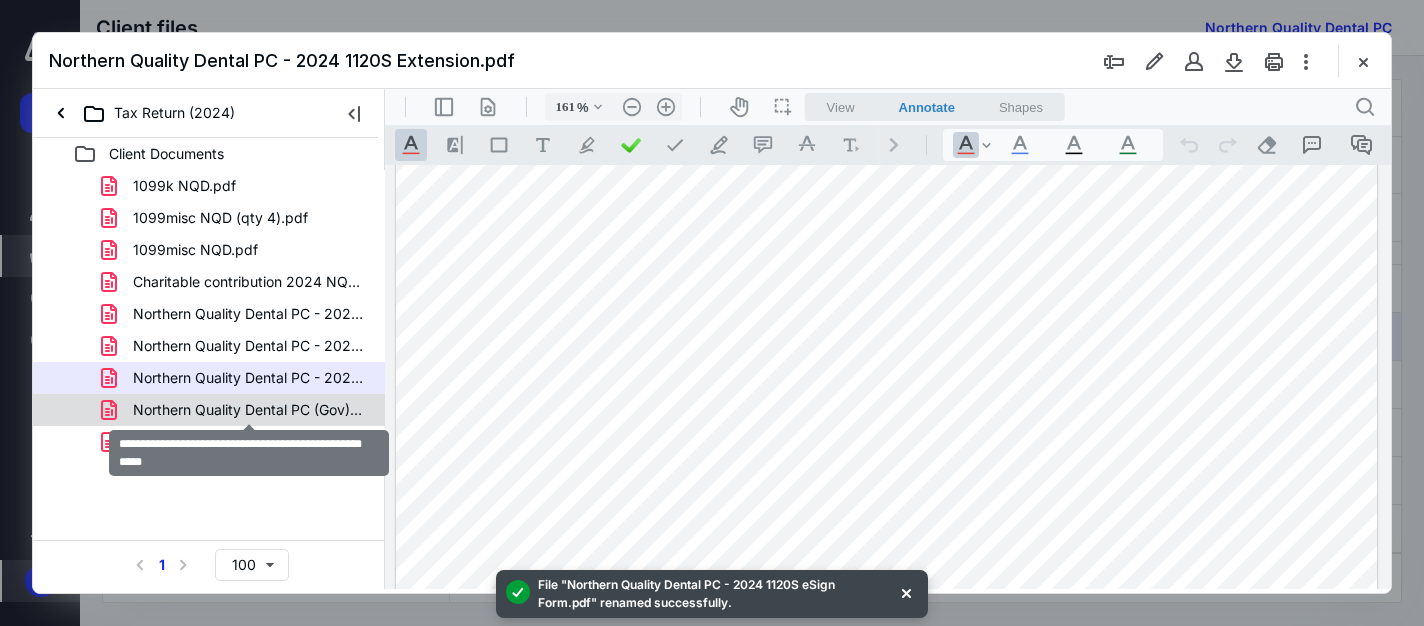 click on "Northern Quality Dental PC (Gov)(signed_07-14-2025).pdf" at bounding box center (249, 410) 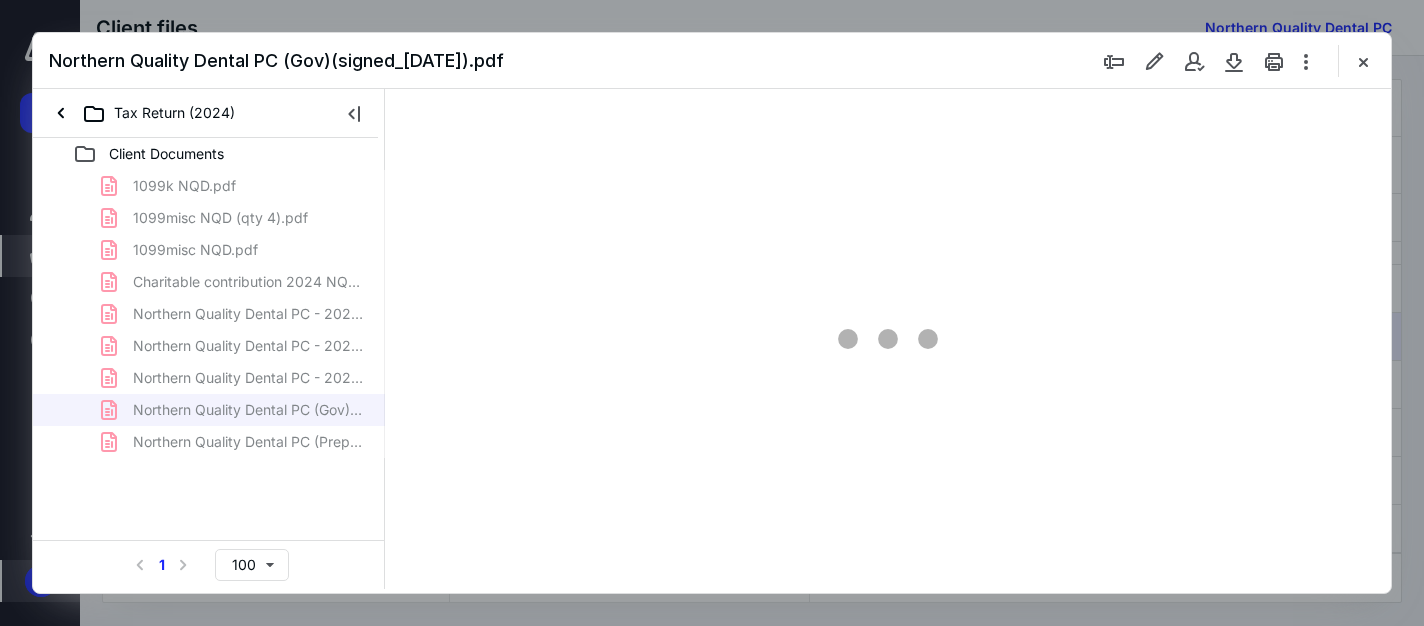 type on "161" 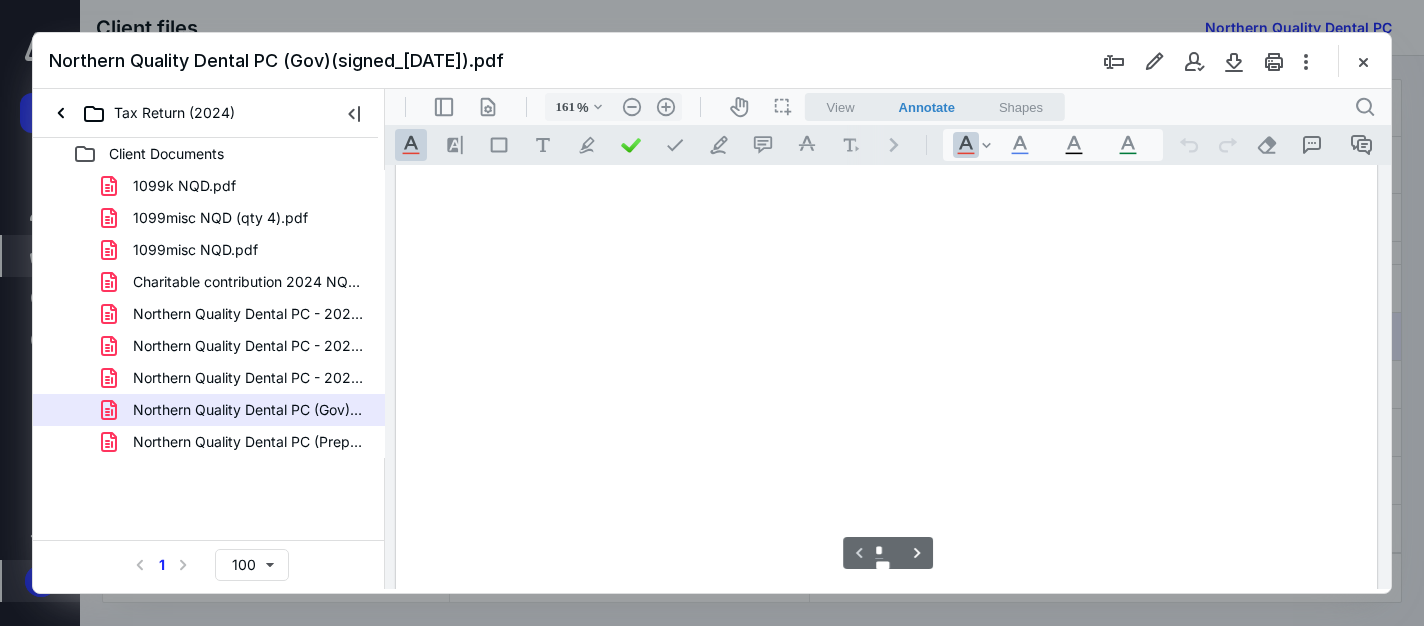 scroll, scrollTop: 82, scrollLeft: 0, axis: vertical 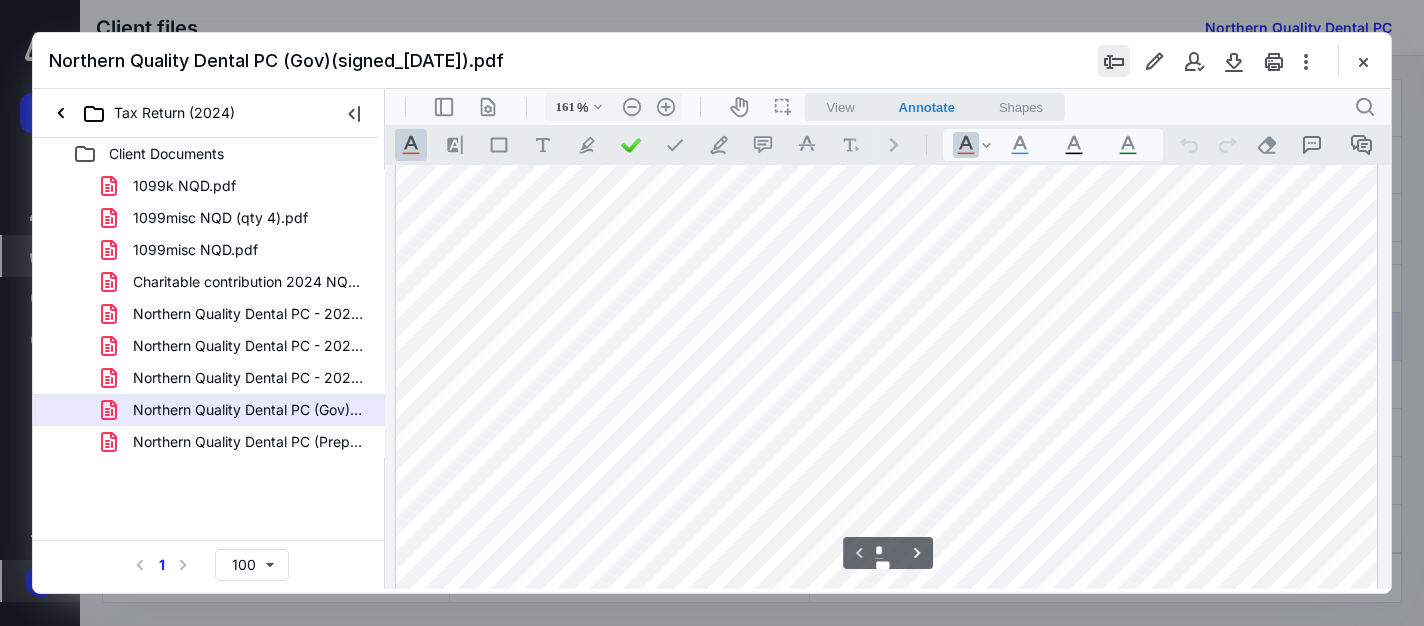 click at bounding box center [1114, 61] 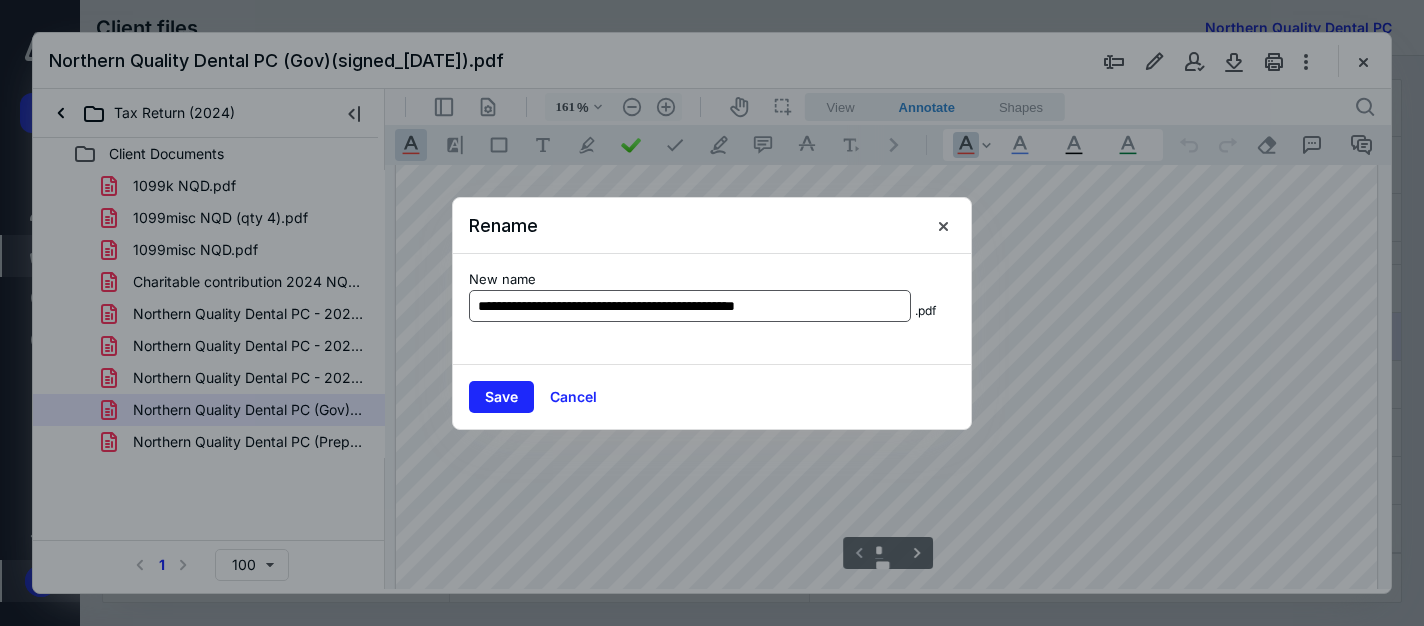 click on "**********" at bounding box center (690, 306) 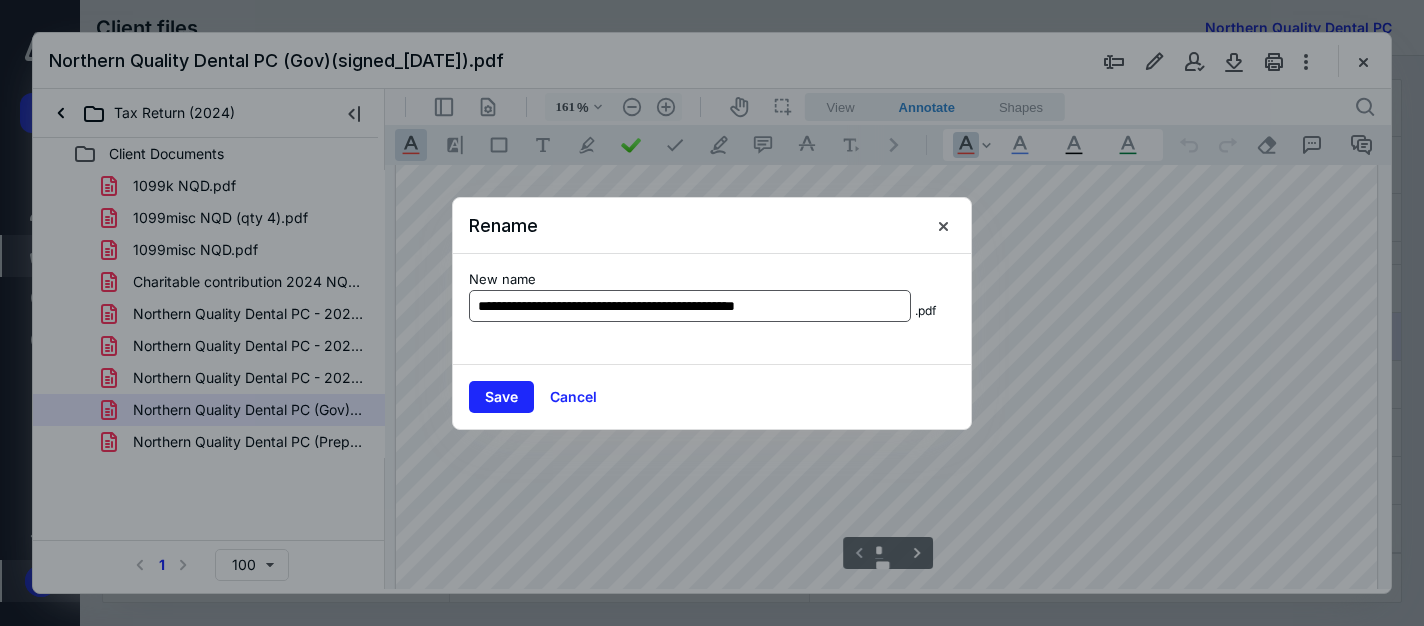 drag, startPoint x: 848, startPoint y: 304, endPoint x: 660, endPoint y: 306, distance: 188.01064 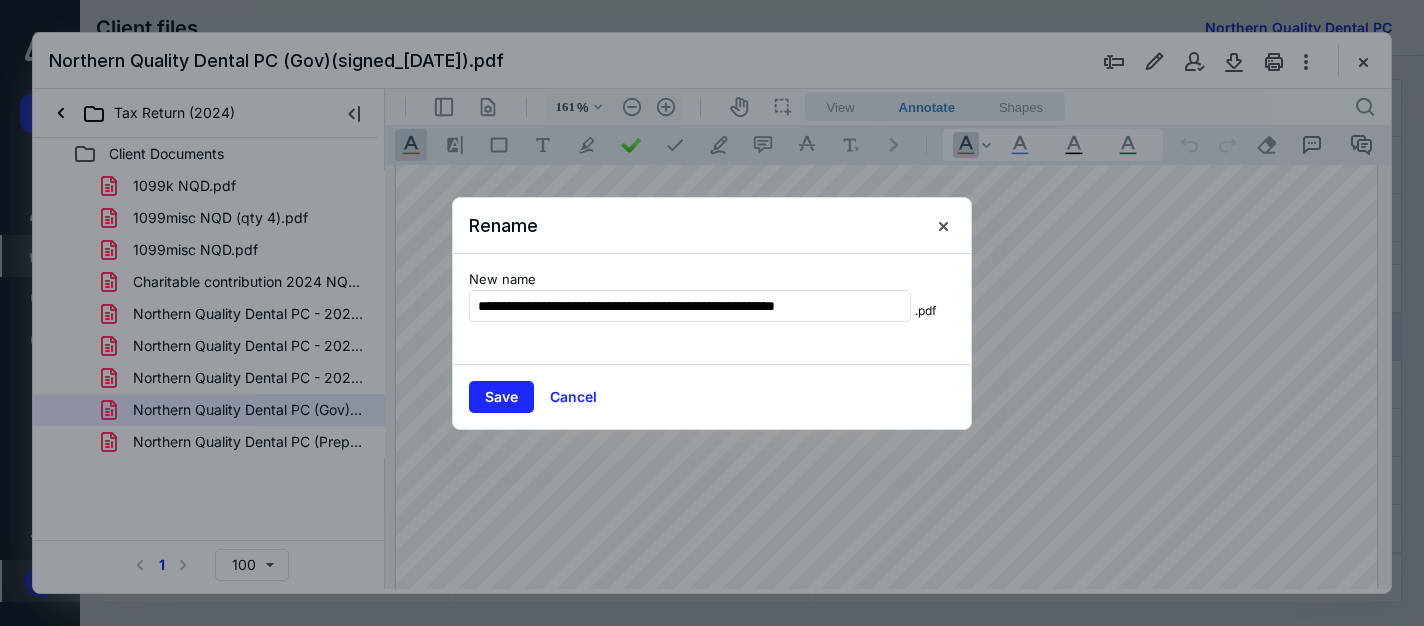 type on "**********" 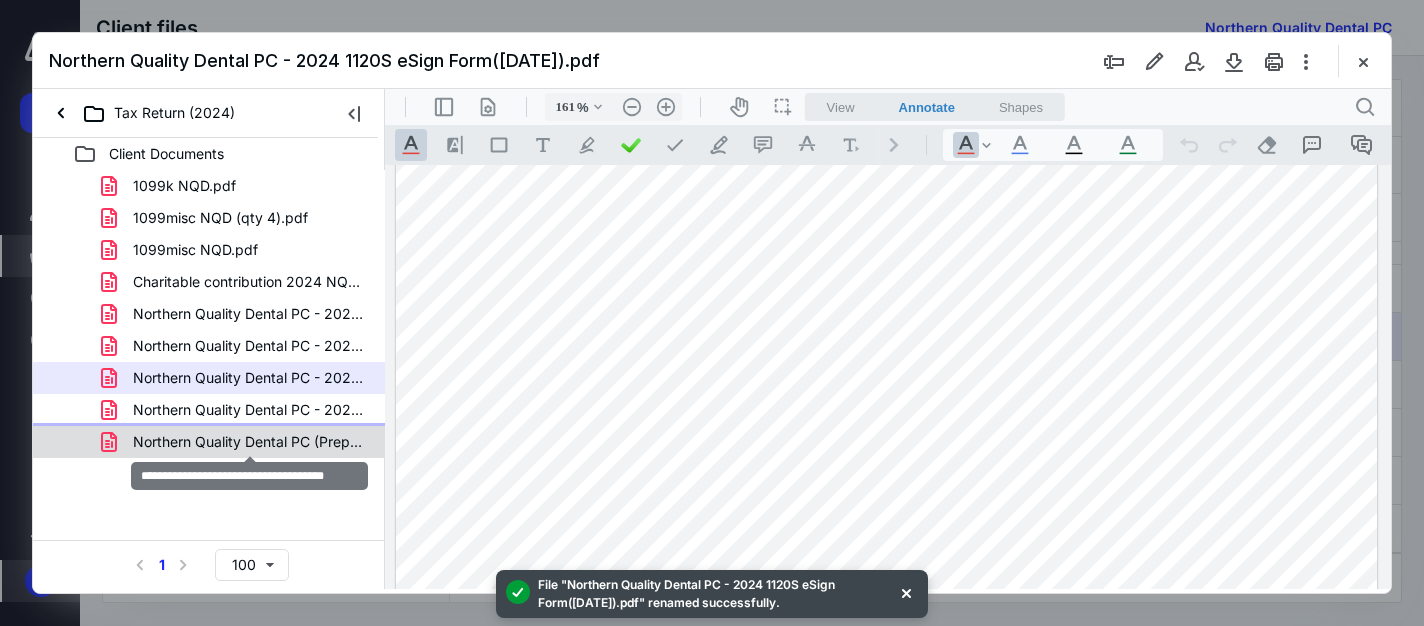 click on "Northern Quality Dental PC (Prep).pdf" at bounding box center [249, 442] 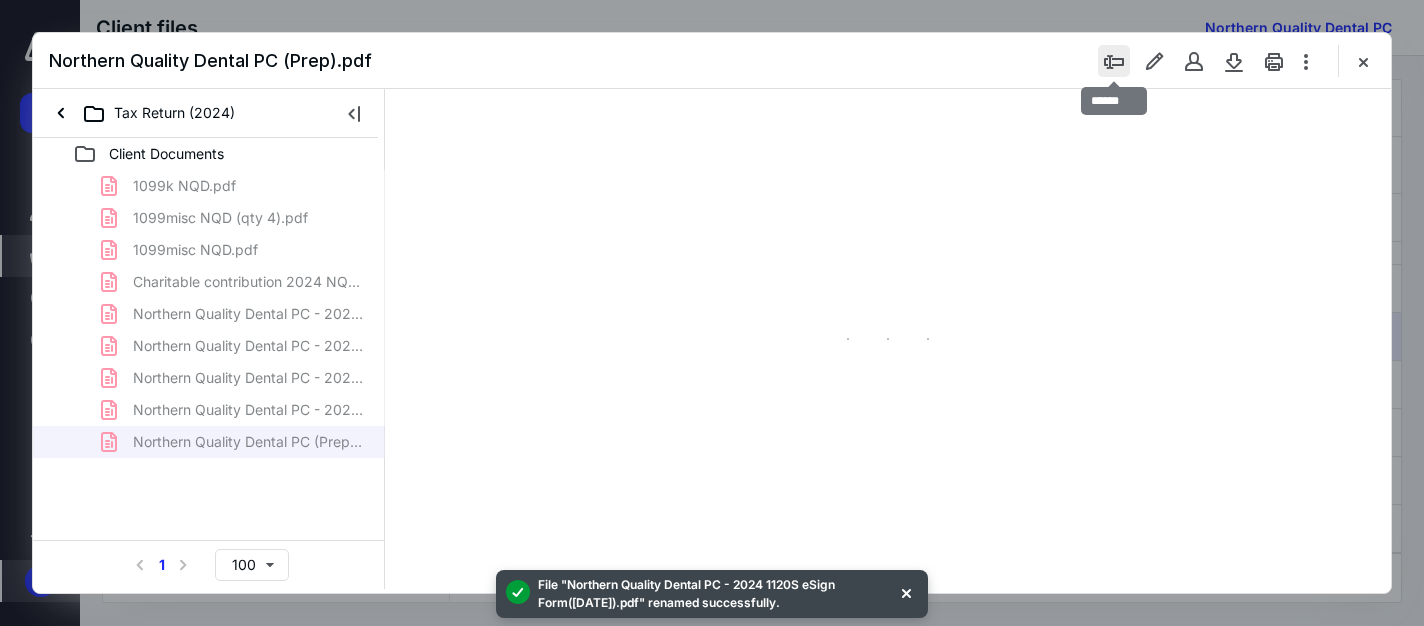 click at bounding box center (1114, 61) 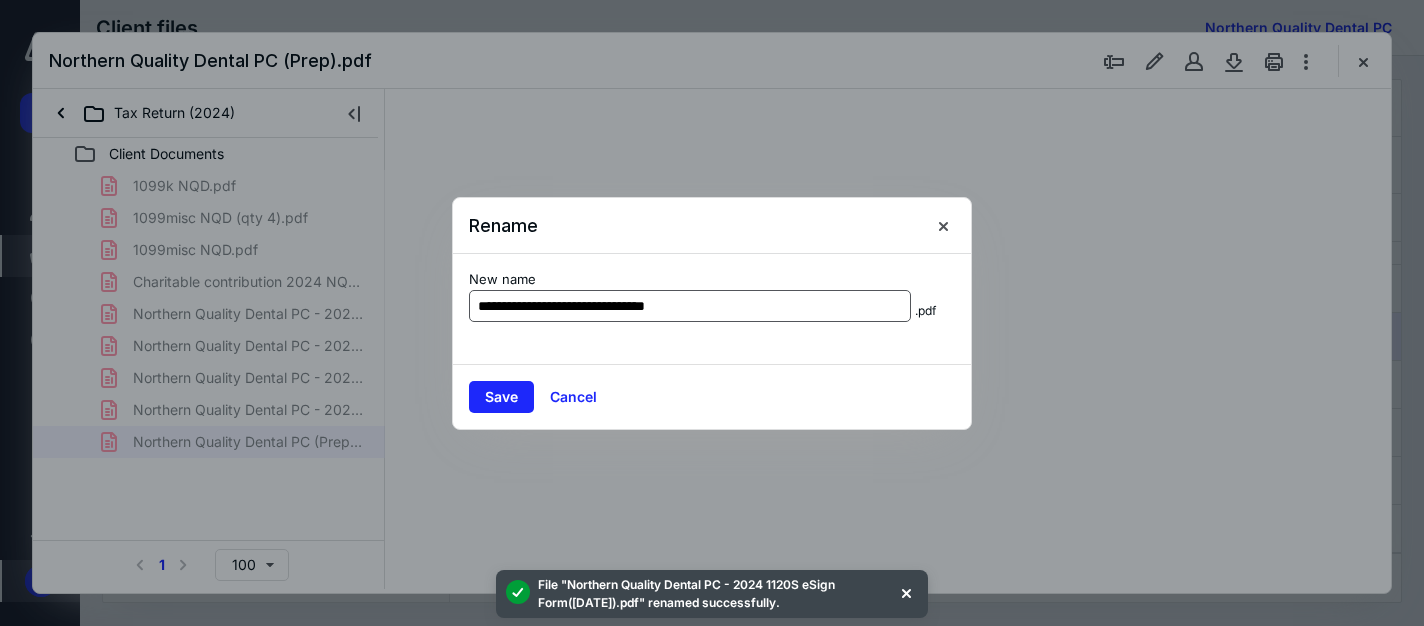 type on "161" 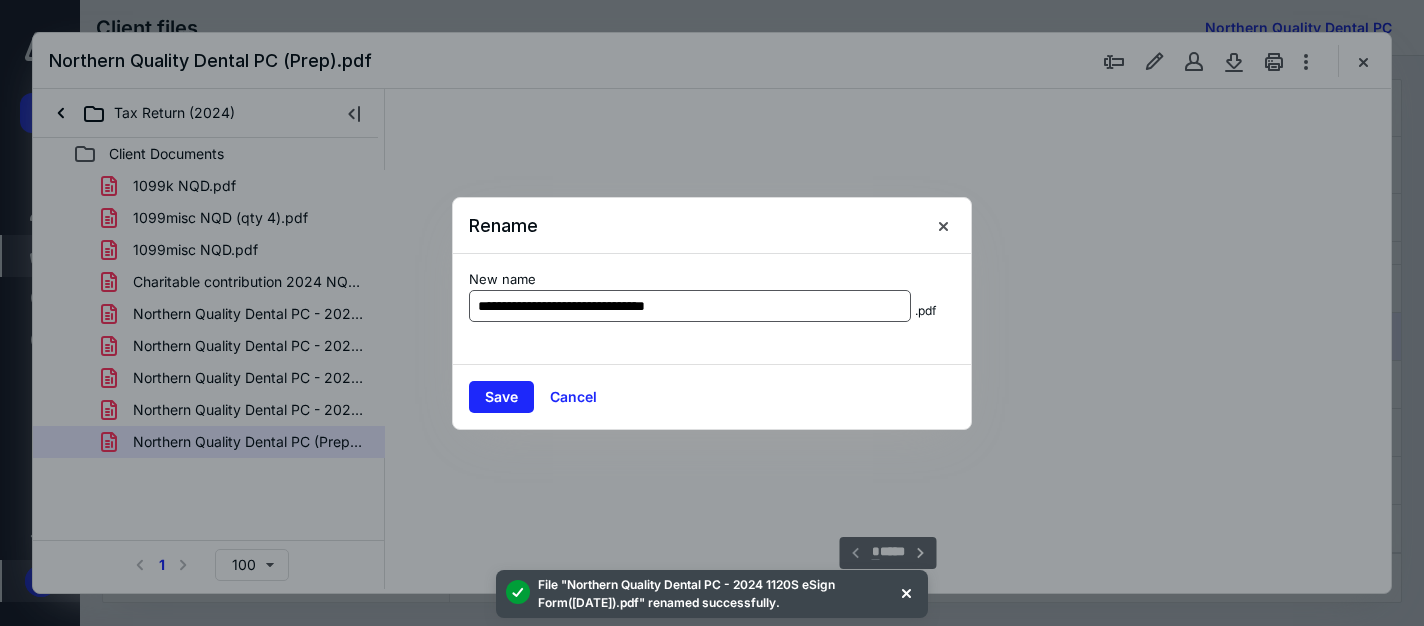 click on "**********" at bounding box center [690, 306] 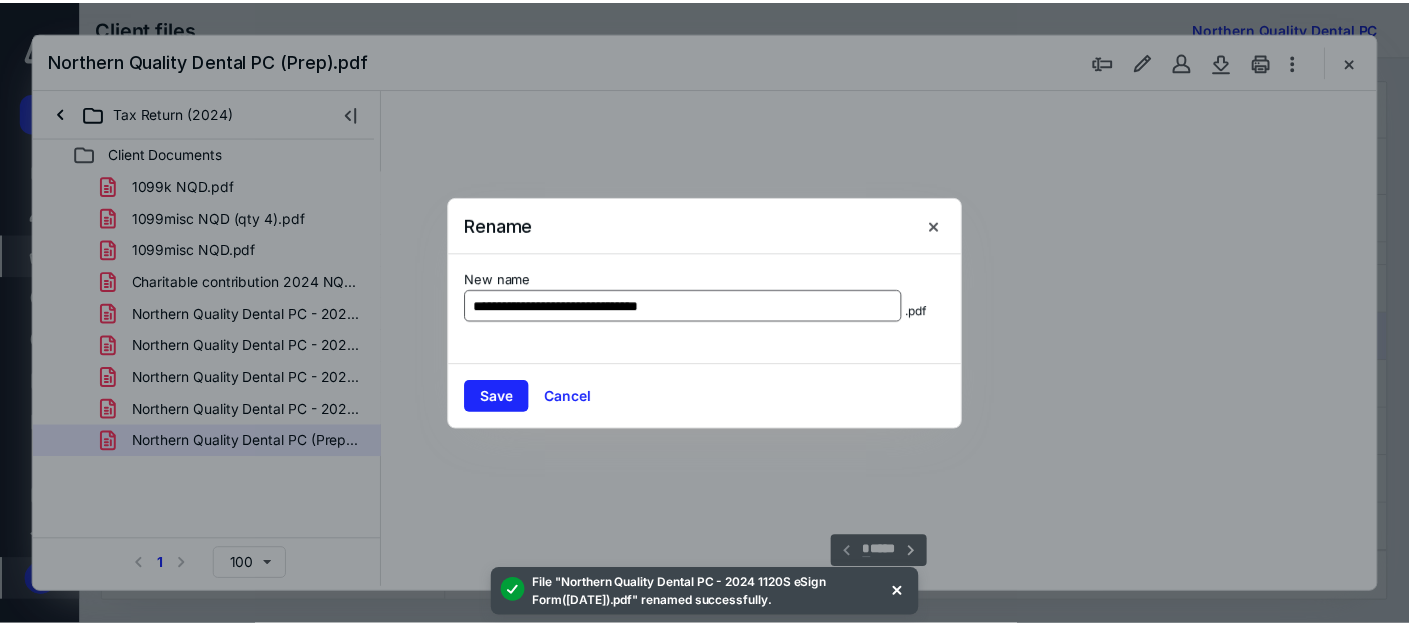scroll, scrollTop: 82, scrollLeft: 142, axis: both 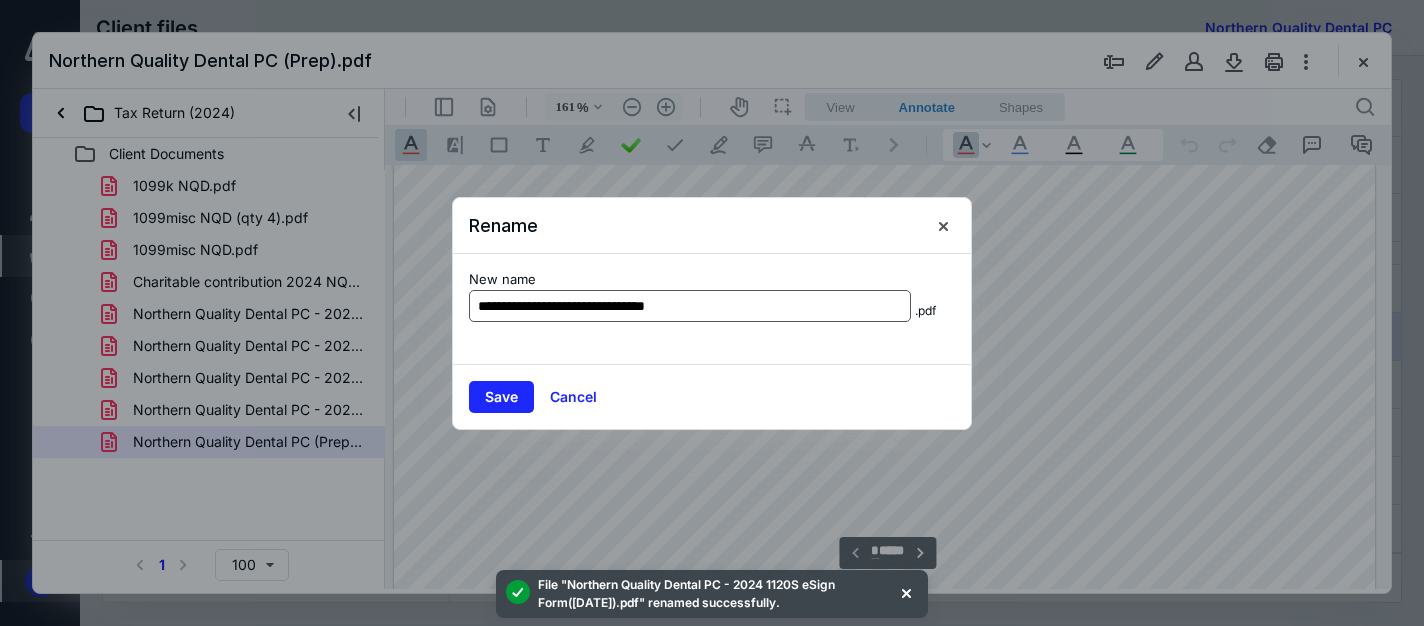 drag, startPoint x: 711, startPoint y: 308, endPoint x: 661, endPoint y: 308, distance: 50 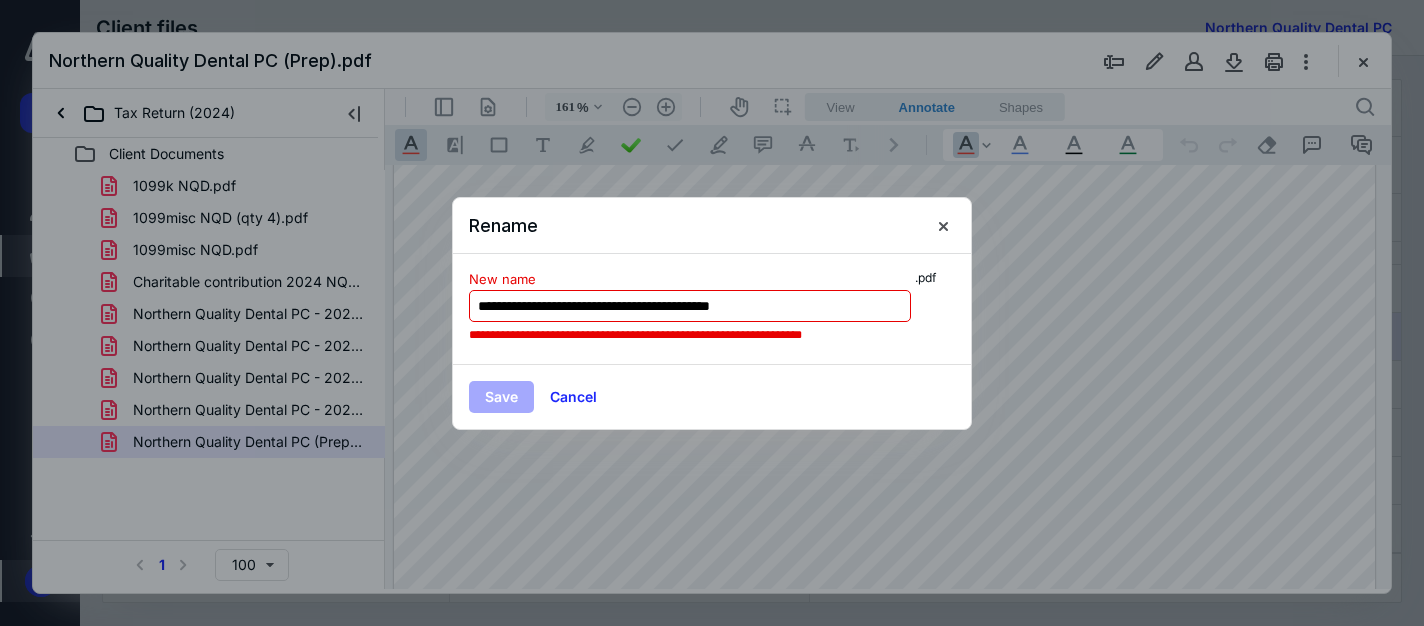 click on "**********" at bounding box center (690, 306) 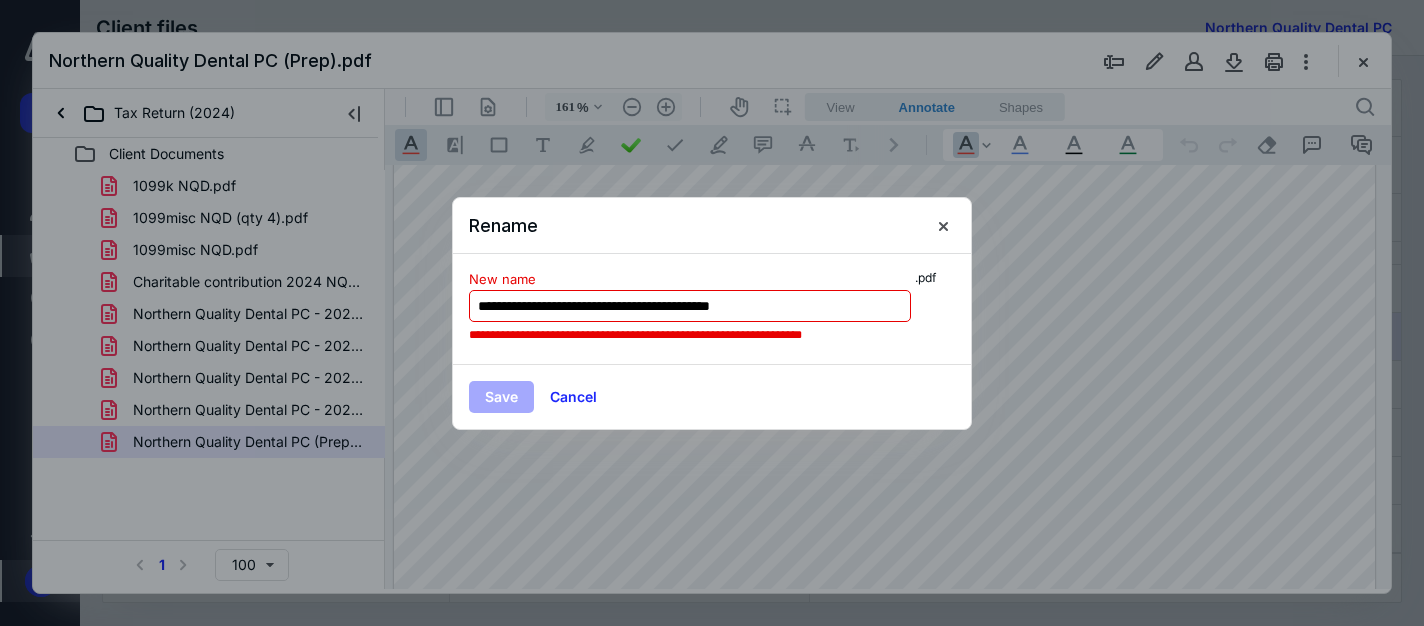 drag, startPoint x: 797, startPoint y: 301, endPoint x: 751, endPoint y: 306, distance: 46.270943 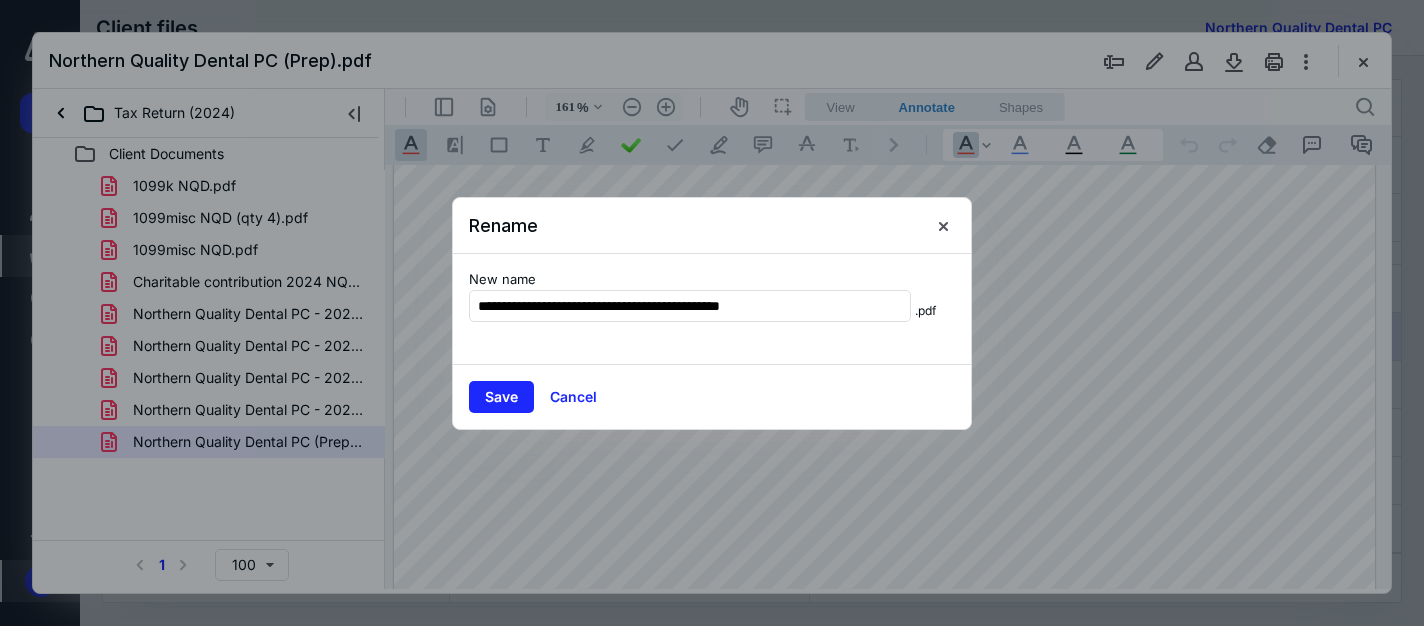type on "**********" 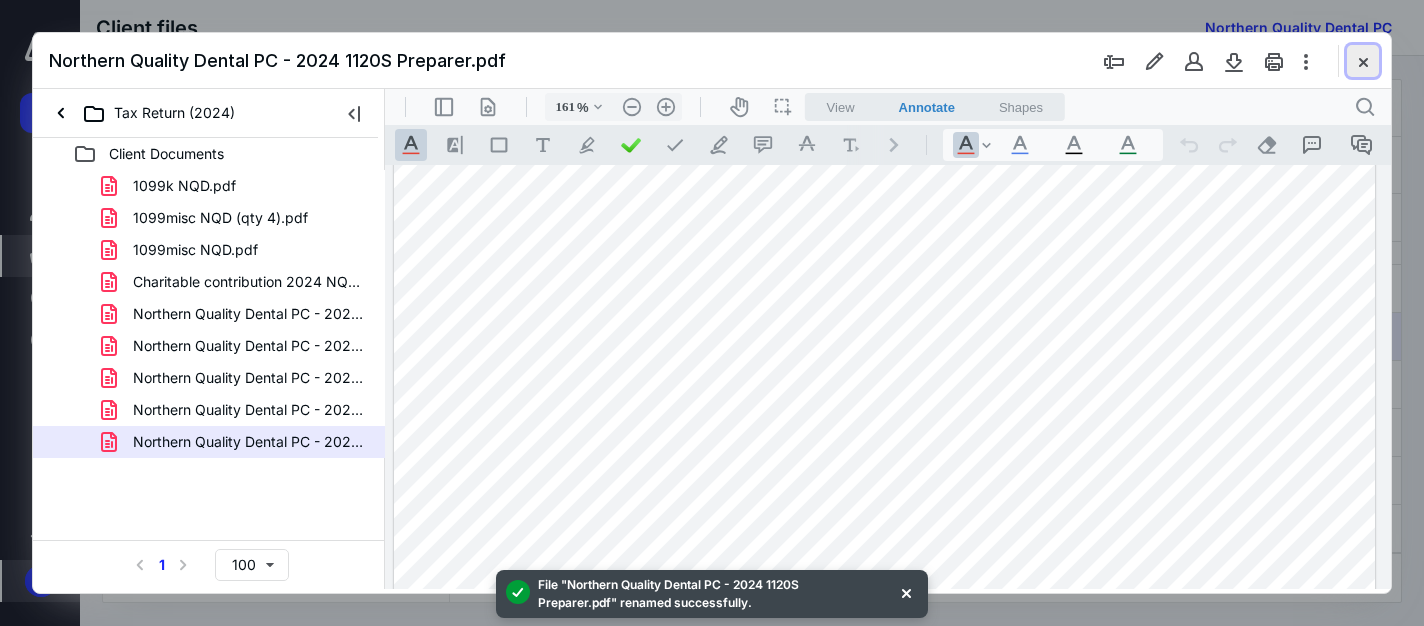 click at bounding box center (1363, 61) 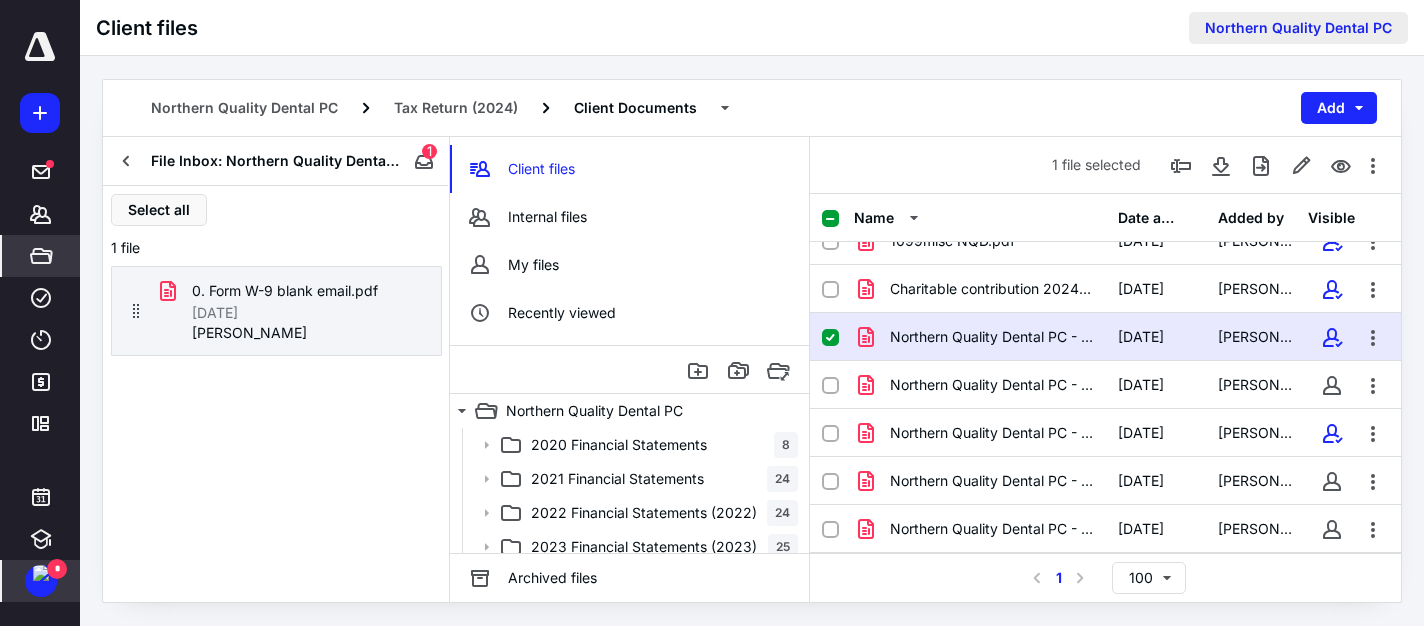 click on "Northern Quality Dental PC" at bounding box center [1298, 28] 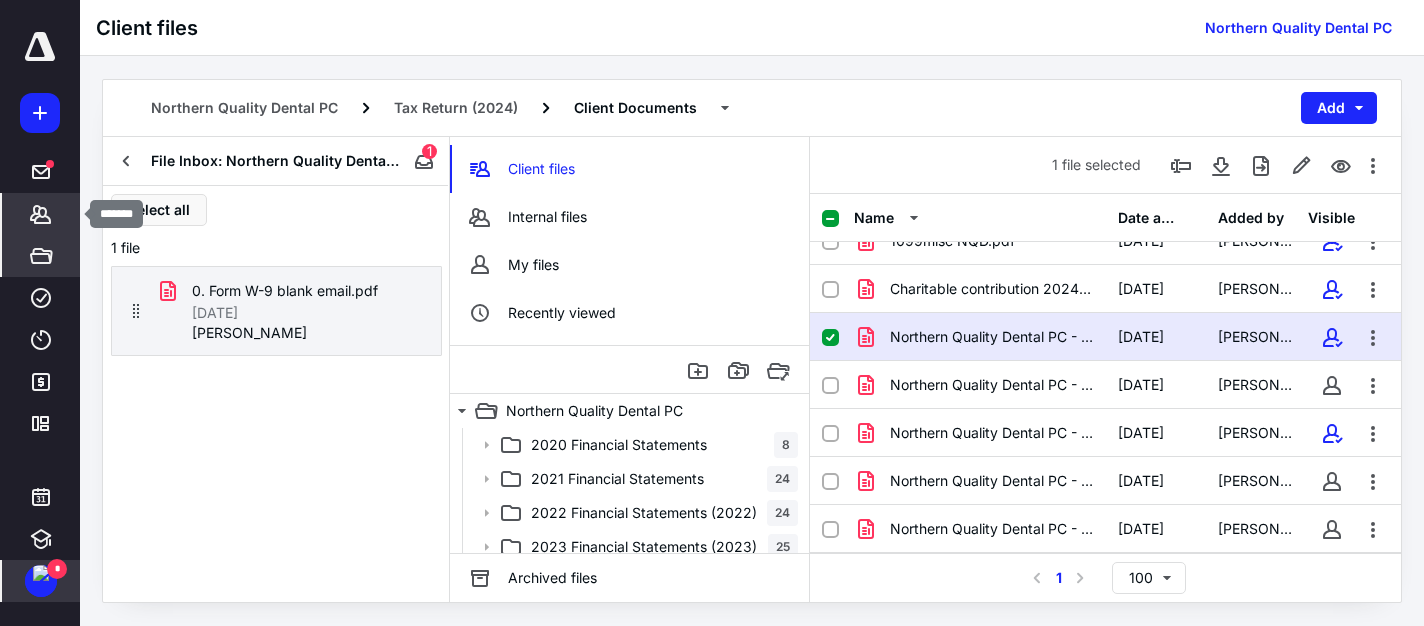 click 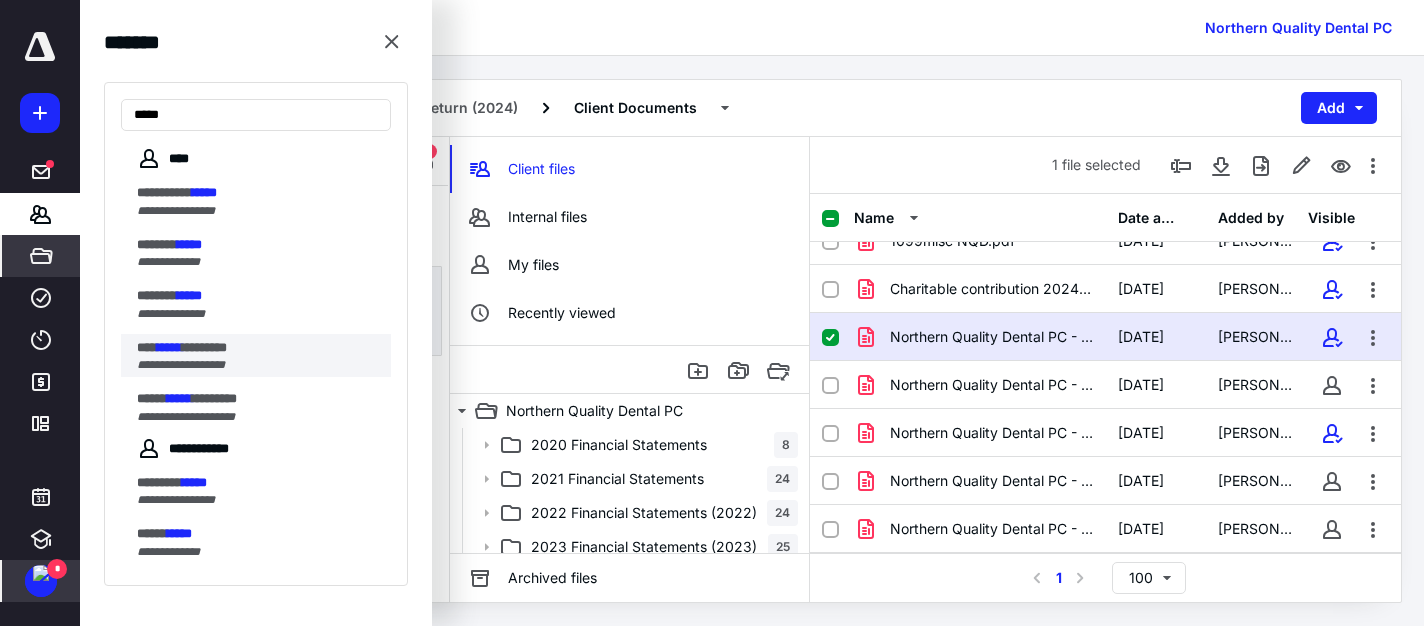 type on "*****" 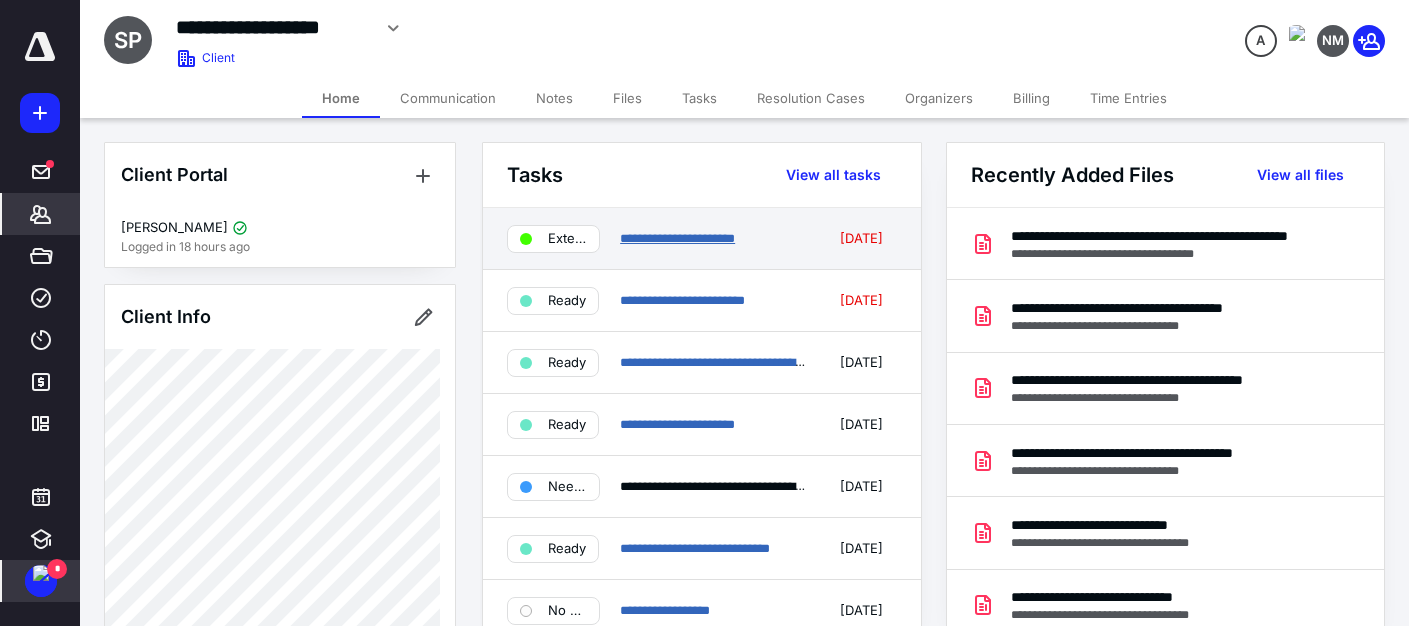 click on "**********" at bounding box center [677, 238] 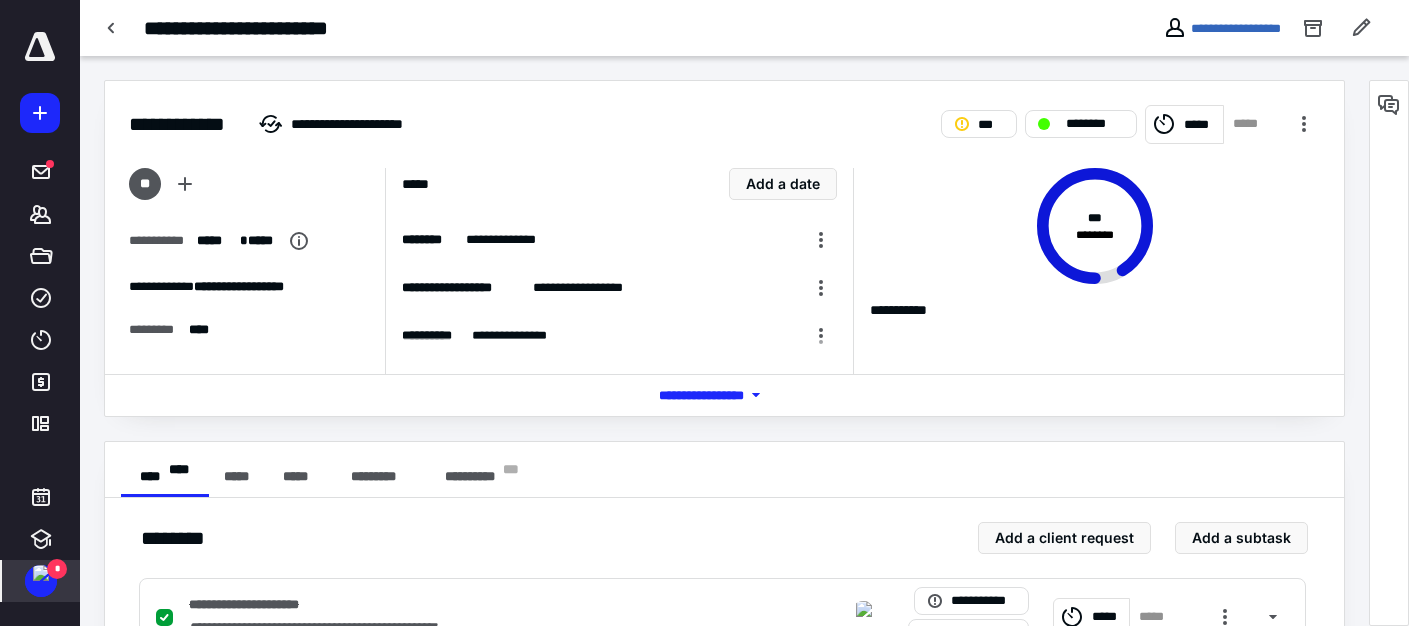 scroll, scrollTop: 1019, scrollLeft: 0, axis: vertical 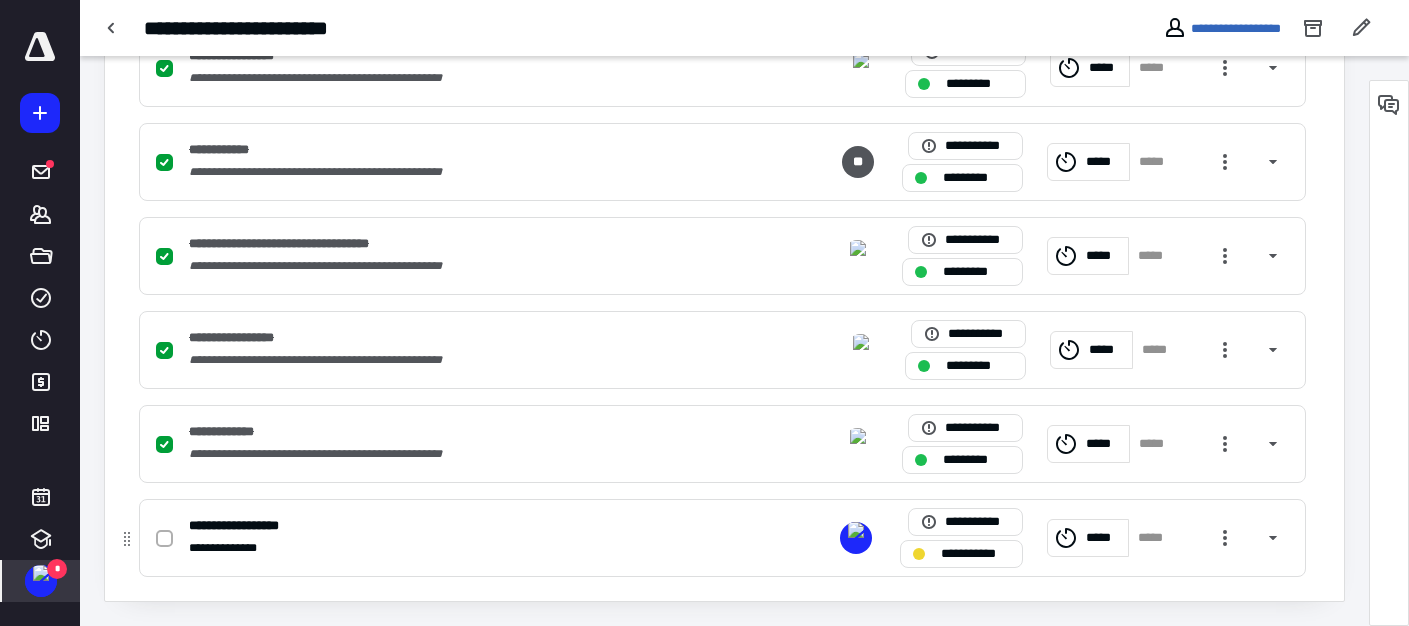 click 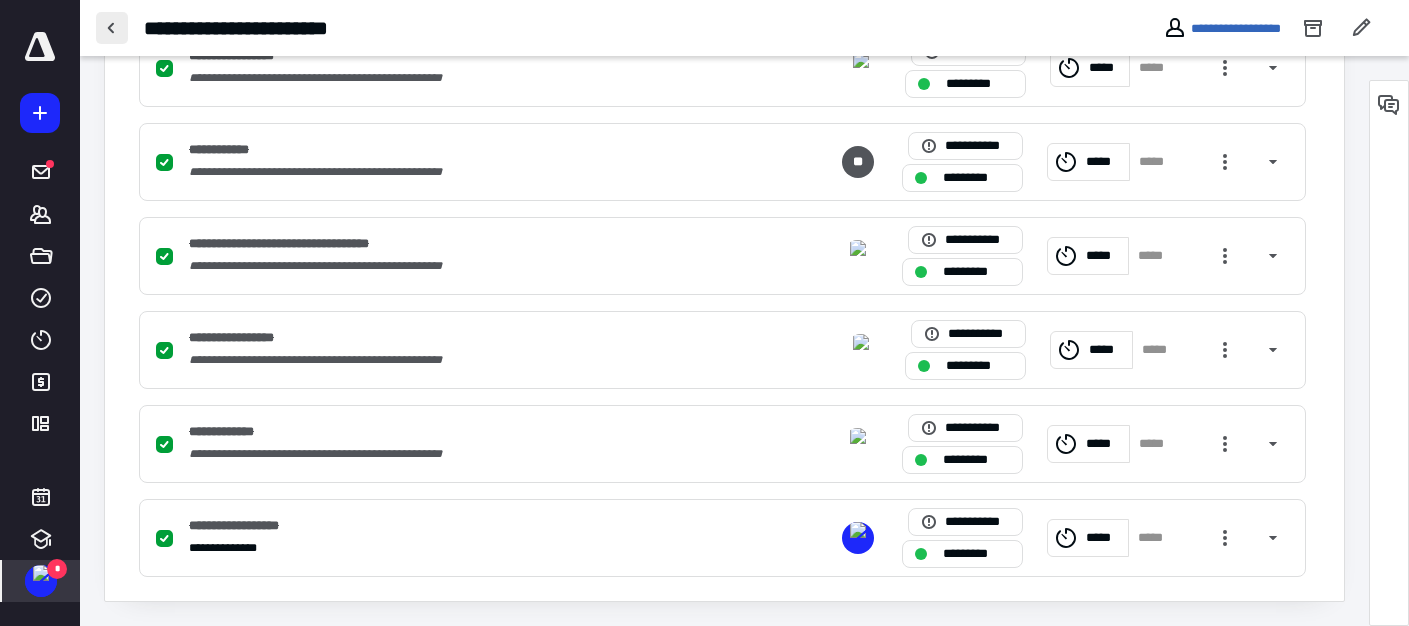 click at bounding box center (112, 28) 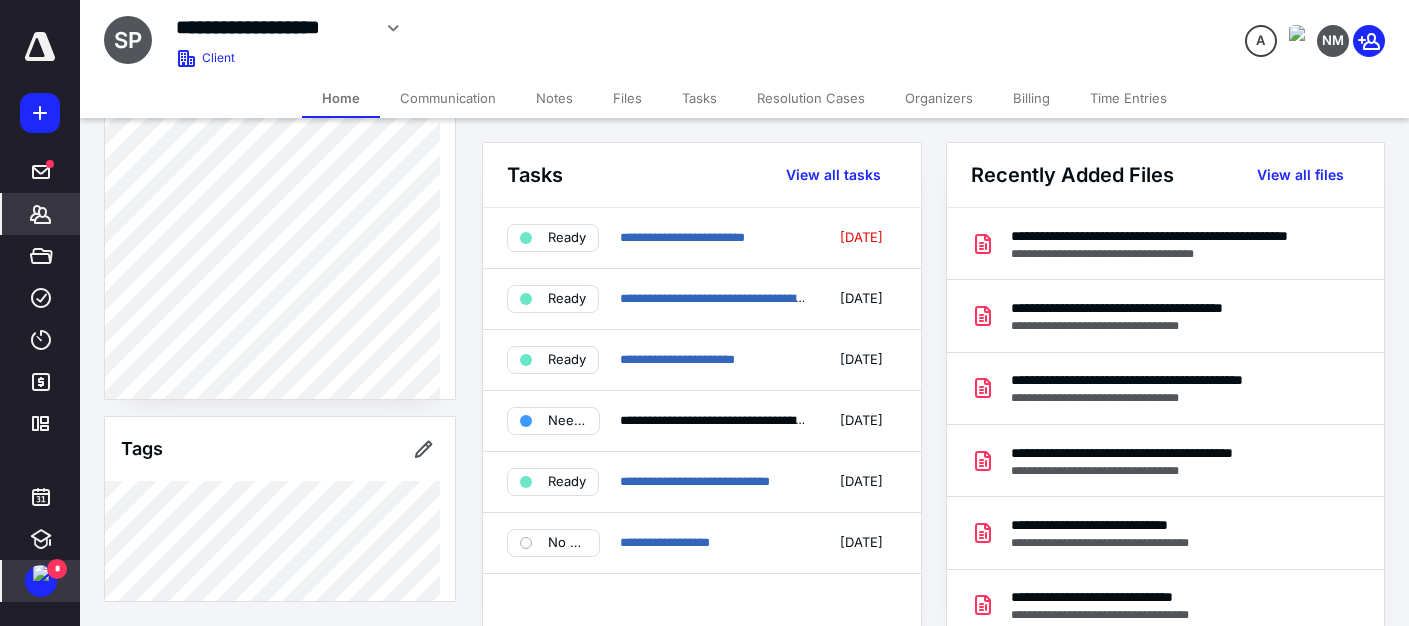 scroll, scrollTop: 1379, scrollLeft: 0, axis: vertical 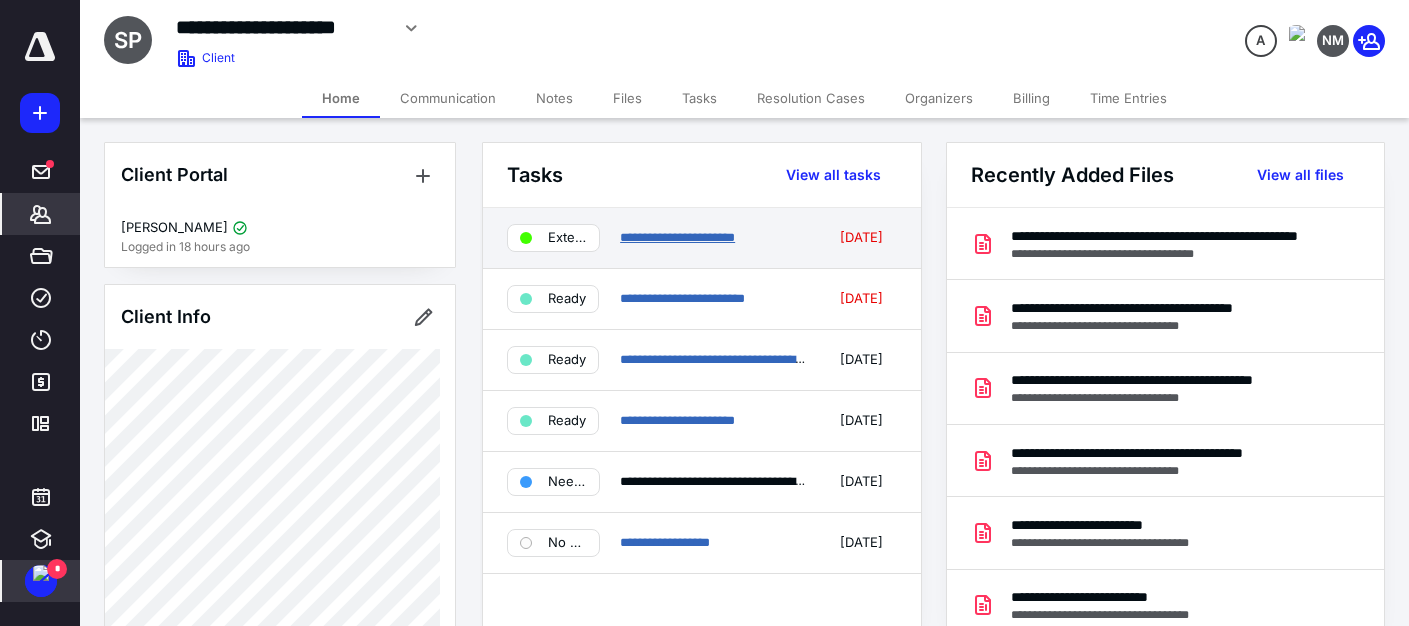 click on "**********" at bounding box center (677, 237) 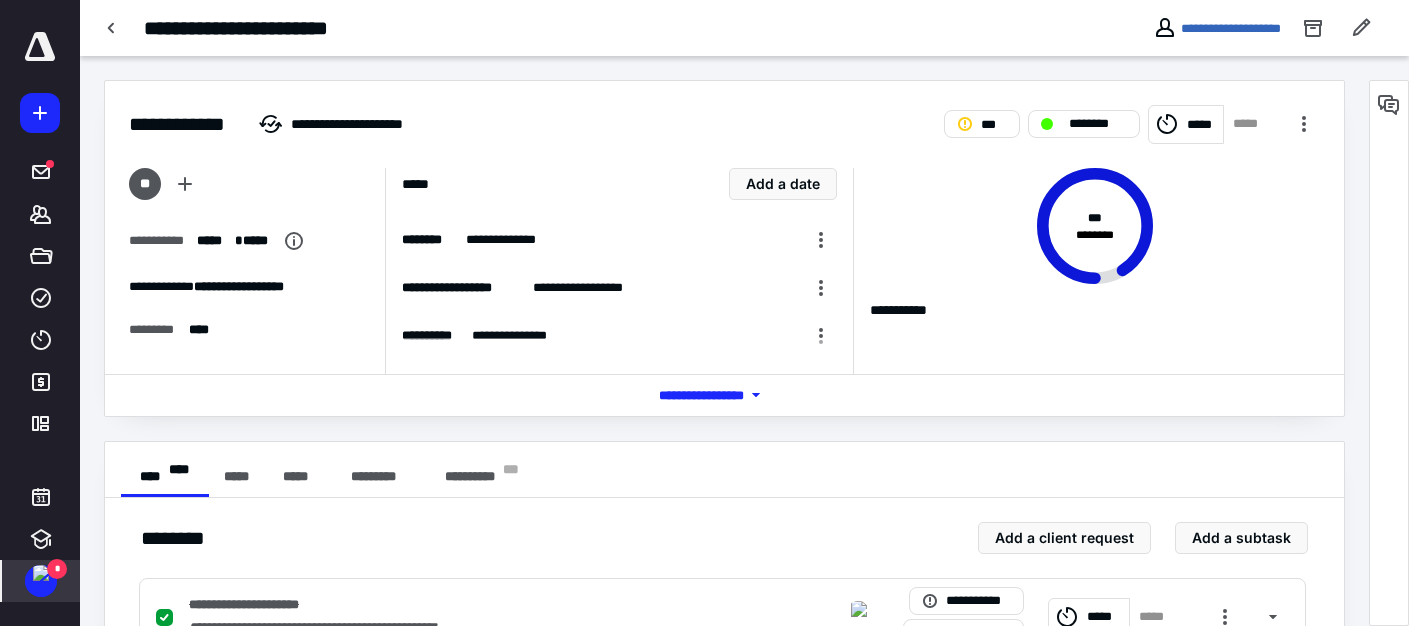 scroll, scrollTop: 1019, scrollLeft: 0, axis: vertical 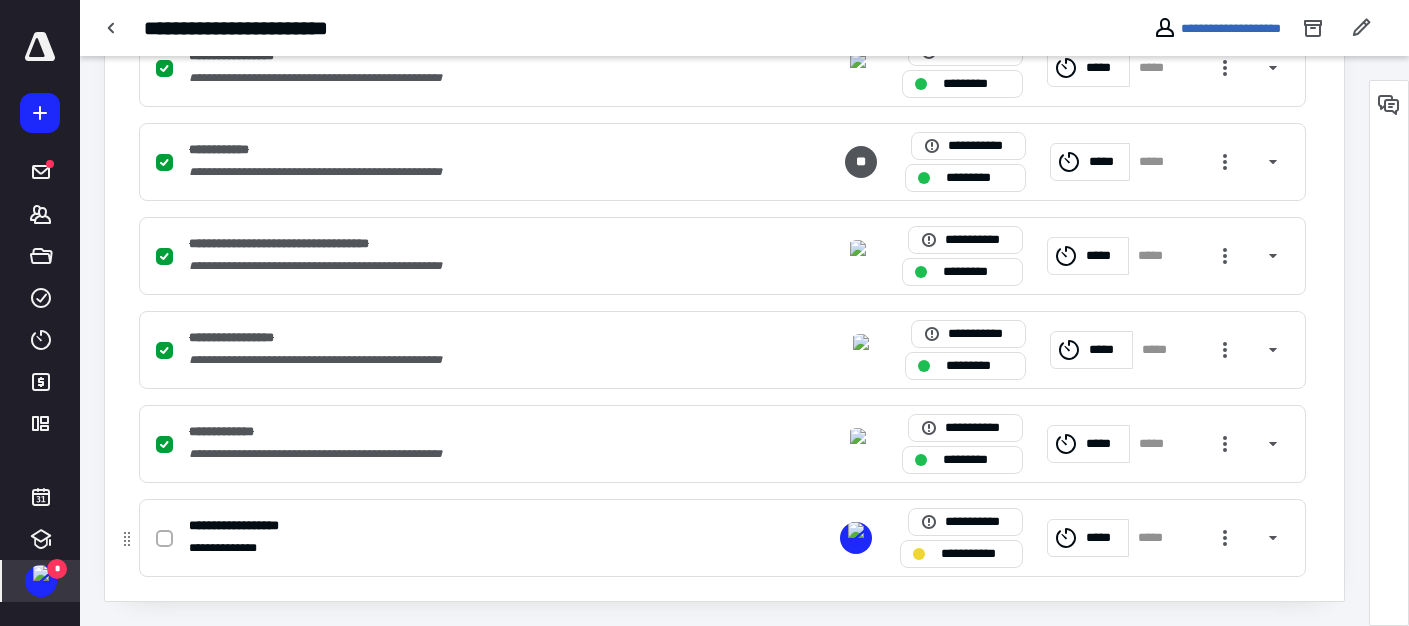 click 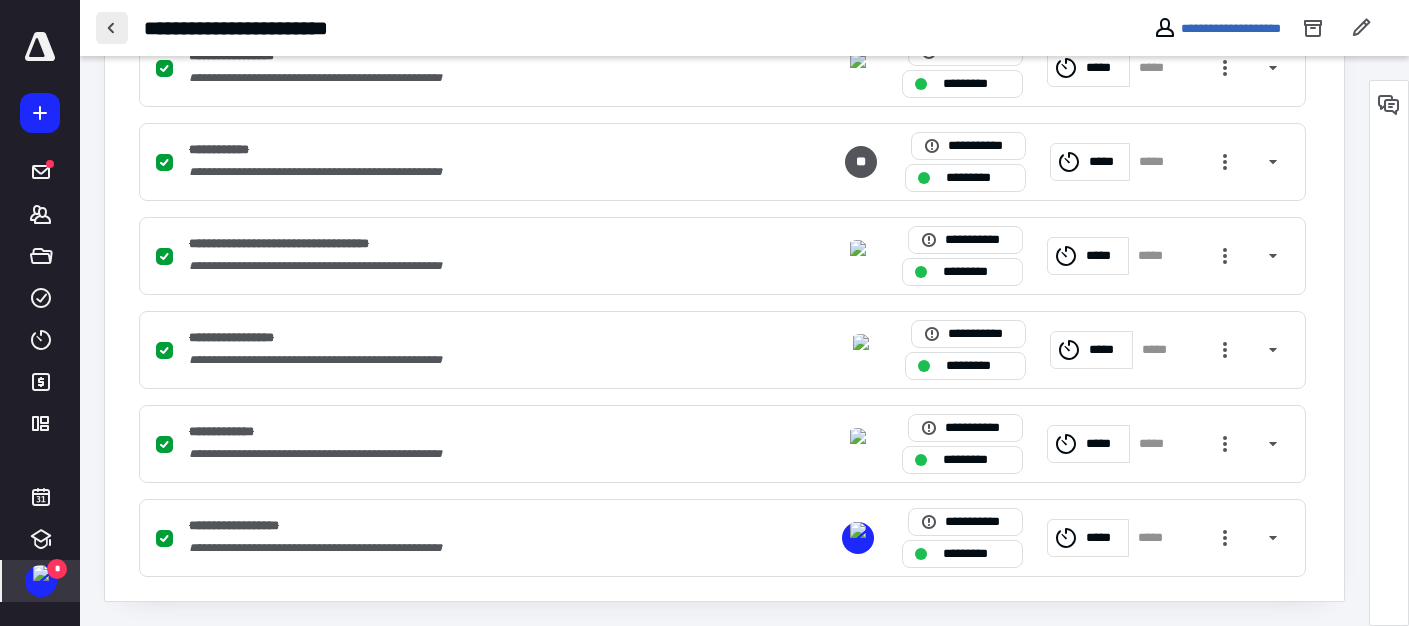 click at bounding box center (112, 28) 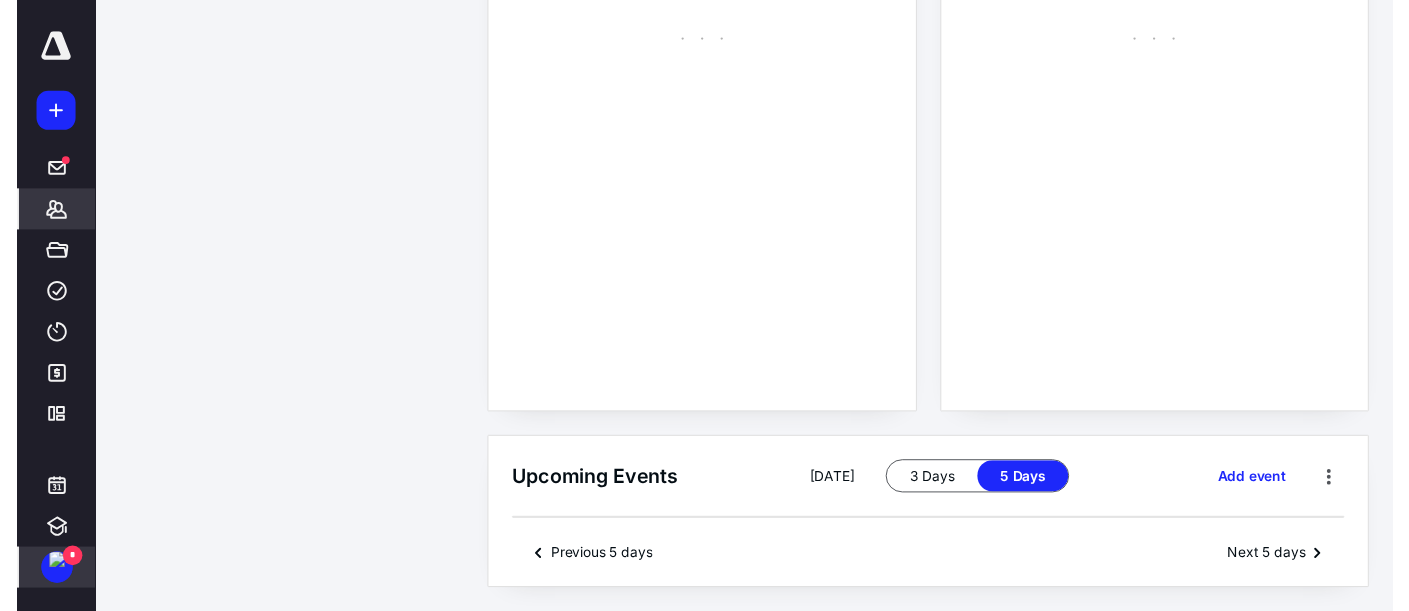 scroll, scrollTop: 0, scrollLeft: 0, axis: both 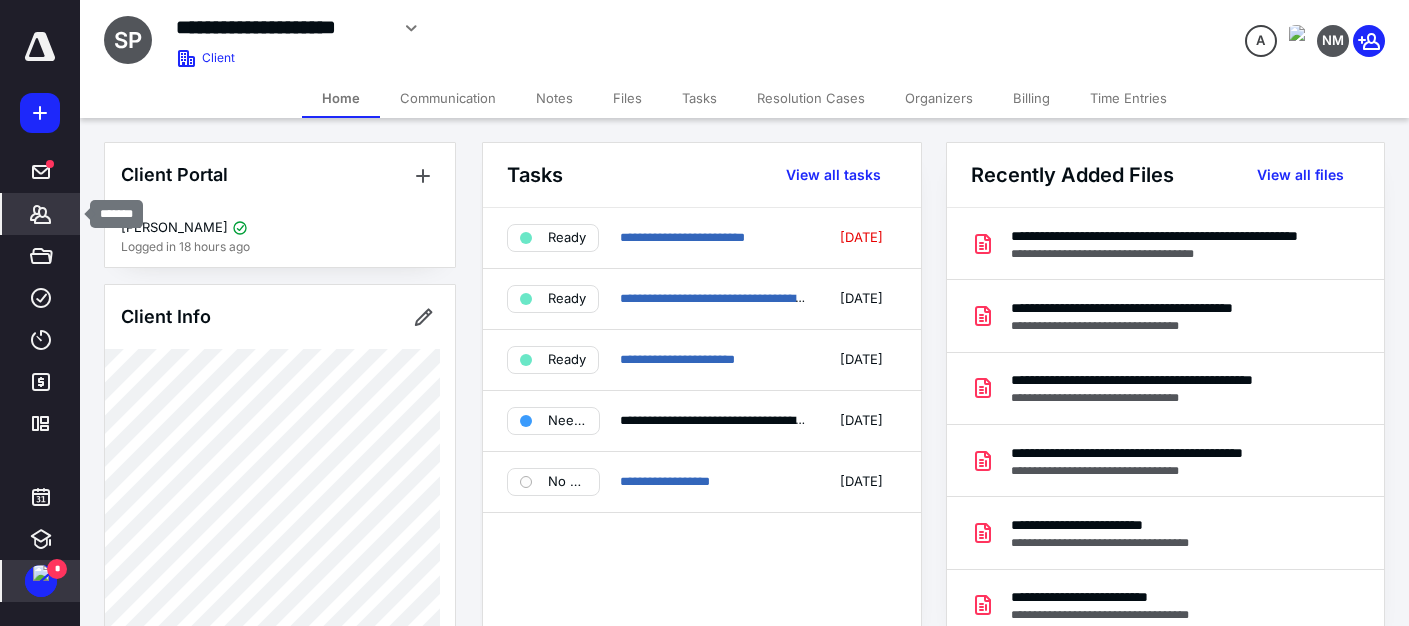 click 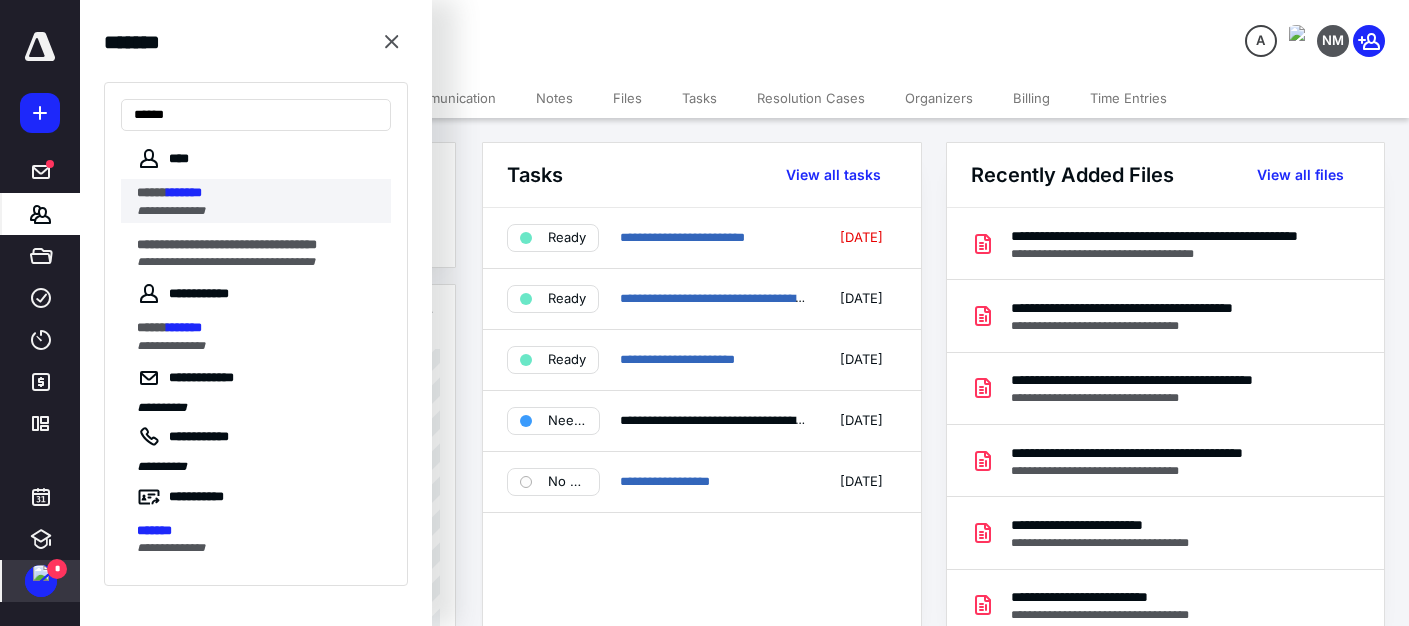 type on "******" 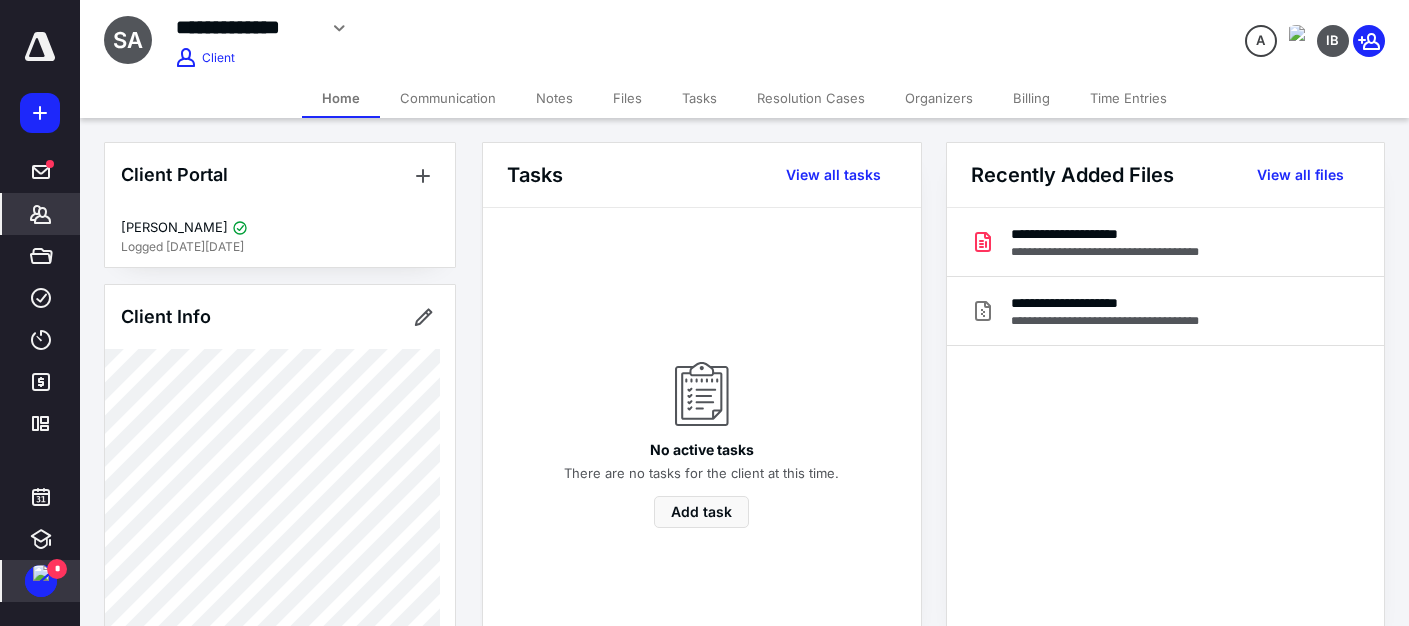 click on "Tasks" at bounding box center [699, 98] 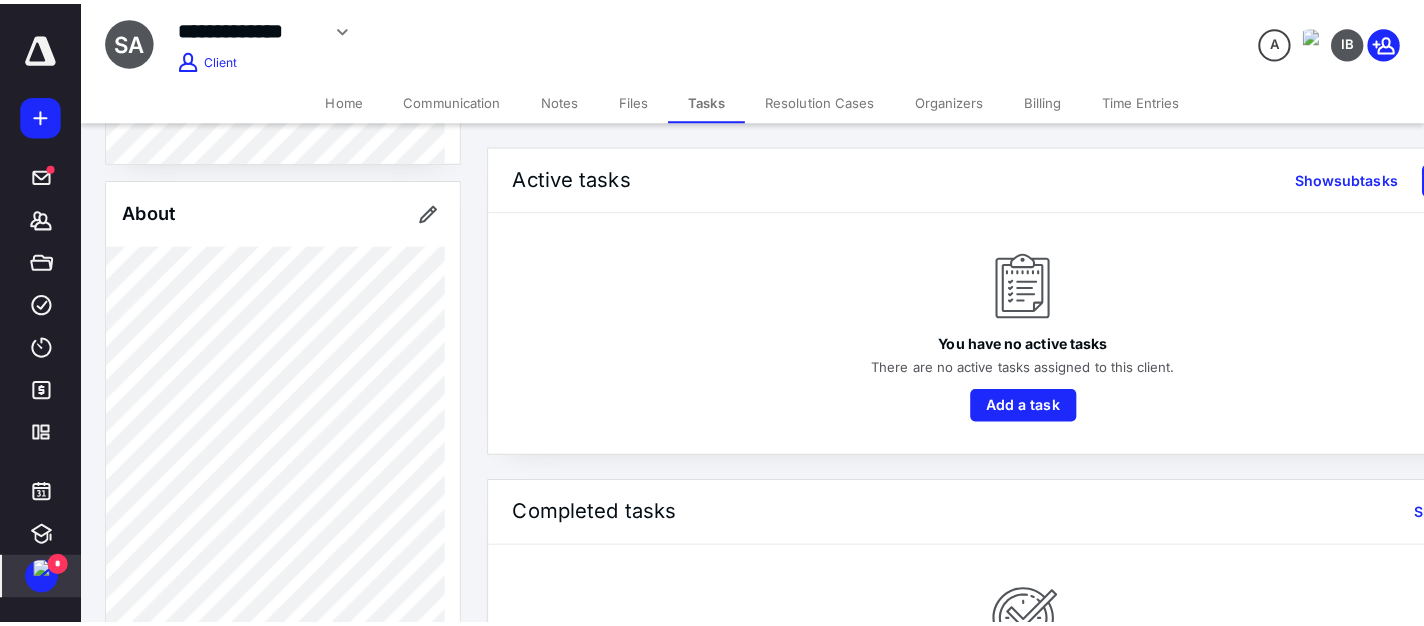scroll, scrollTop: 1408, scrollLeft: 0, axis: vertical 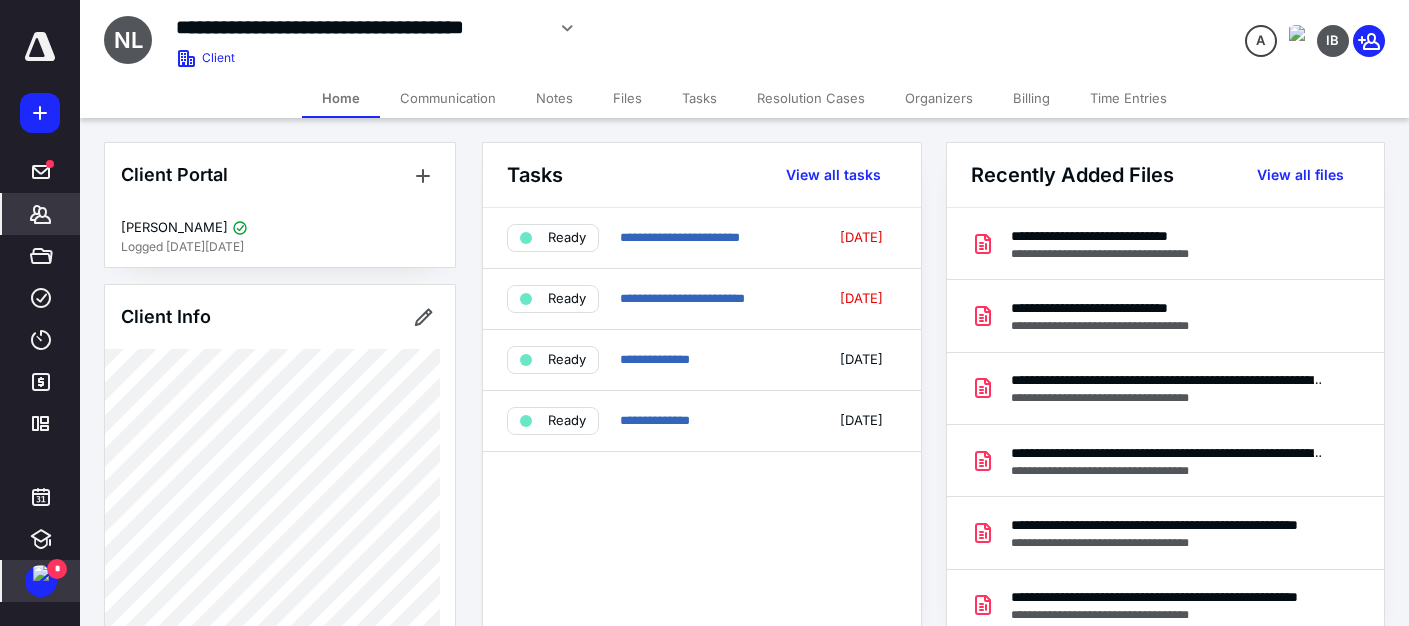 click on "Files" at bounding box center (627, 98) 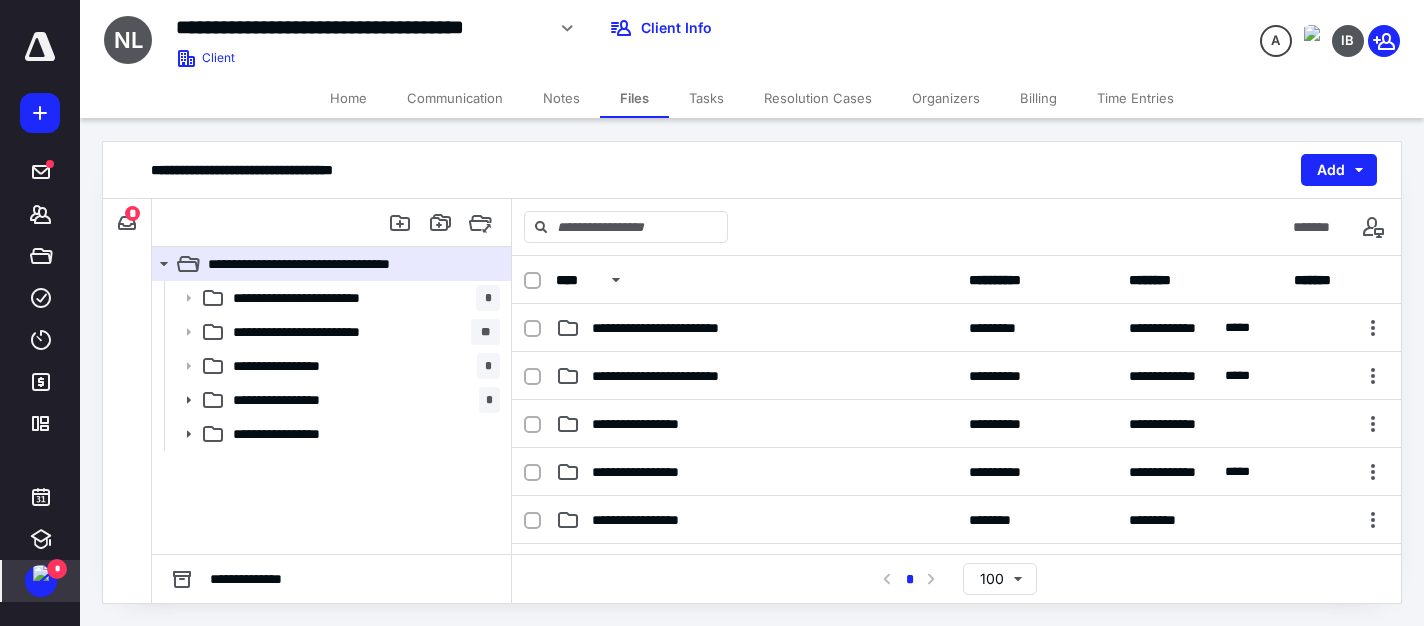 click on "Communication" at bounding box center (455, 98) 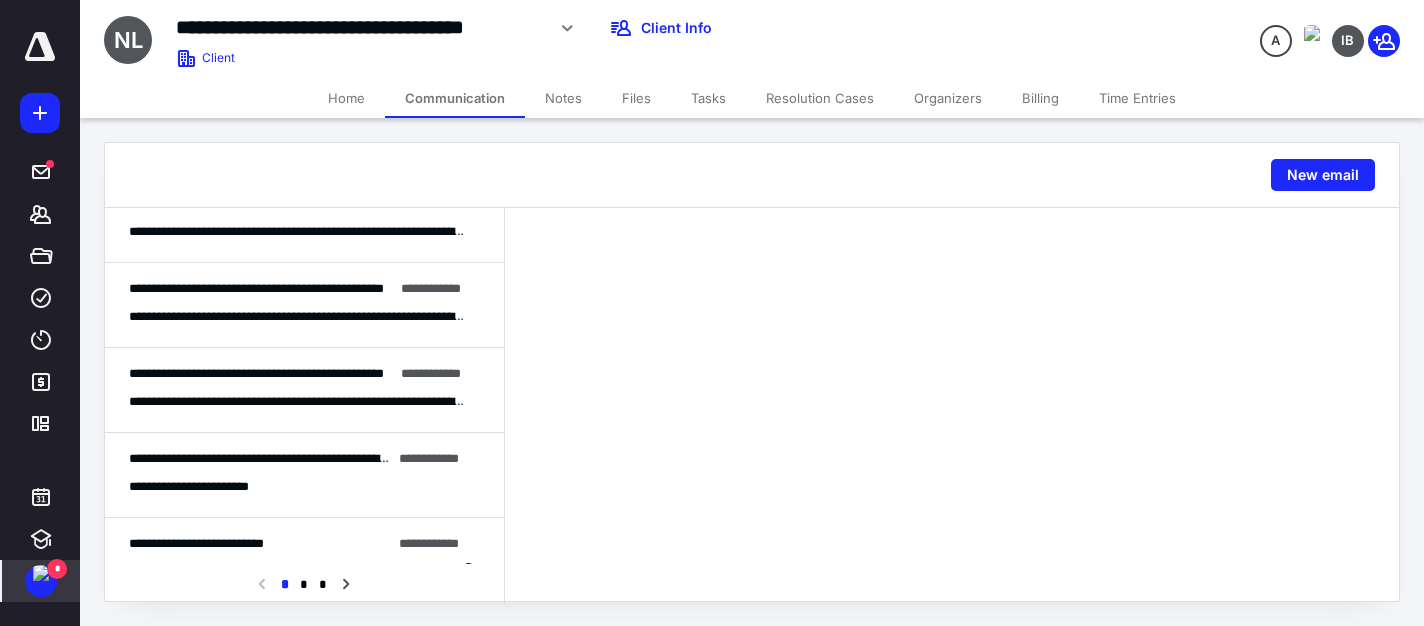 scroll, scrollTop: 300, scrollLeft: 0, axis: vertical 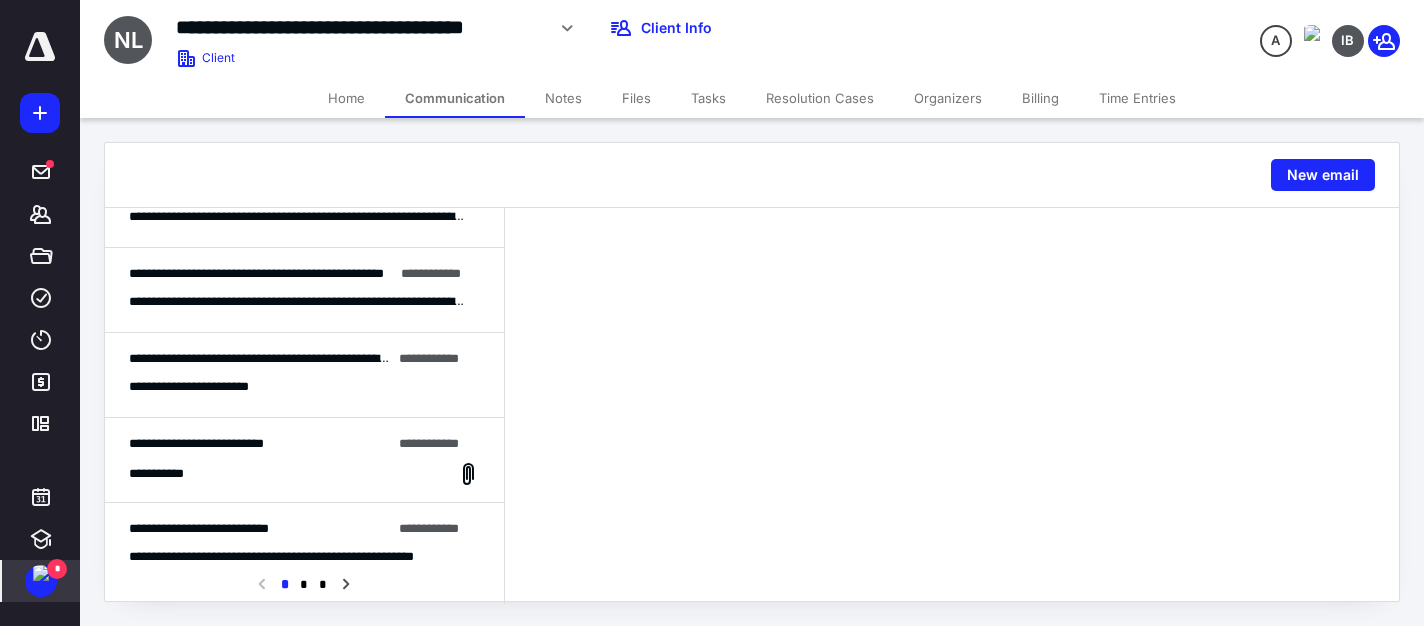 click on "**********" at bounding box center [260, 359] 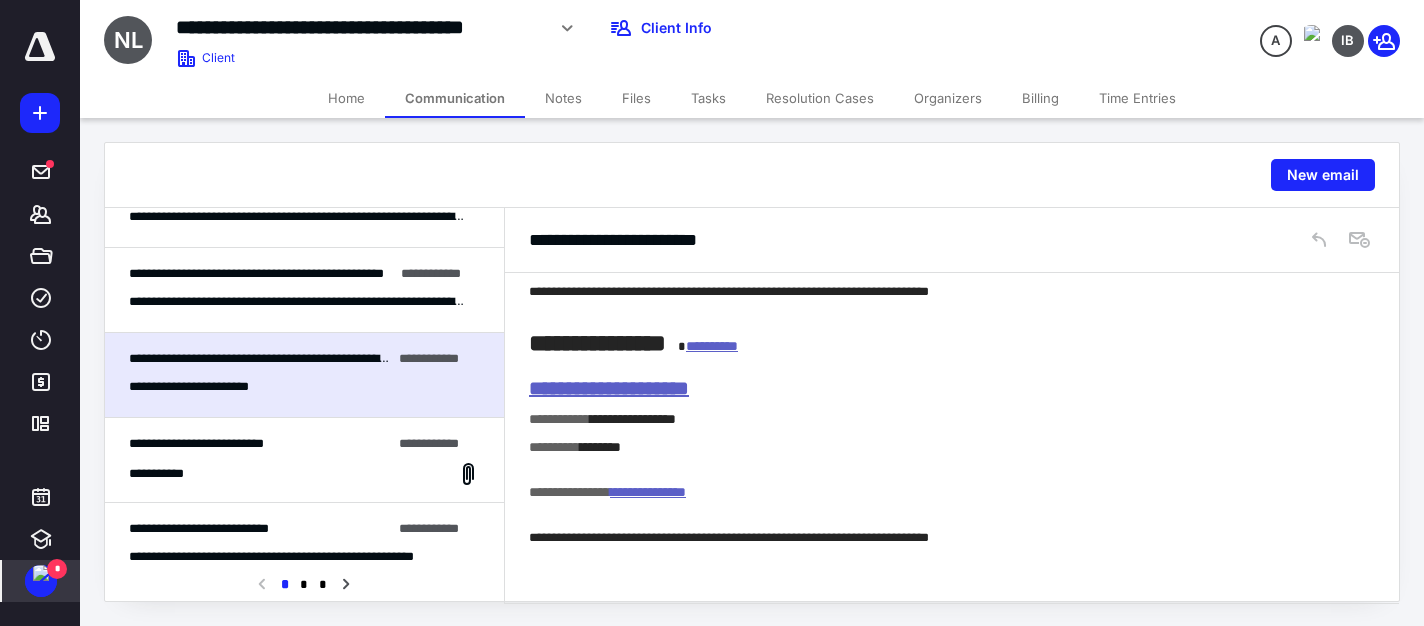 scroll, scrollTop: 0, scrollLeft: 0, axis: both 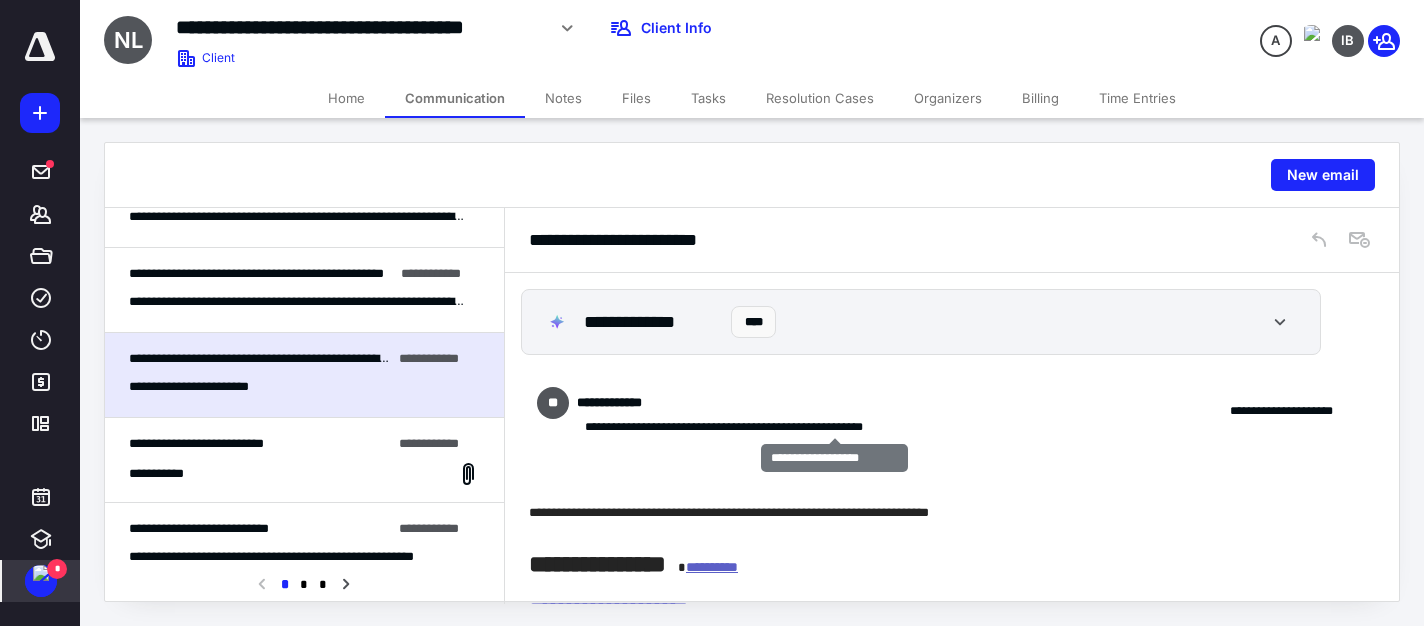 click on "**********" at bounding box center (304, 460) 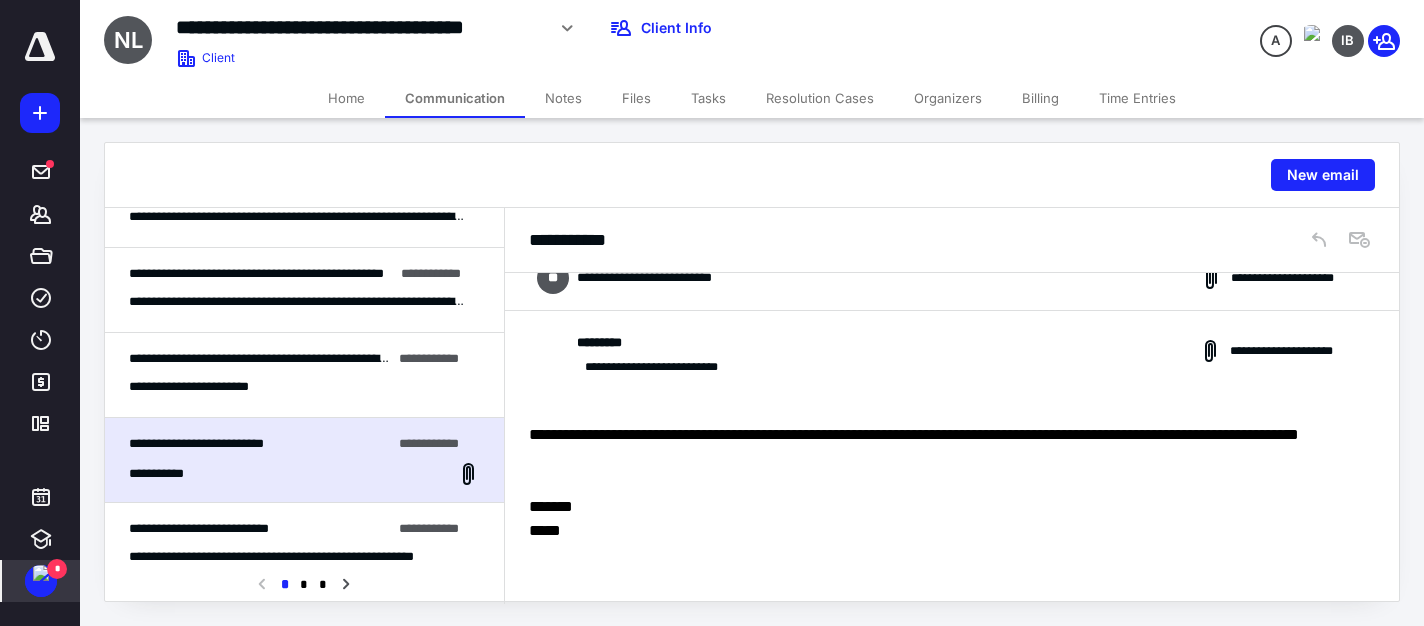 scroll, scrollTop: 805, scrollLeft: 0, axis: vertical 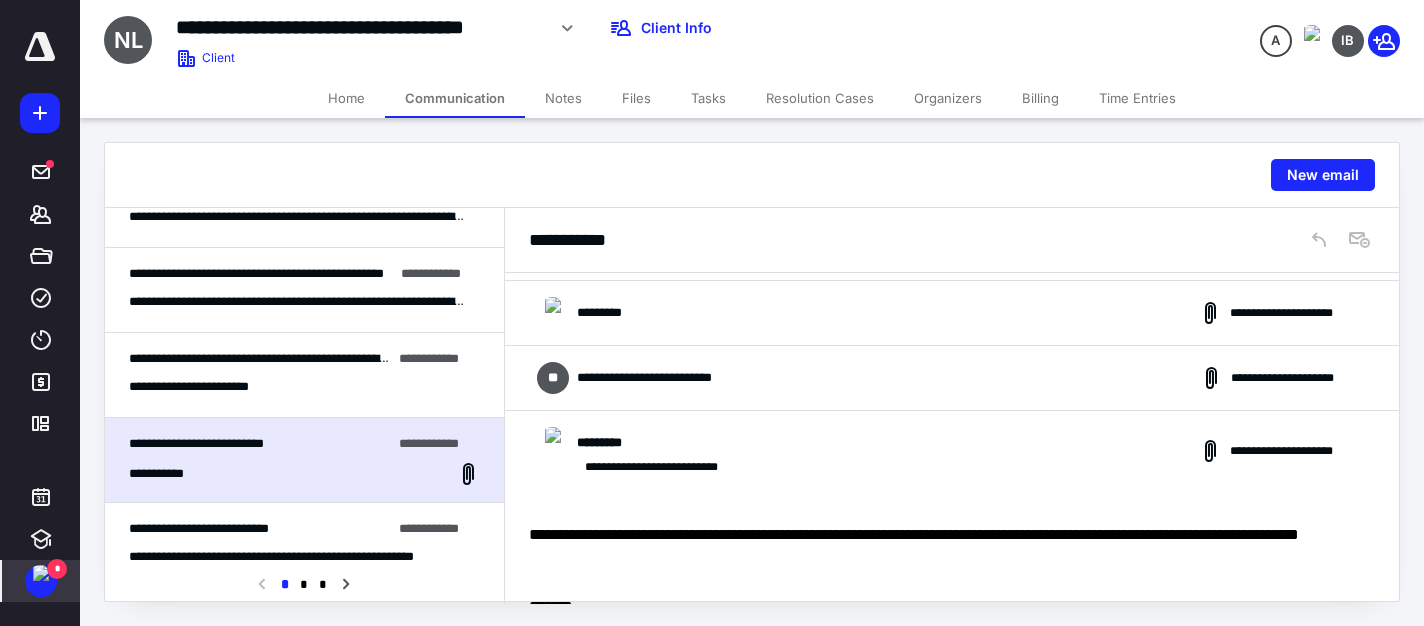 click on "**********" at bounding box center [667, 378] 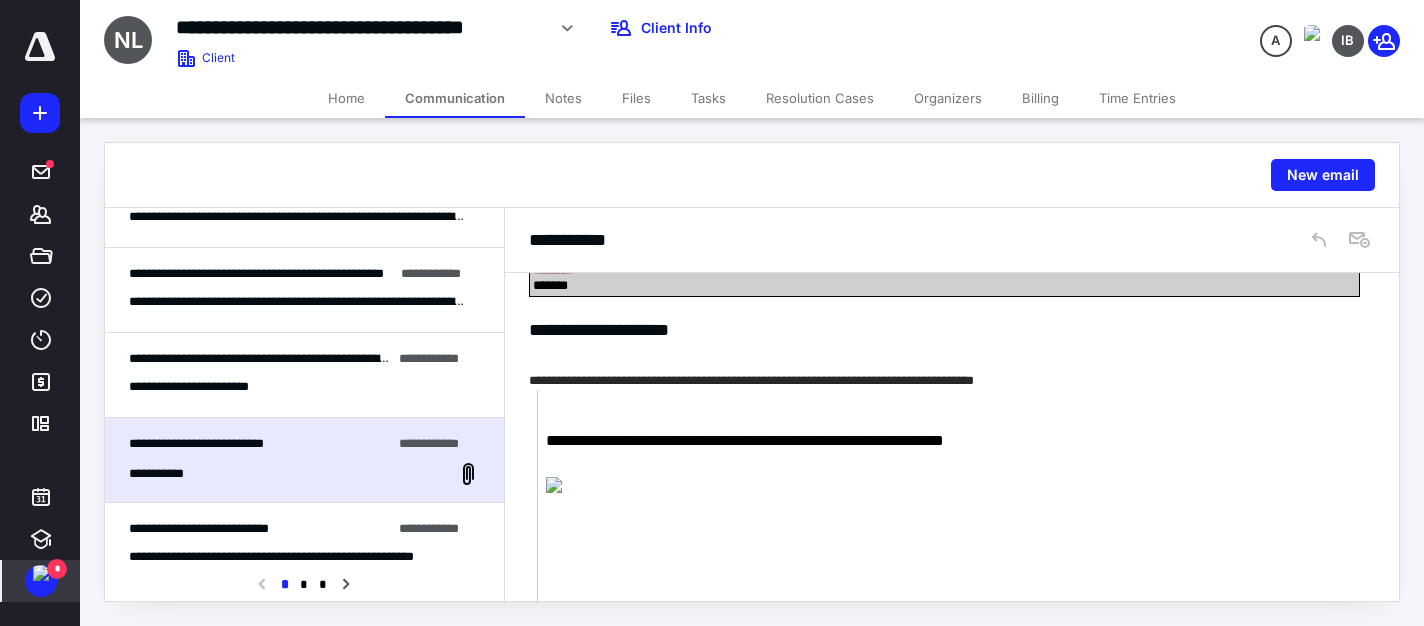 scroll, scrollTop: 705, scrollLeft: 0, axis: vertical 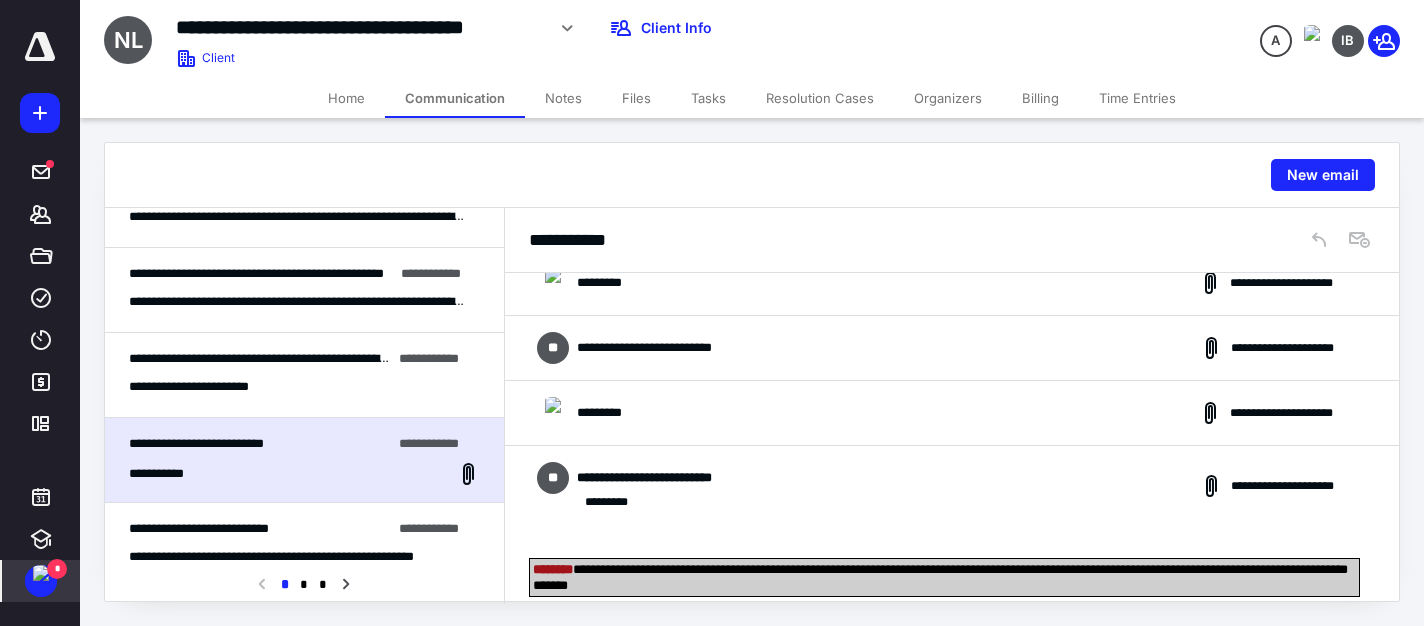 click on "**********" at bounding box center (952, 413) 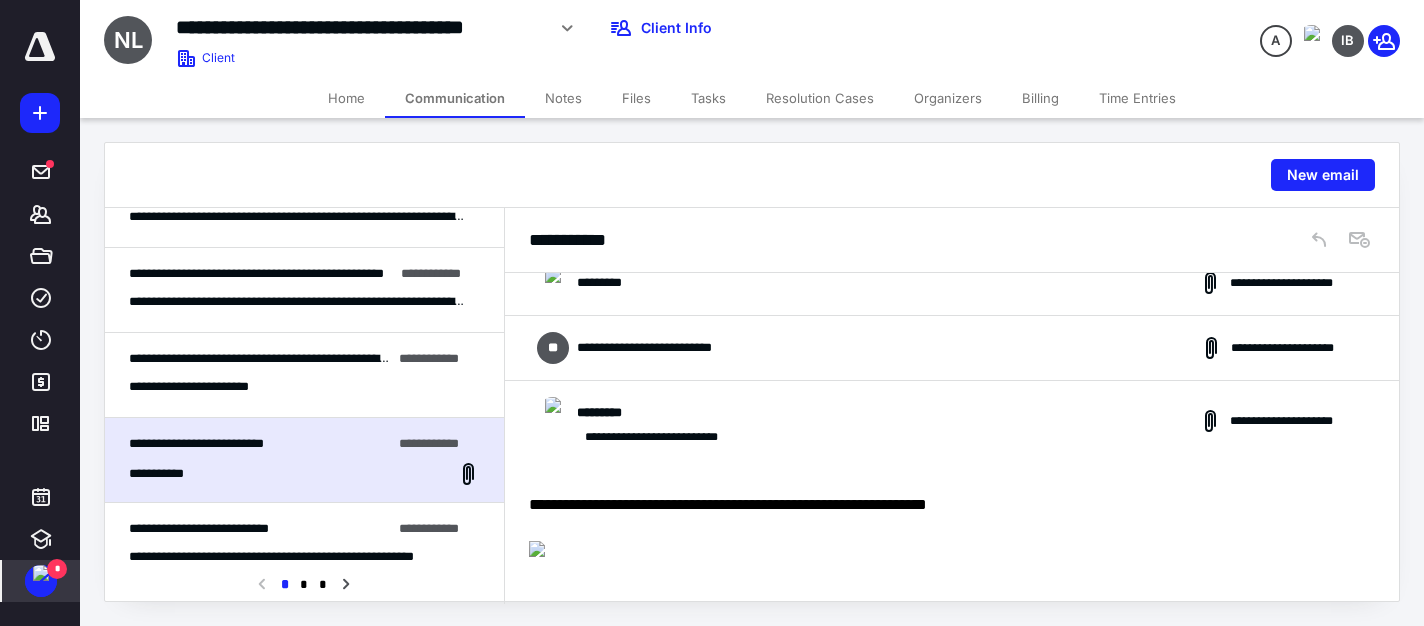 click on "**********" at bounding box center (643, 348) 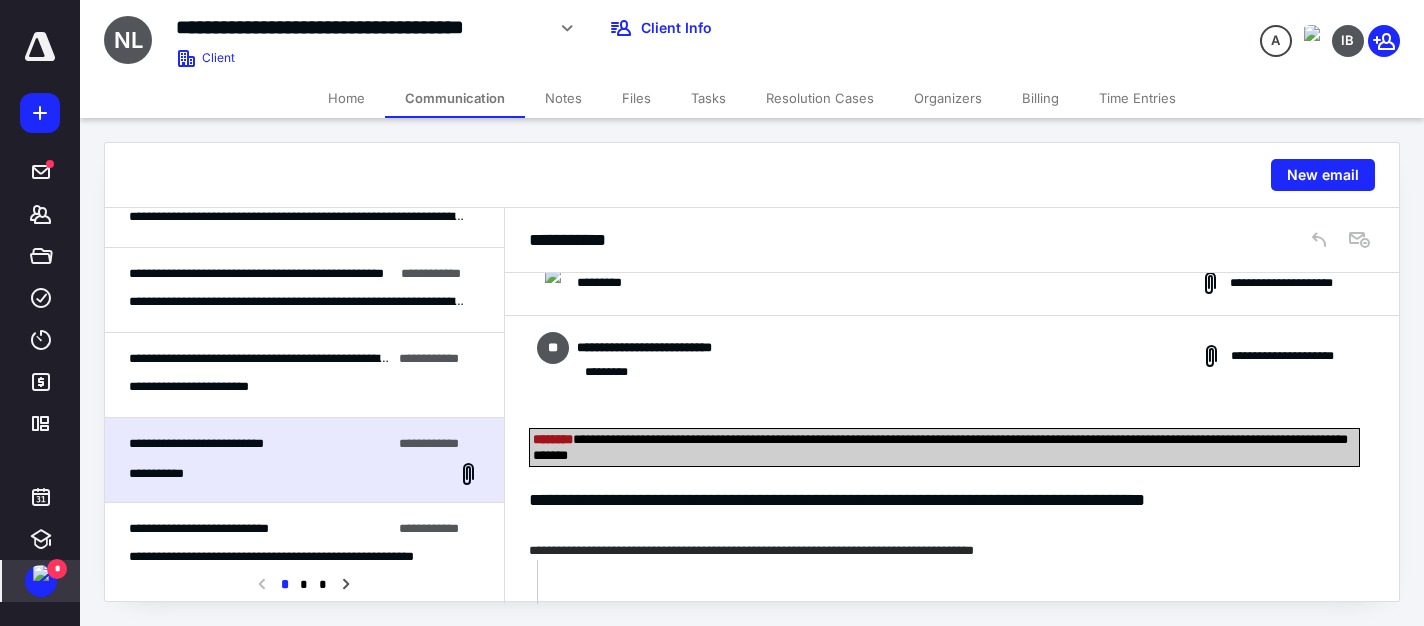 click on "**********" at bounding box center (952, 283) 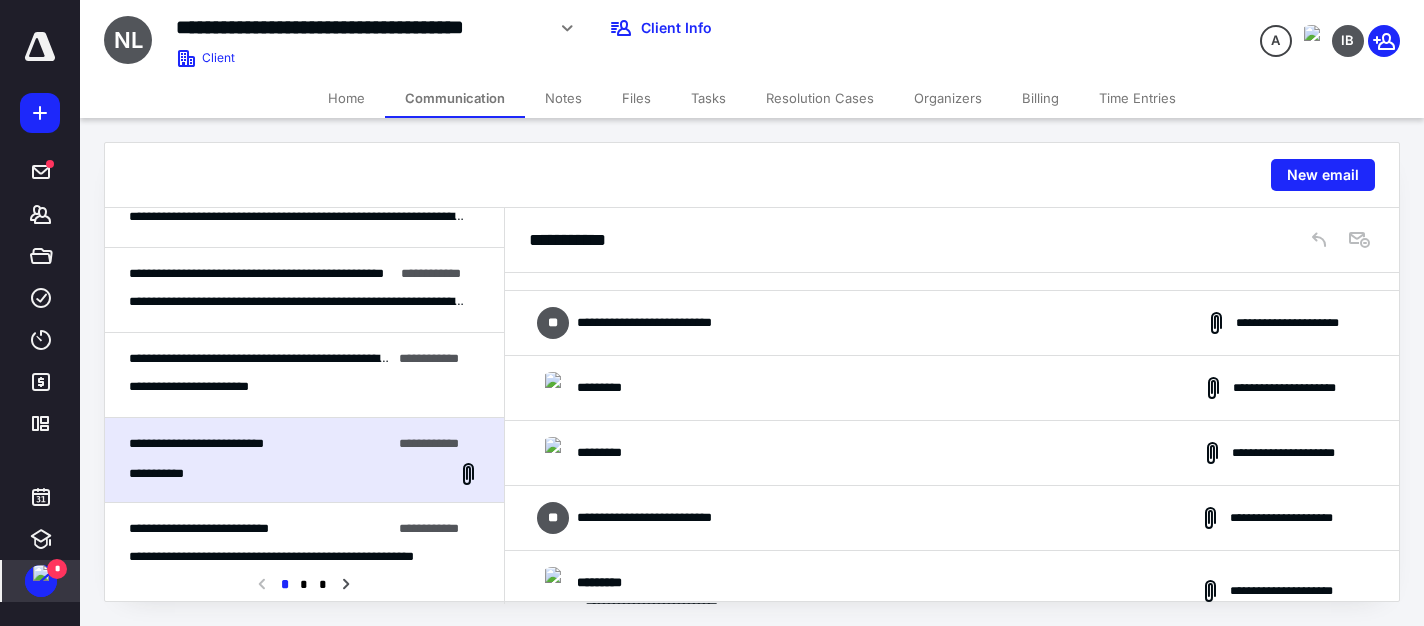 scroll, scrollTop: 0, scrollLeft: 0, axis: both 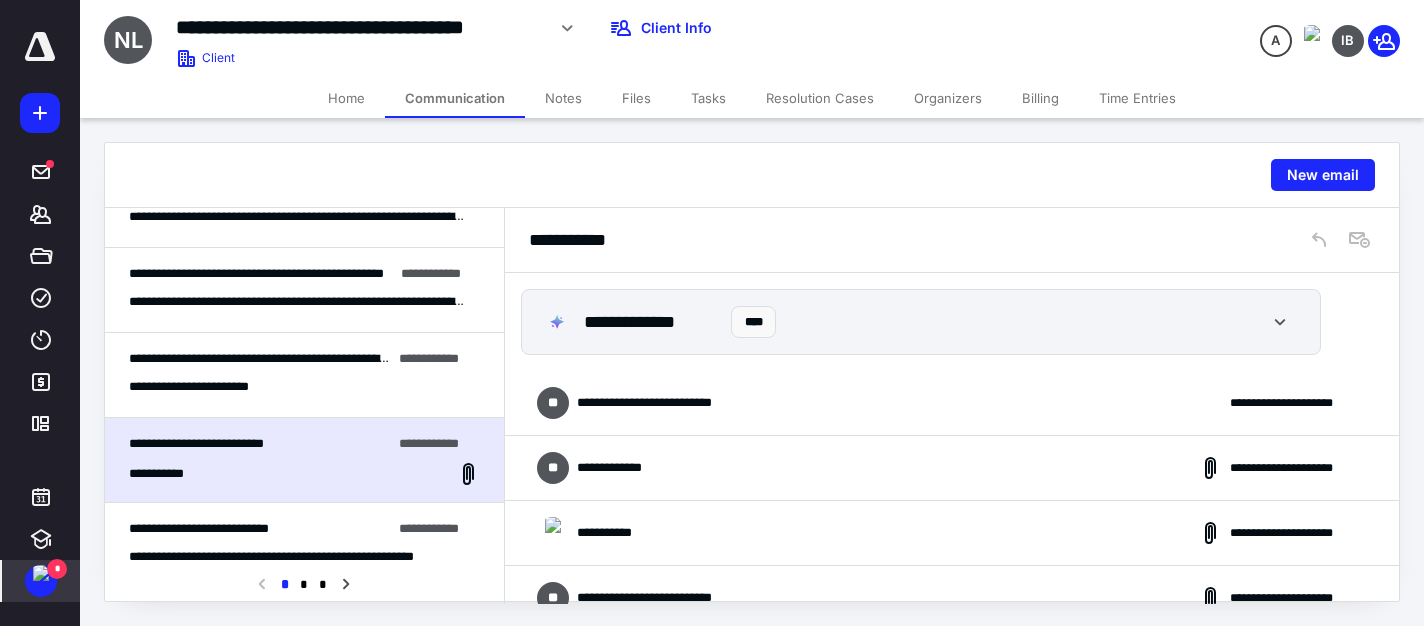 click on "**********" at bounding box center (667, 403) 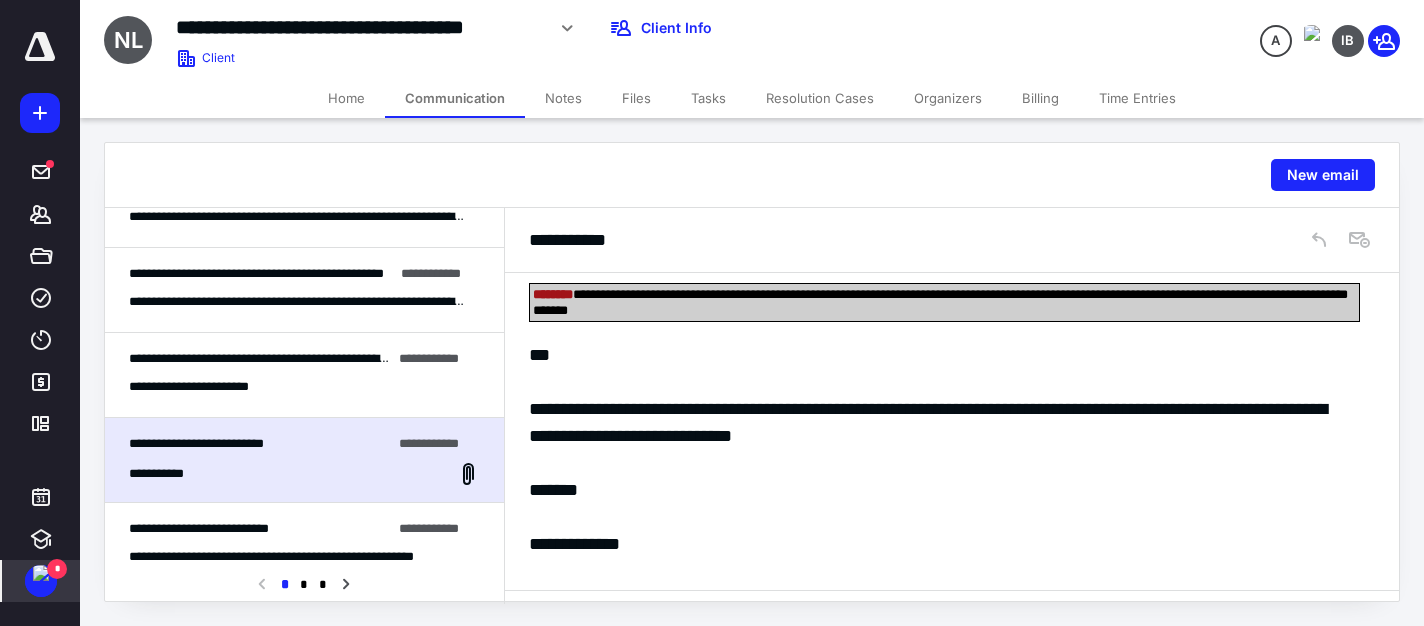 scroll, scrollTop: 300, scrollLeft: 0, axis: vertical 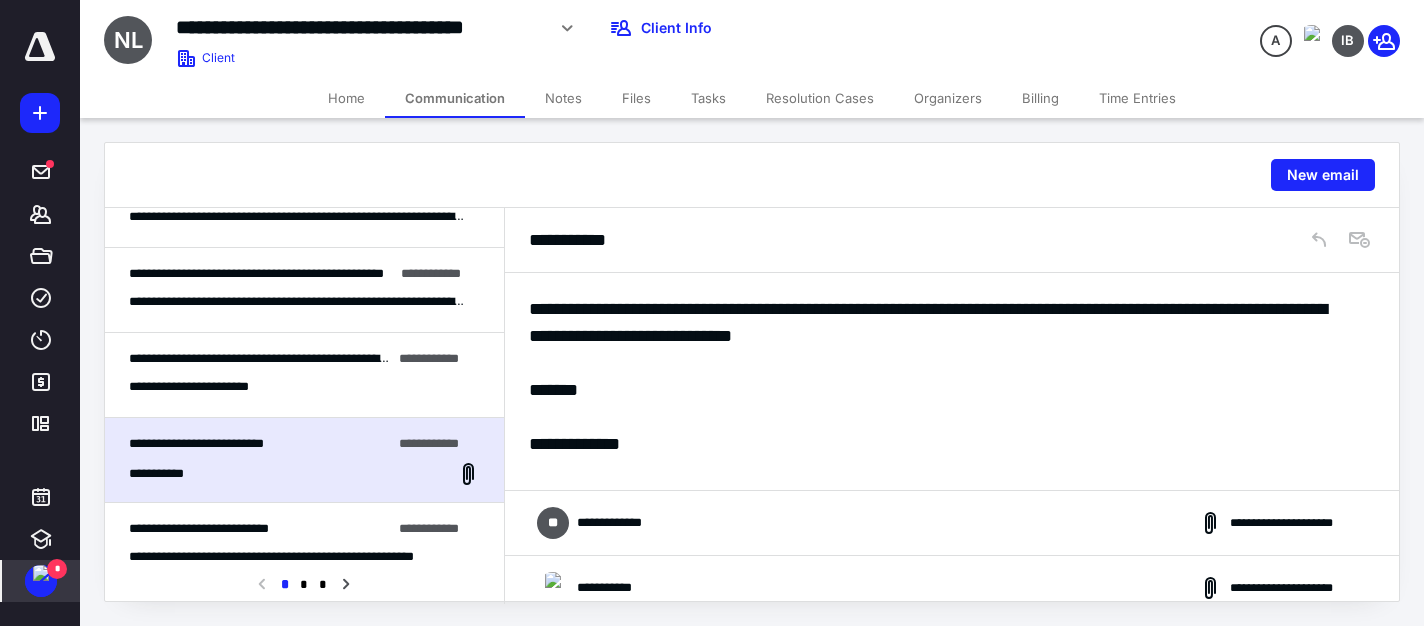 click on "**********" at bounding box center [952, 523] 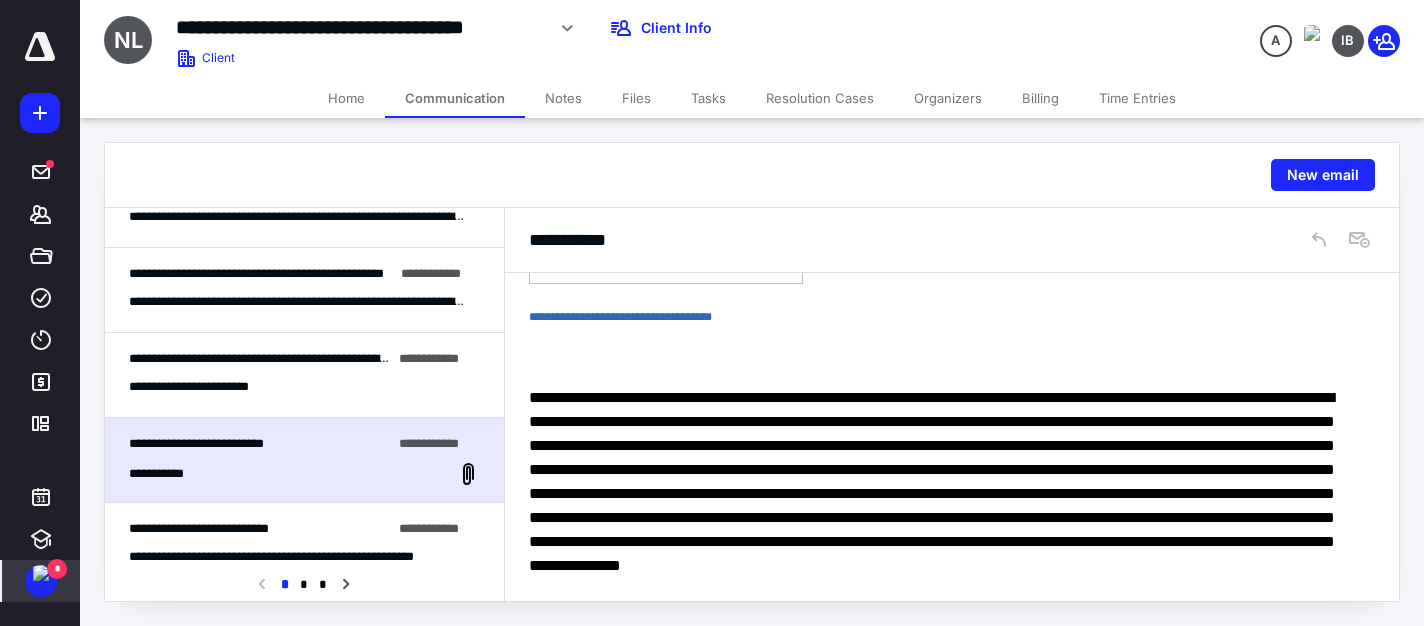 scroll, scrollTop: 1200, scrollLeft: 0, axis: vertical 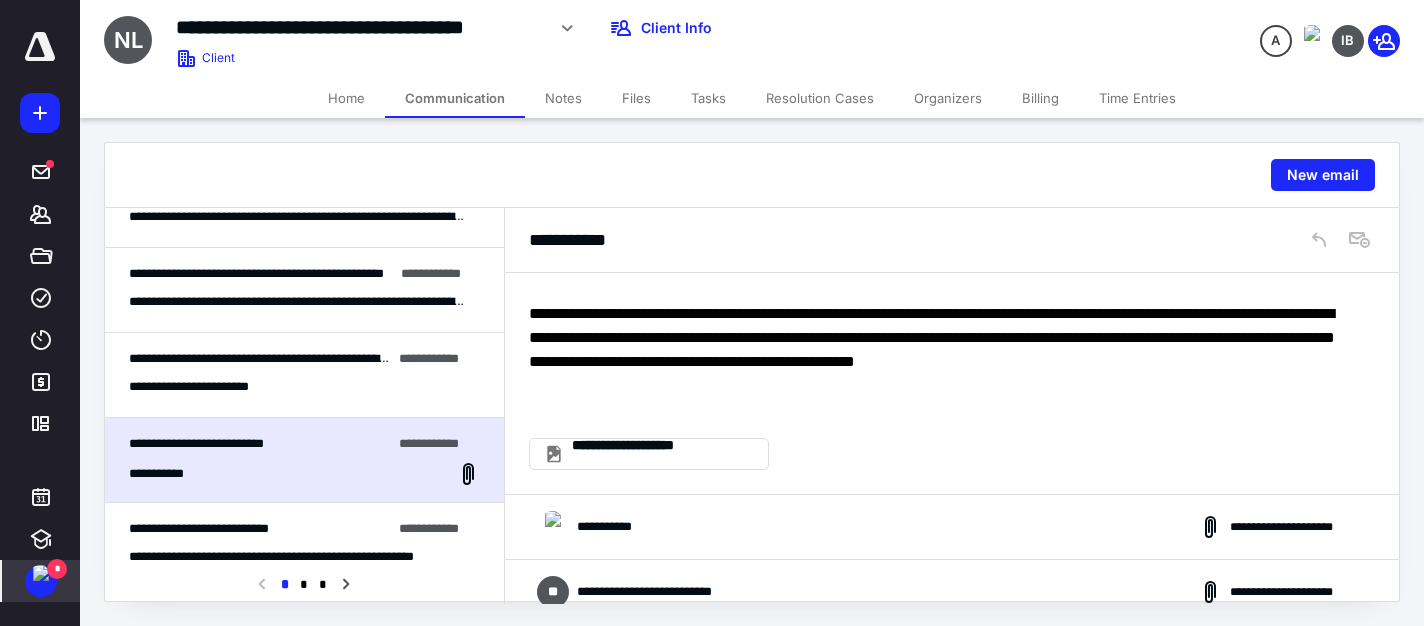 click on "**********" at bounding box center (952, 527) 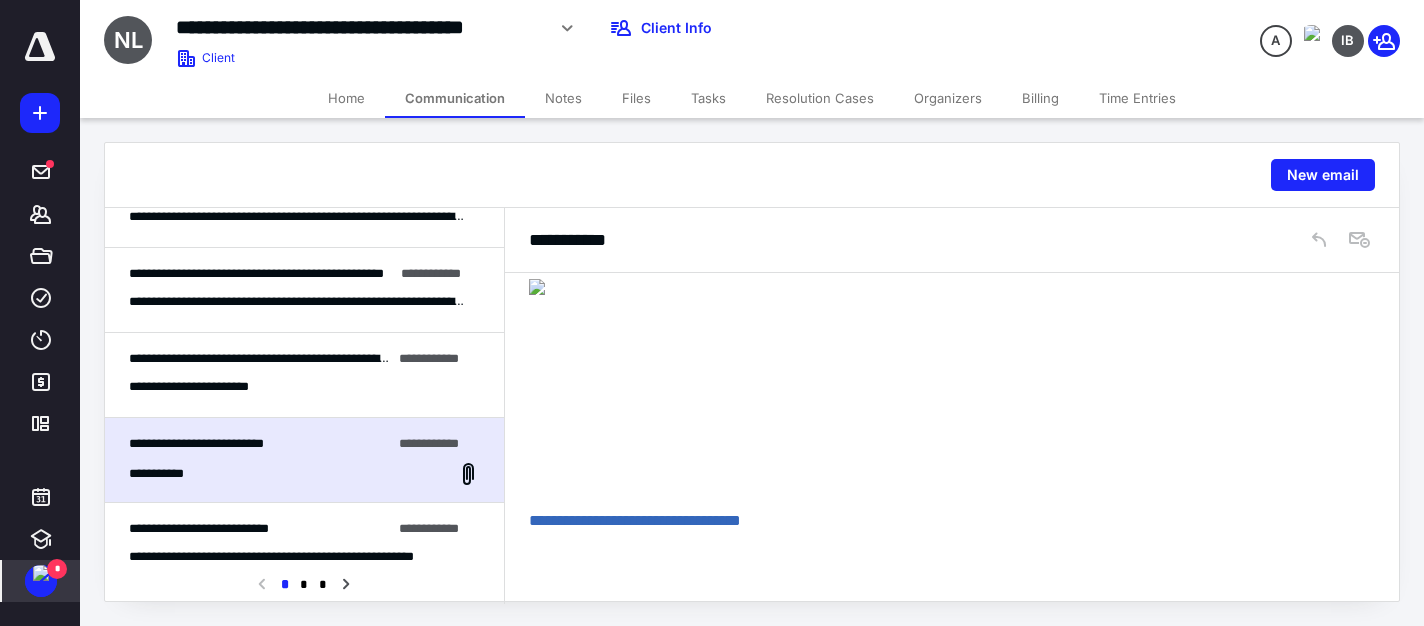 scroll, scrollTop: 1900, scrollLeft: 0, axis: vertical 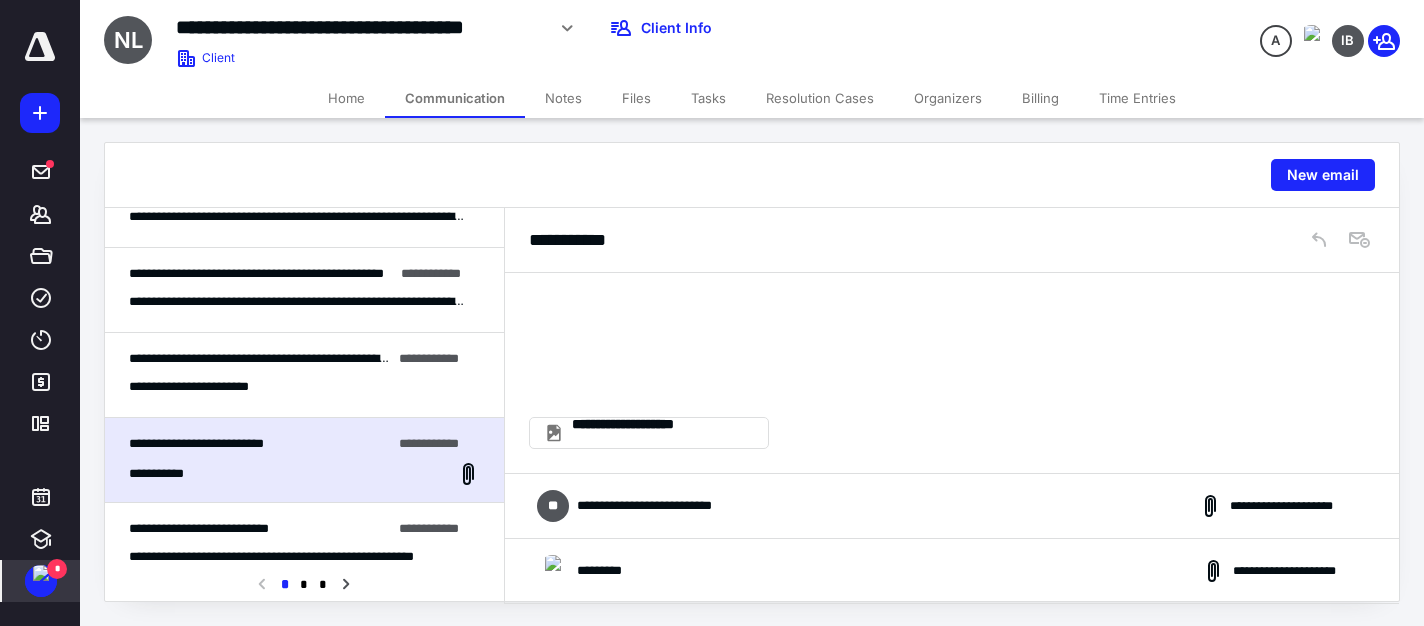 click on "**********" at bounding box center [667, 506] 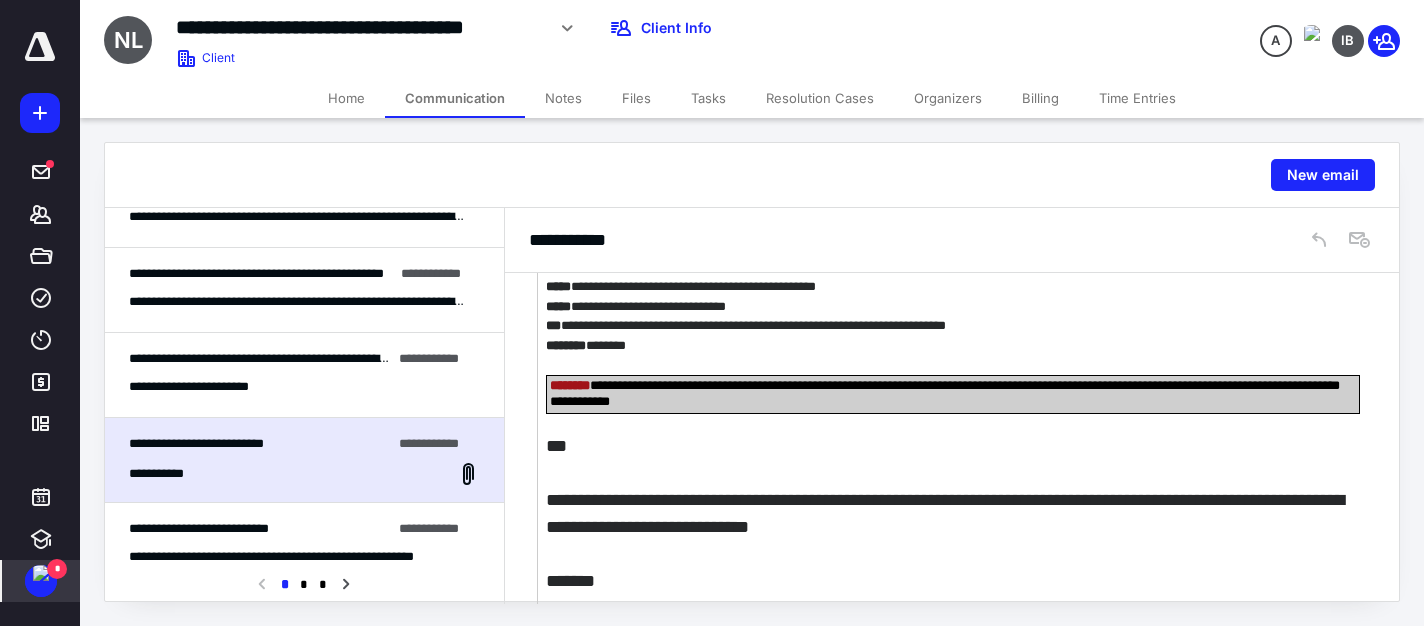 scroll, scrollTop: 3400, scrollLeft: 0, axis: vertical 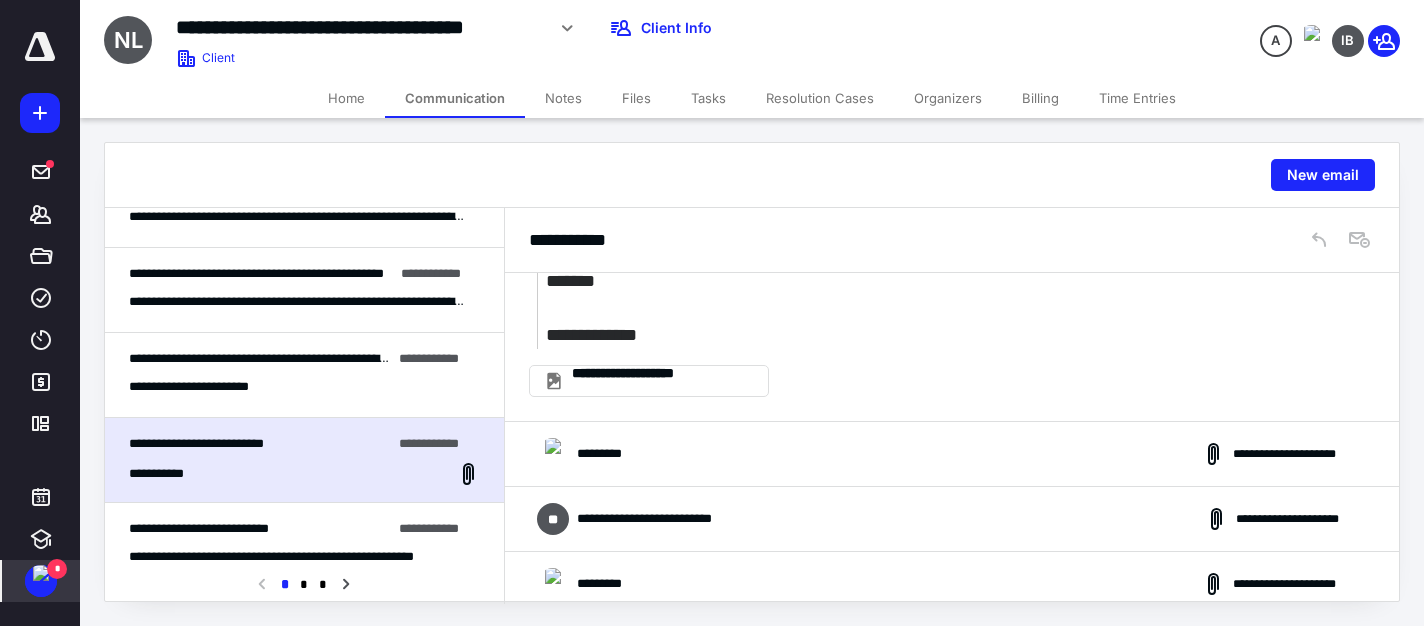 click on "**********" at bounding box center [952, 454] 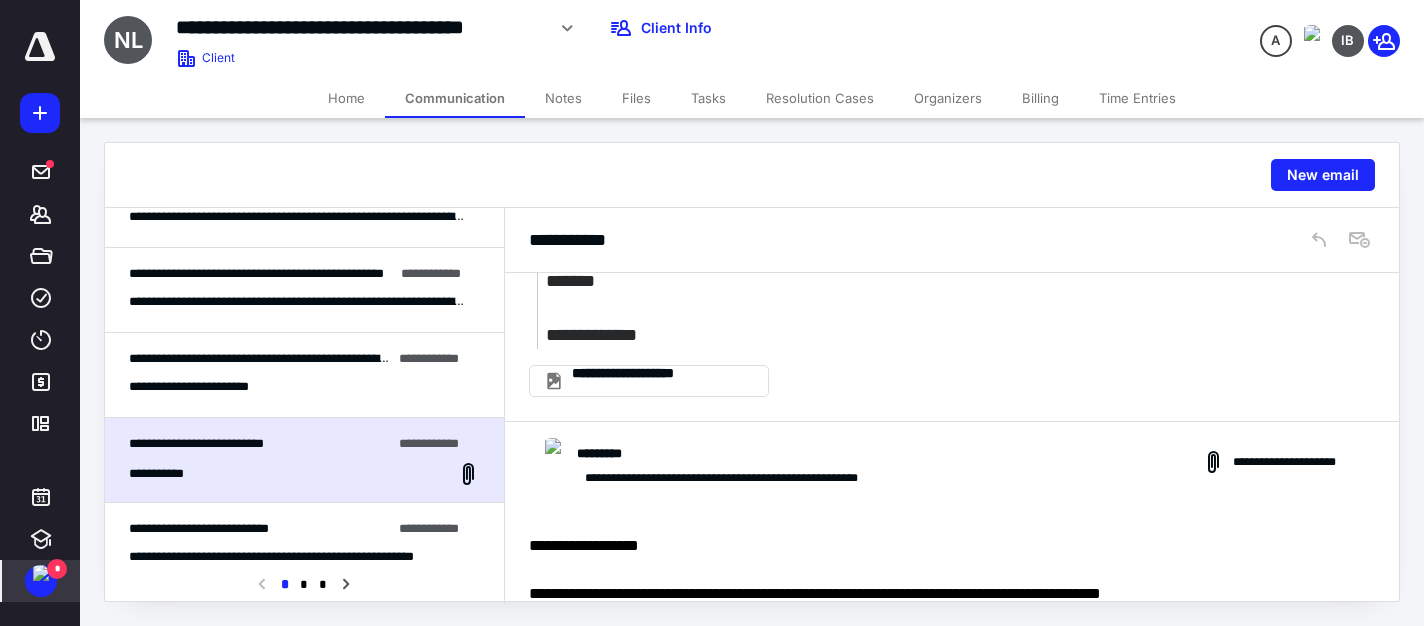 click on "*********" at bounding box center [612, 454] 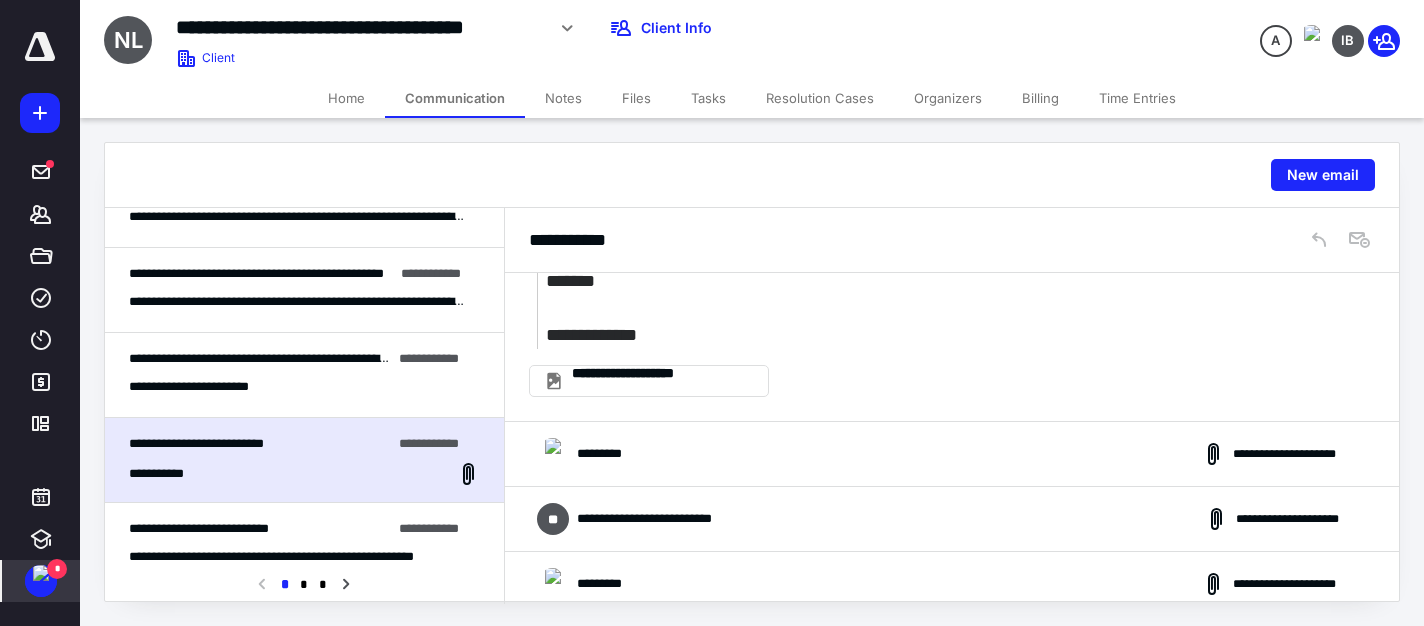 click at bounding box center (41, 573) 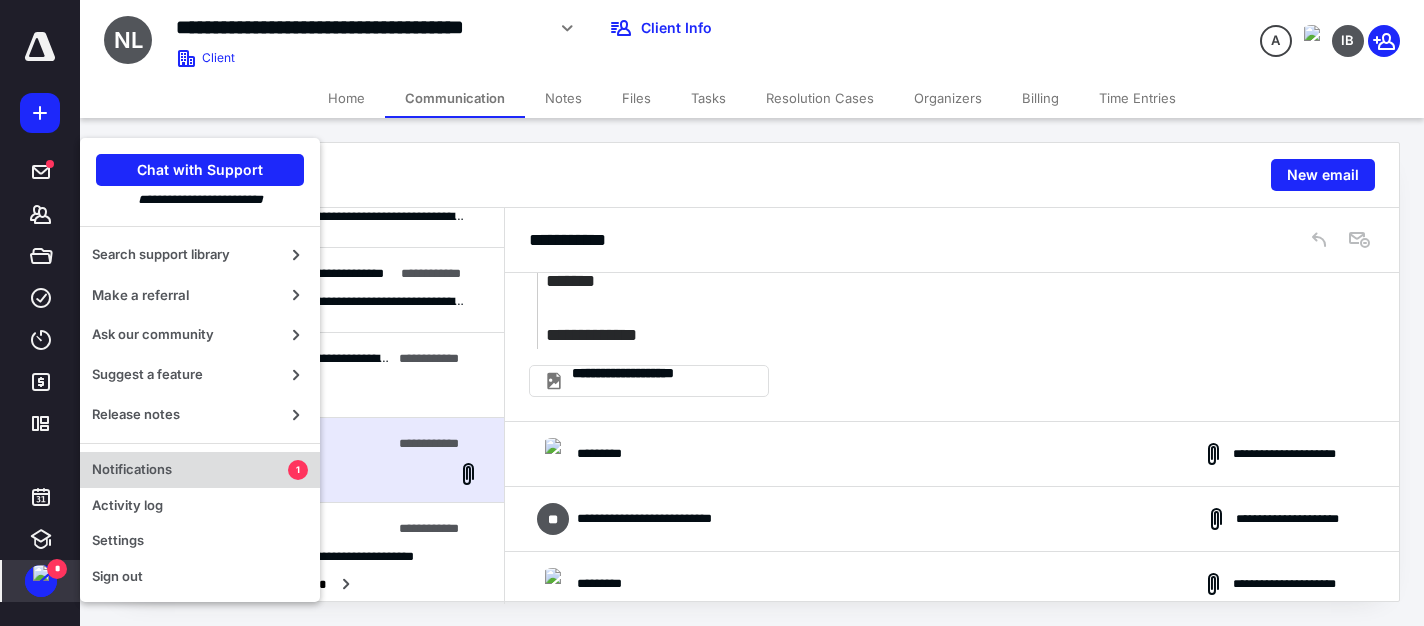 click on "Notifications" at bounding box center [190, 470] 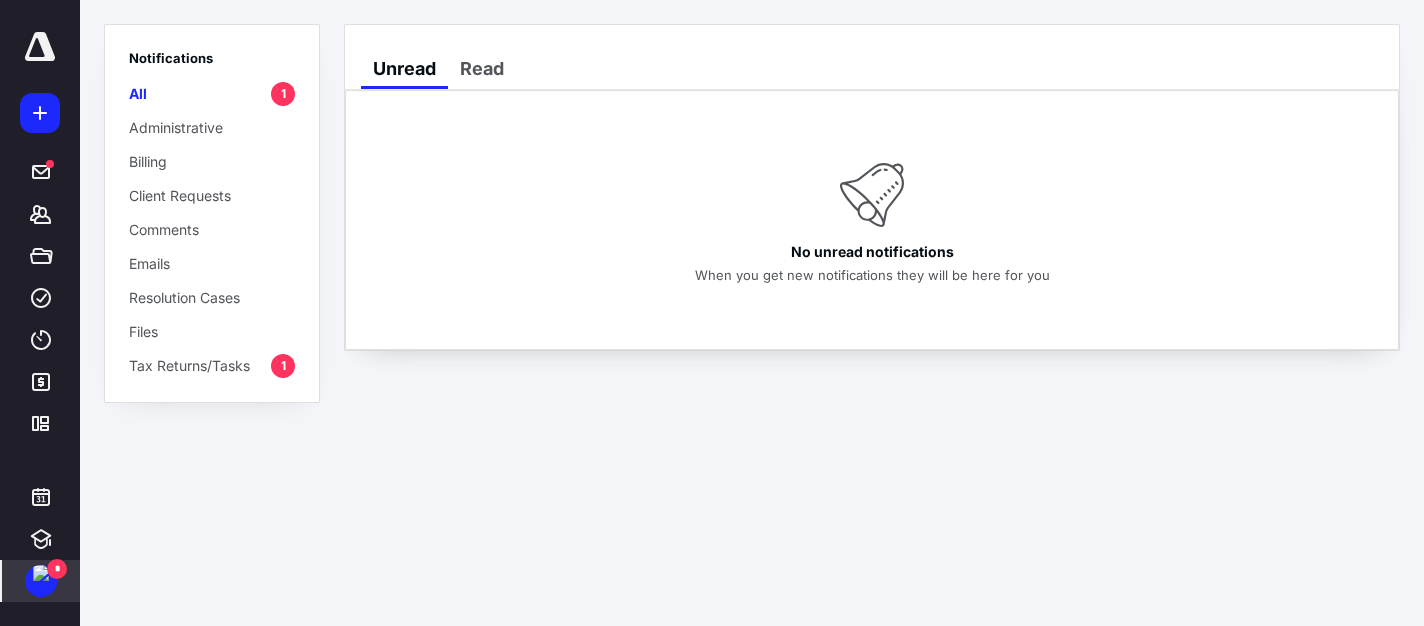 click on "Unread Read" at bounding box center (872, 57) 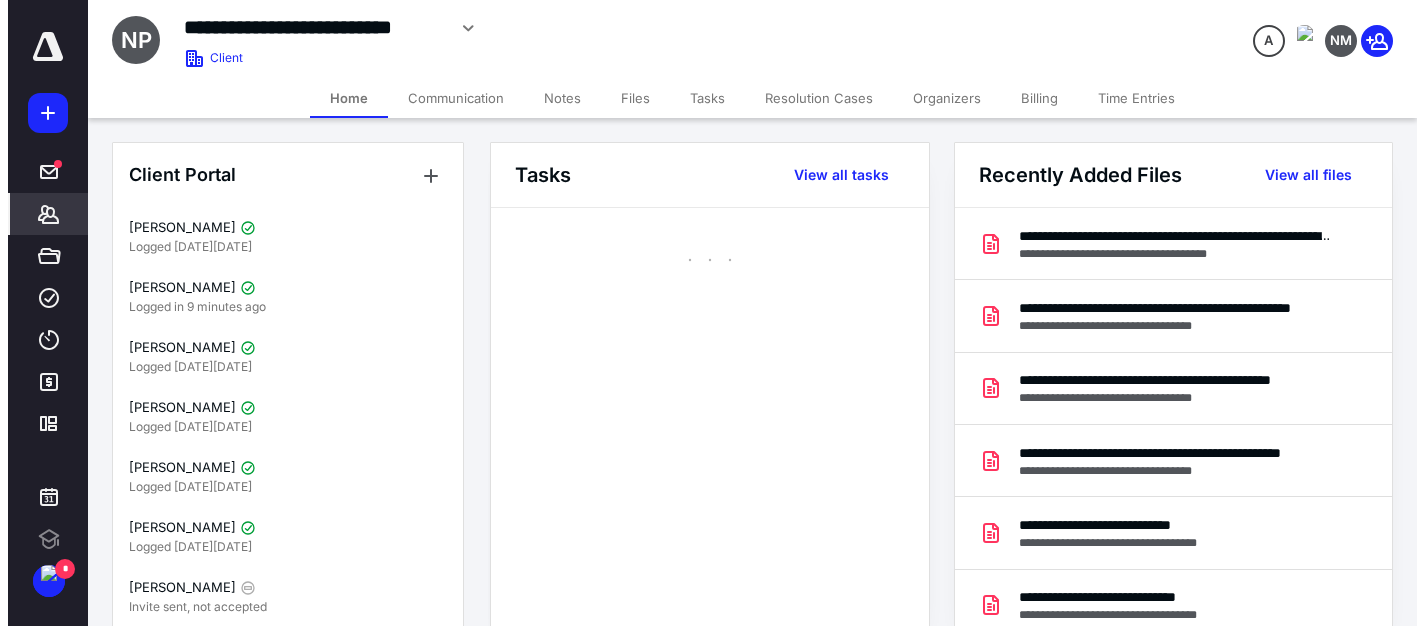 scroll, scrollTop: 0, scrollLeft: 0, axis: both 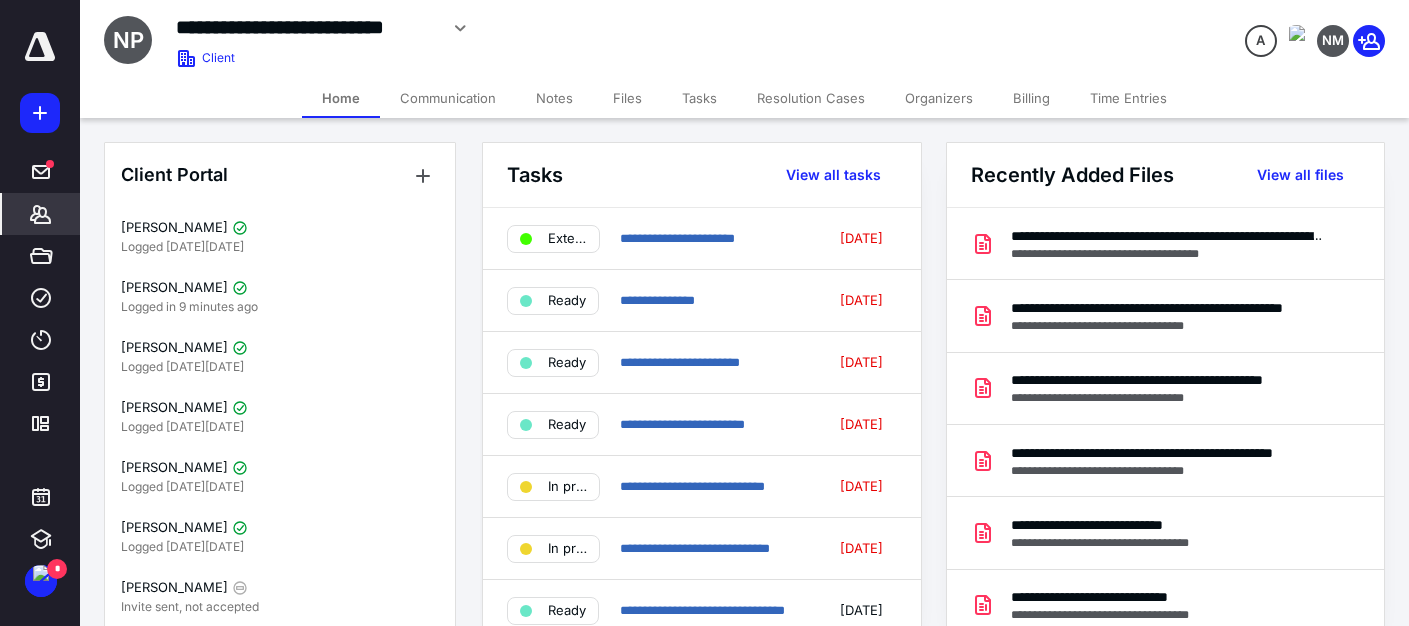 click on "Communication" at bounding box center [448, 98] 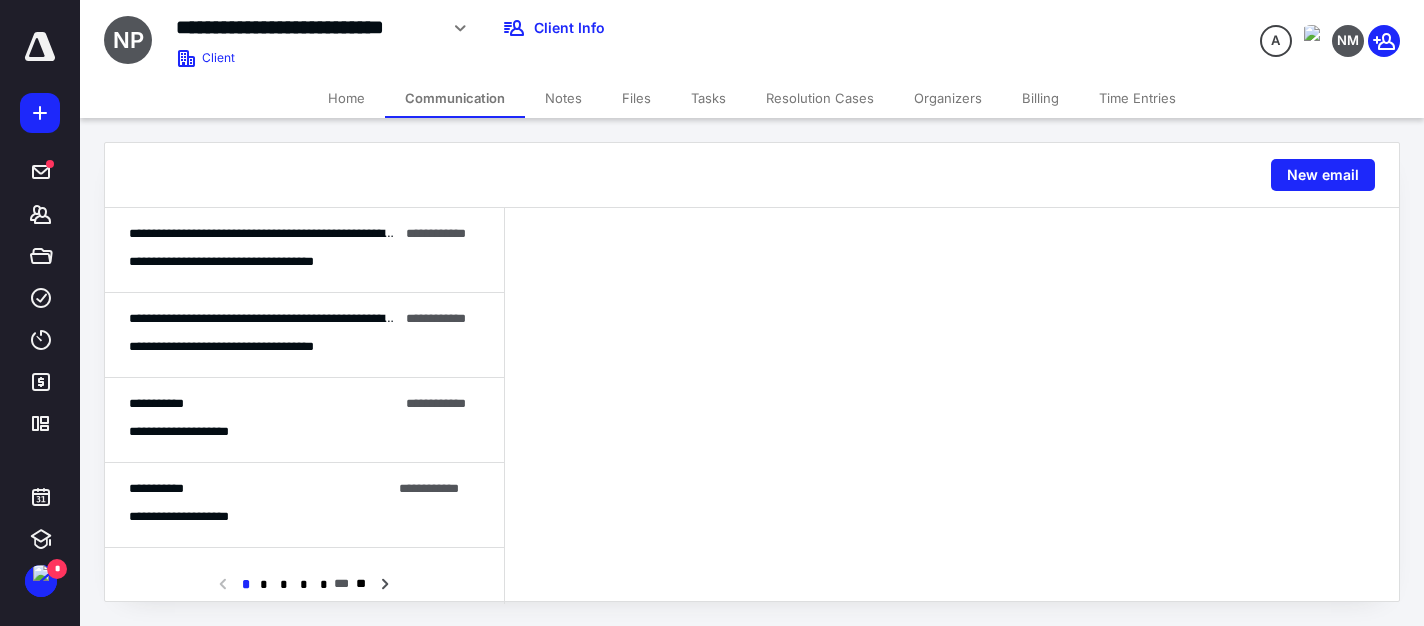 click on "**********" at bounding box center (259, 262) 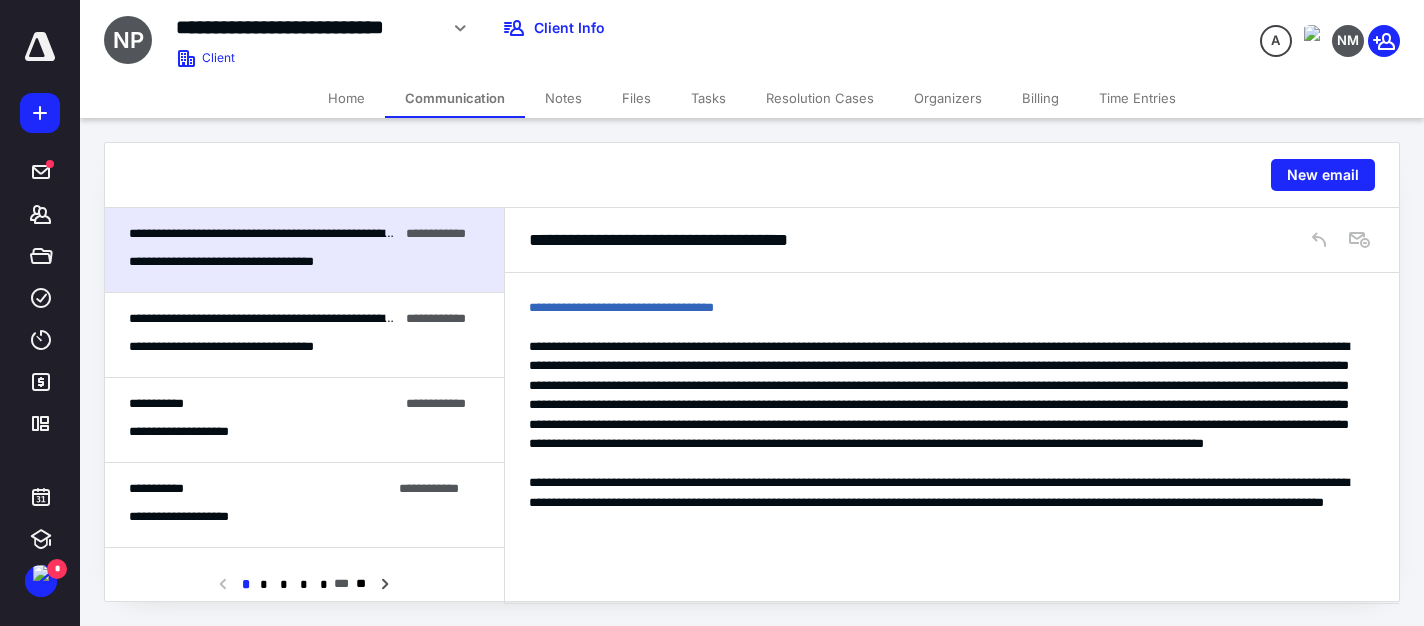 scroll, scrollTop: 0, scrollLeft: 0, axis: both 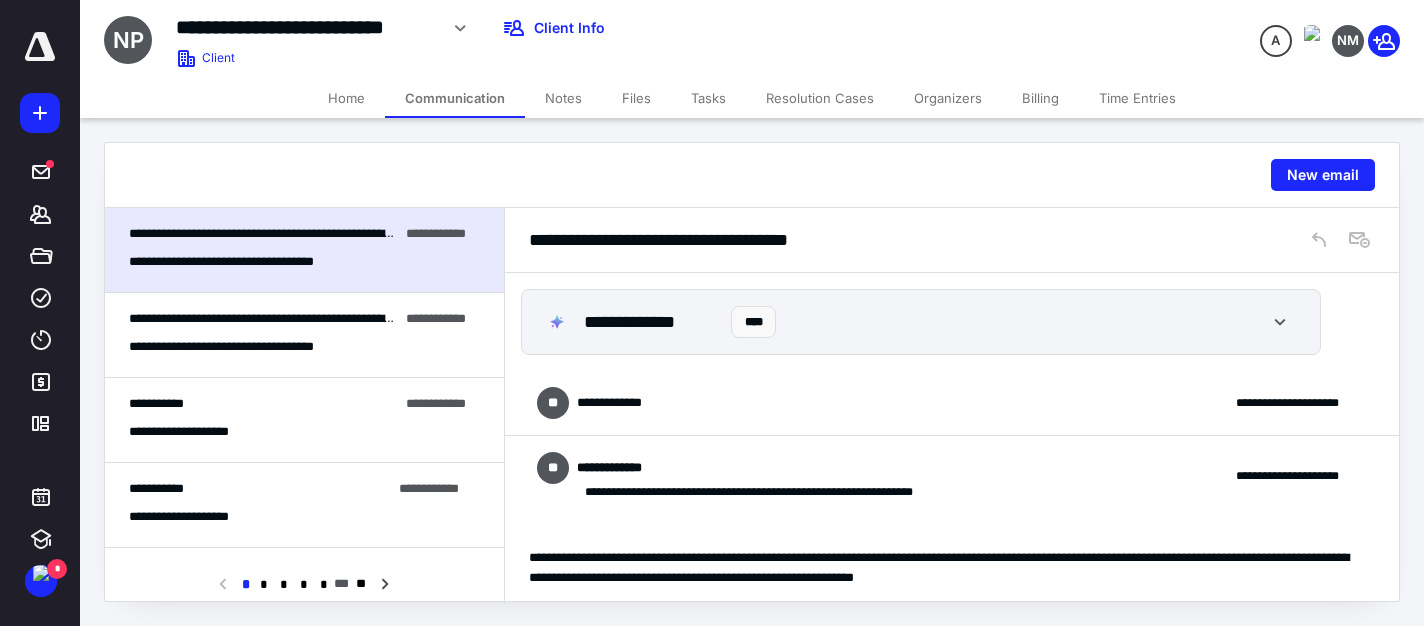 click on "Notes" at bounding box center [563, 98] 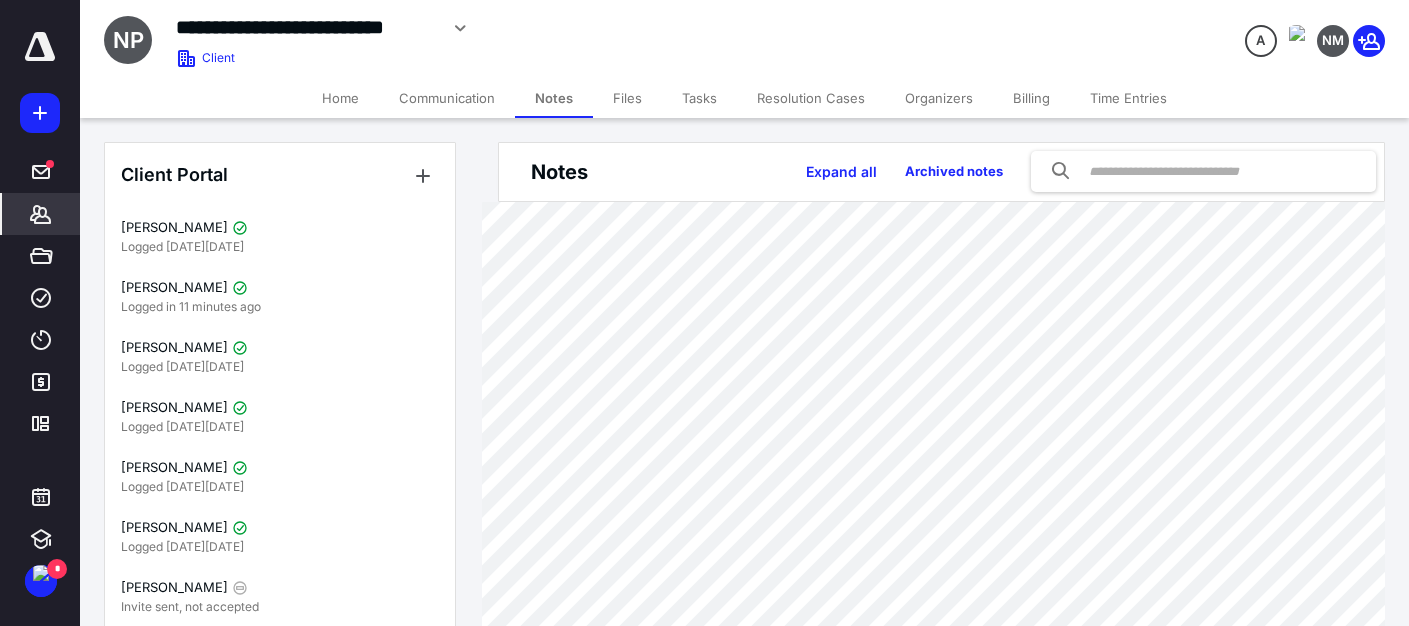 click on "Tasks" at bounding box center [699, 98] 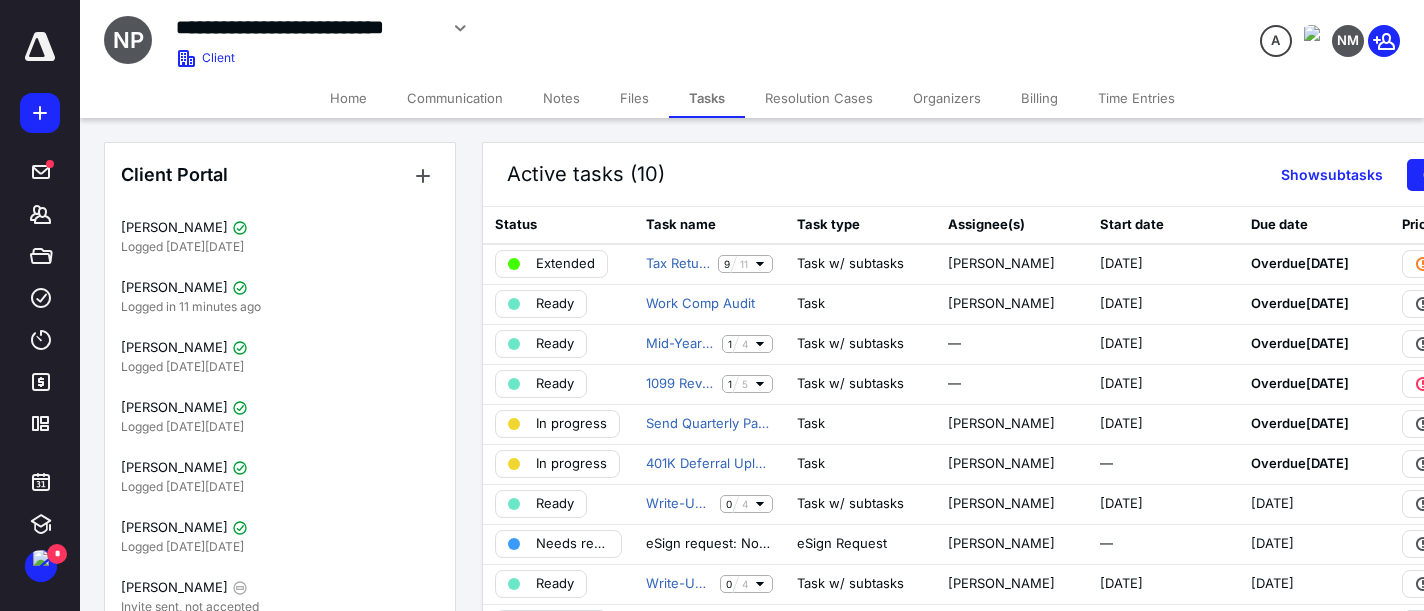 click on "Files" at bounding box center (634, 98) 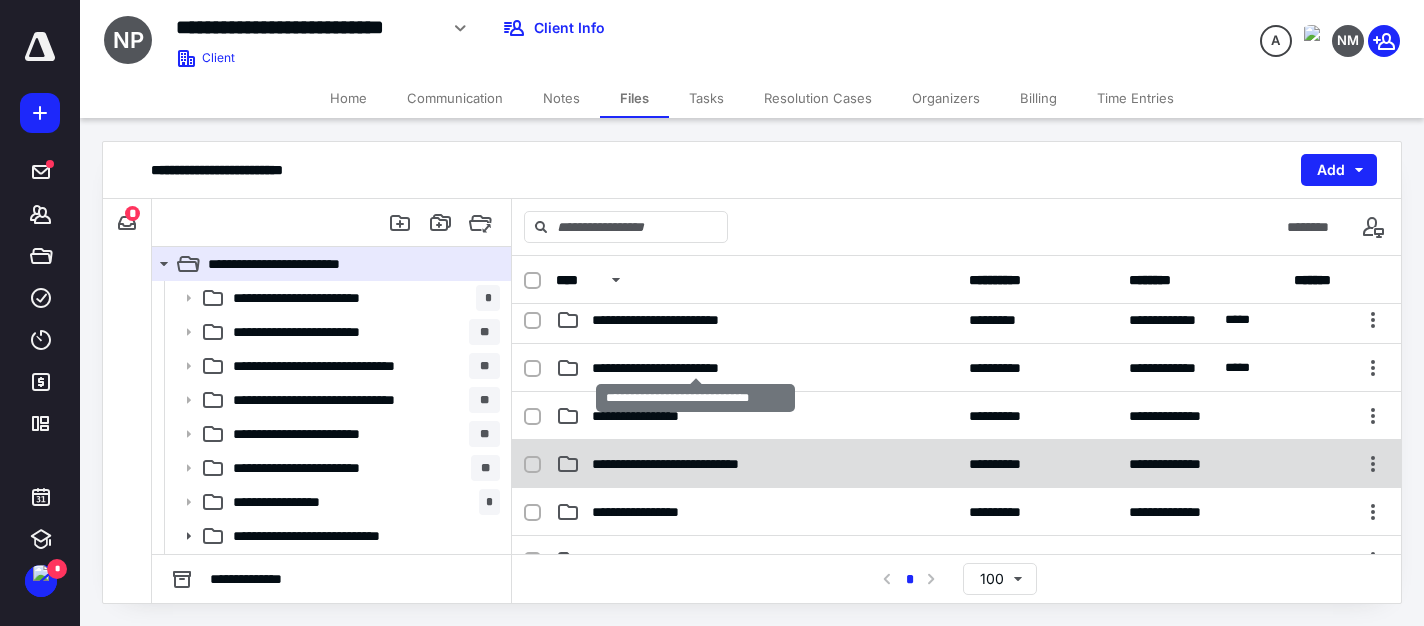 scroll, scrollTop: 400, scrollLeft: 0, axis: vertical 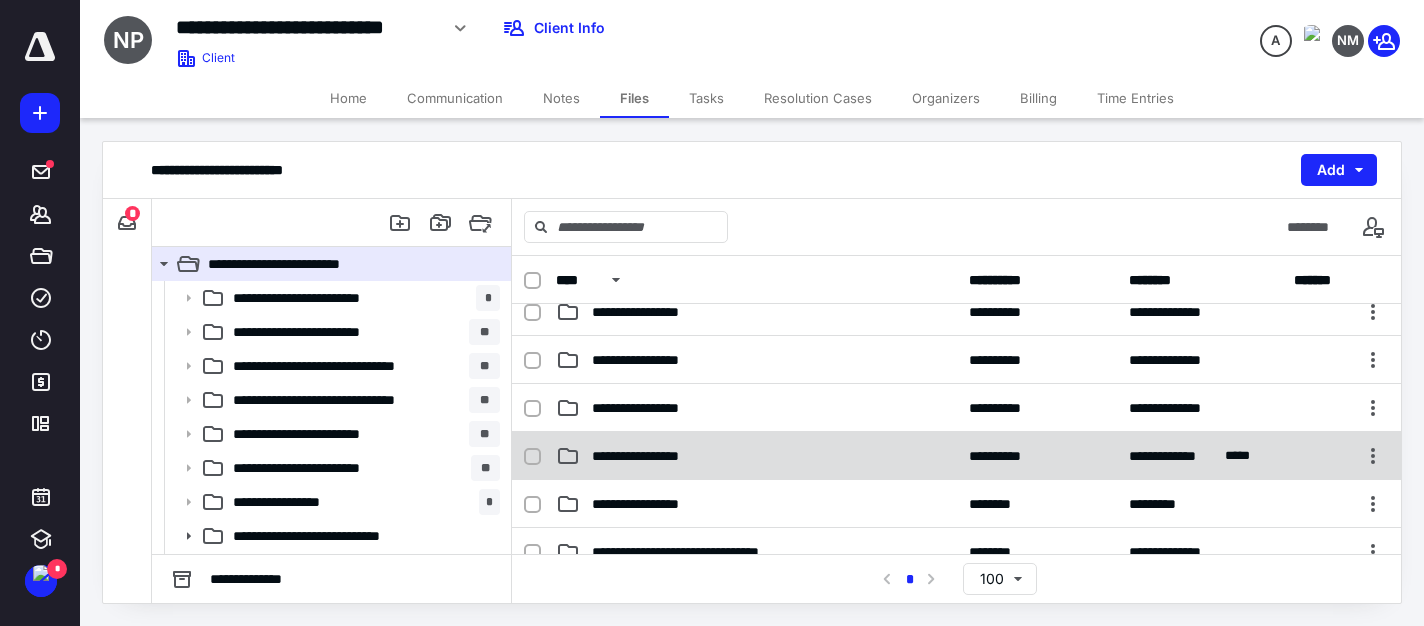 click on "**********" at bounding box center (652, 456) 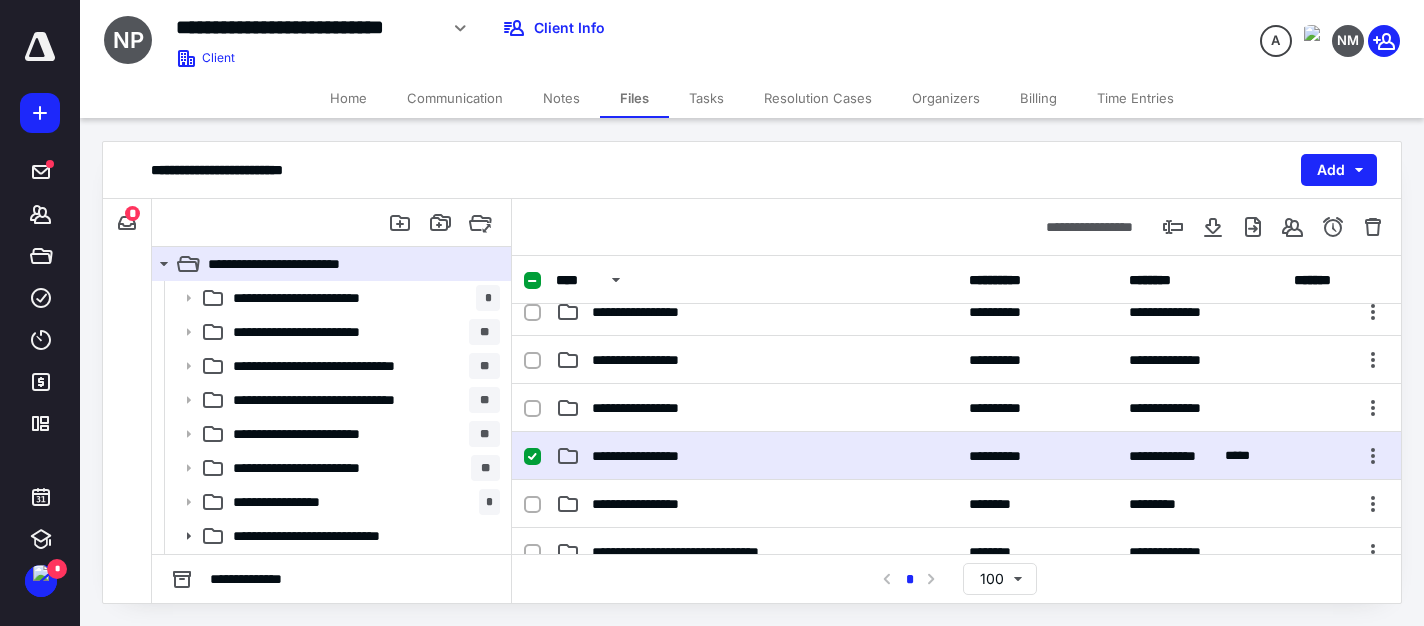 click on "**********" at bounding box center [652, 456] 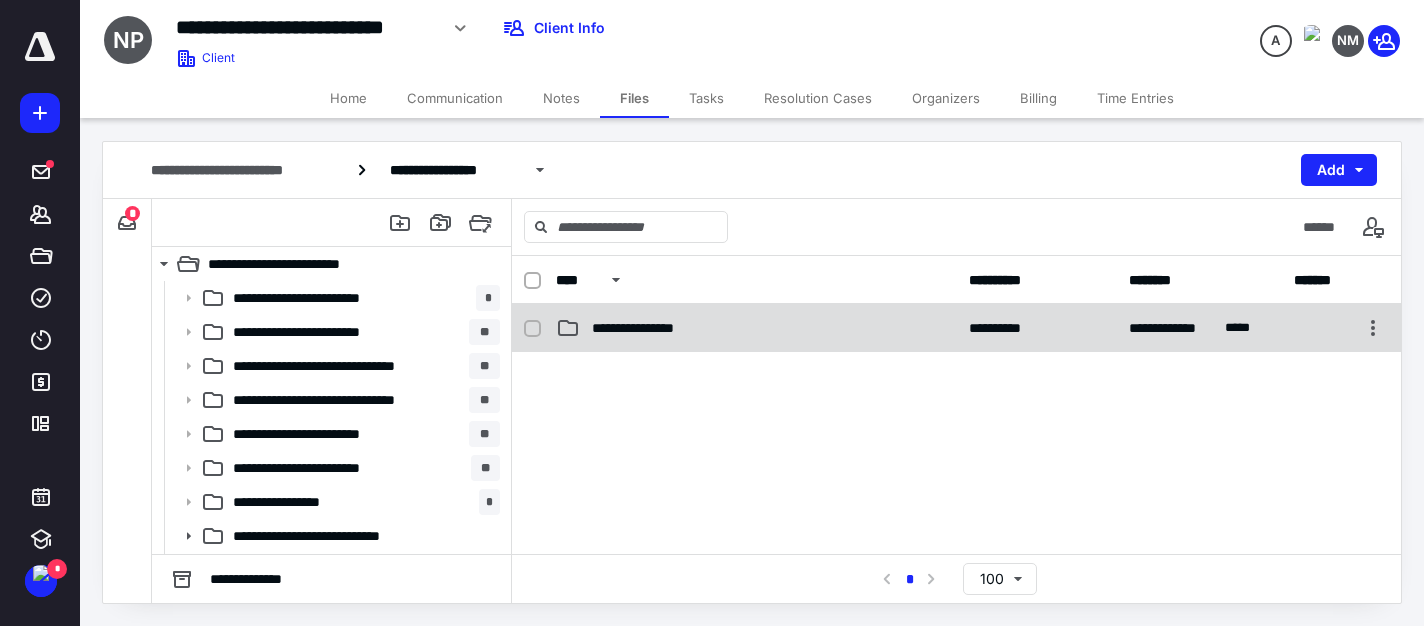 click on "**********" at bounding box center (650, 328) 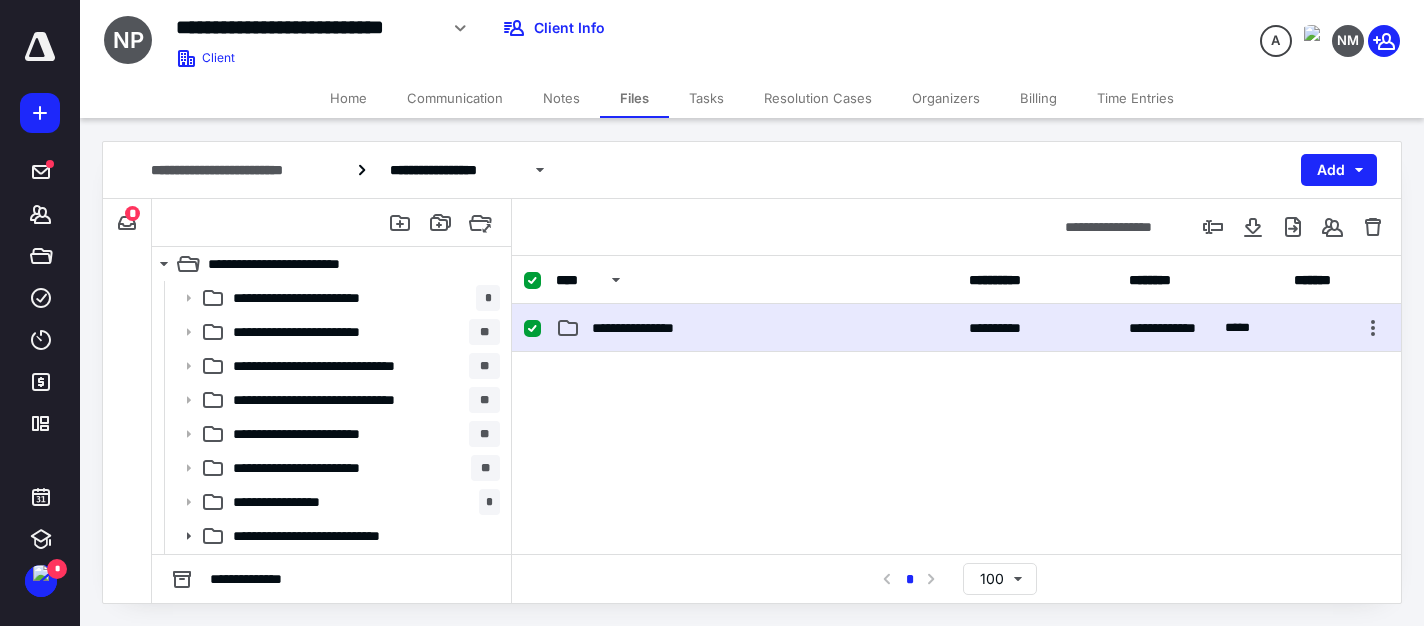 click on "**********" at bounding box center [650, 328] 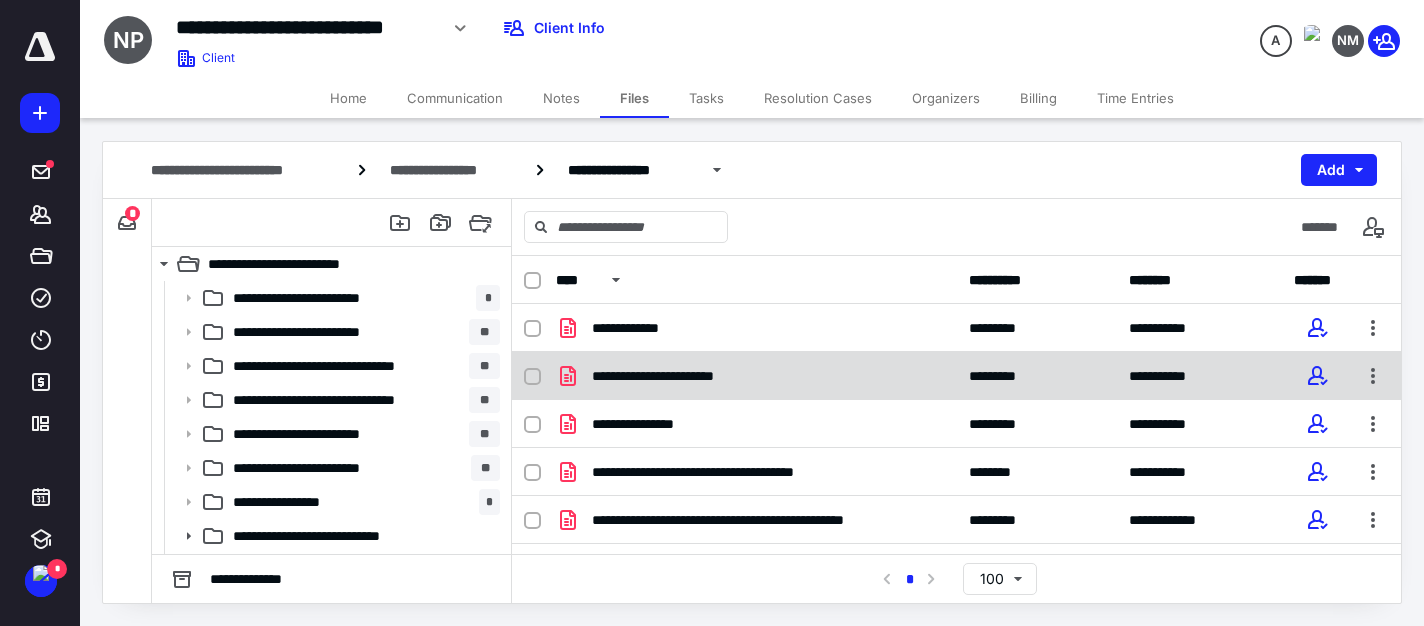 scroll, scrollTop: 182, scrollLeft: 0, axis: vertical 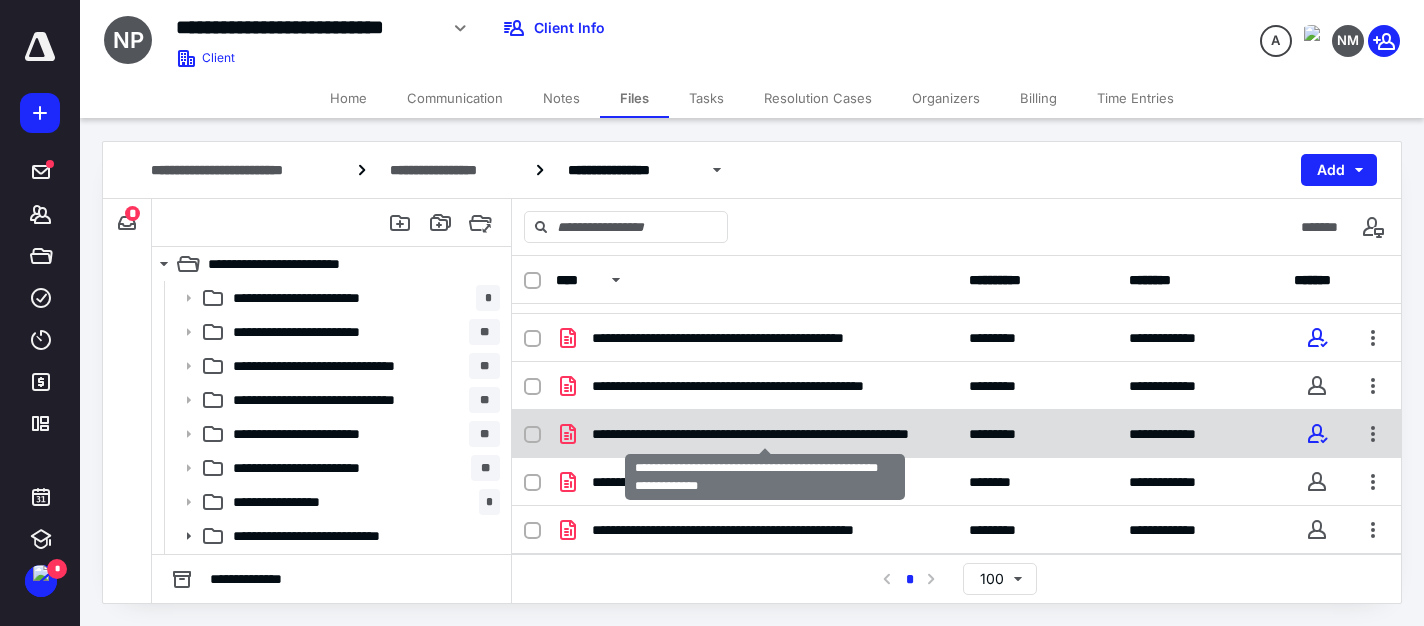 click on "**********" at bounding box center (764, 434) 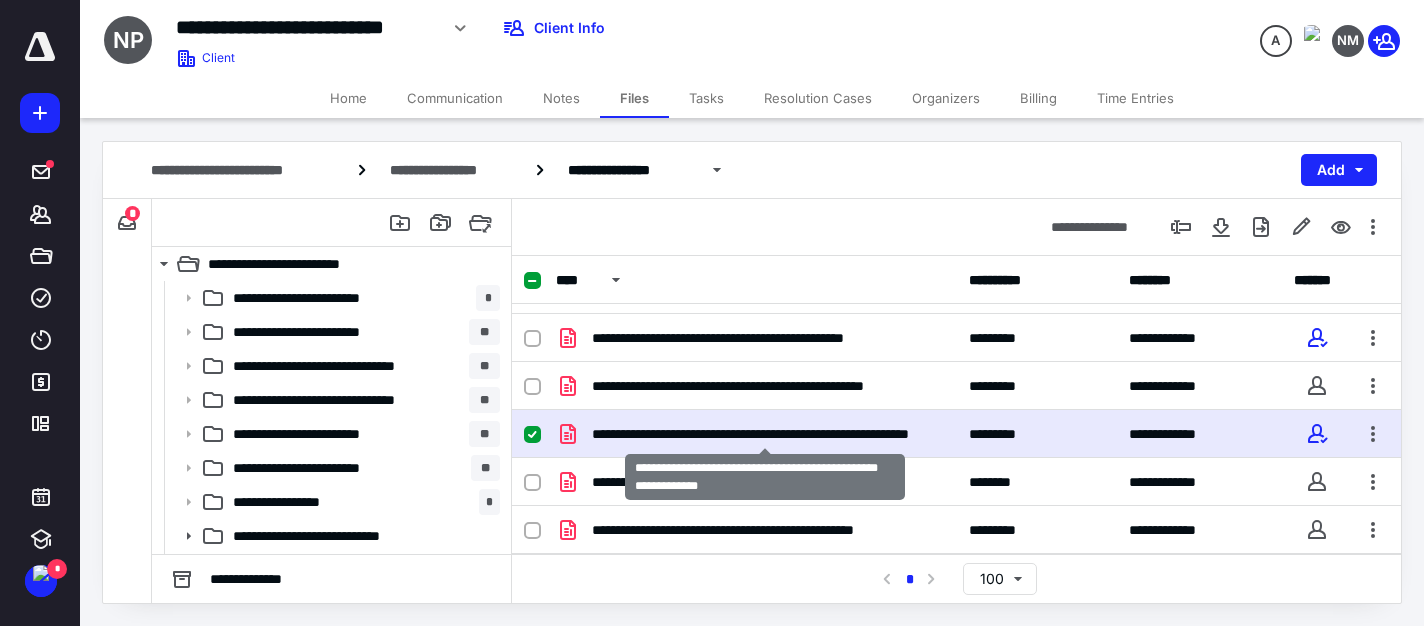 click on "**********" at bounding box center [764, 434] 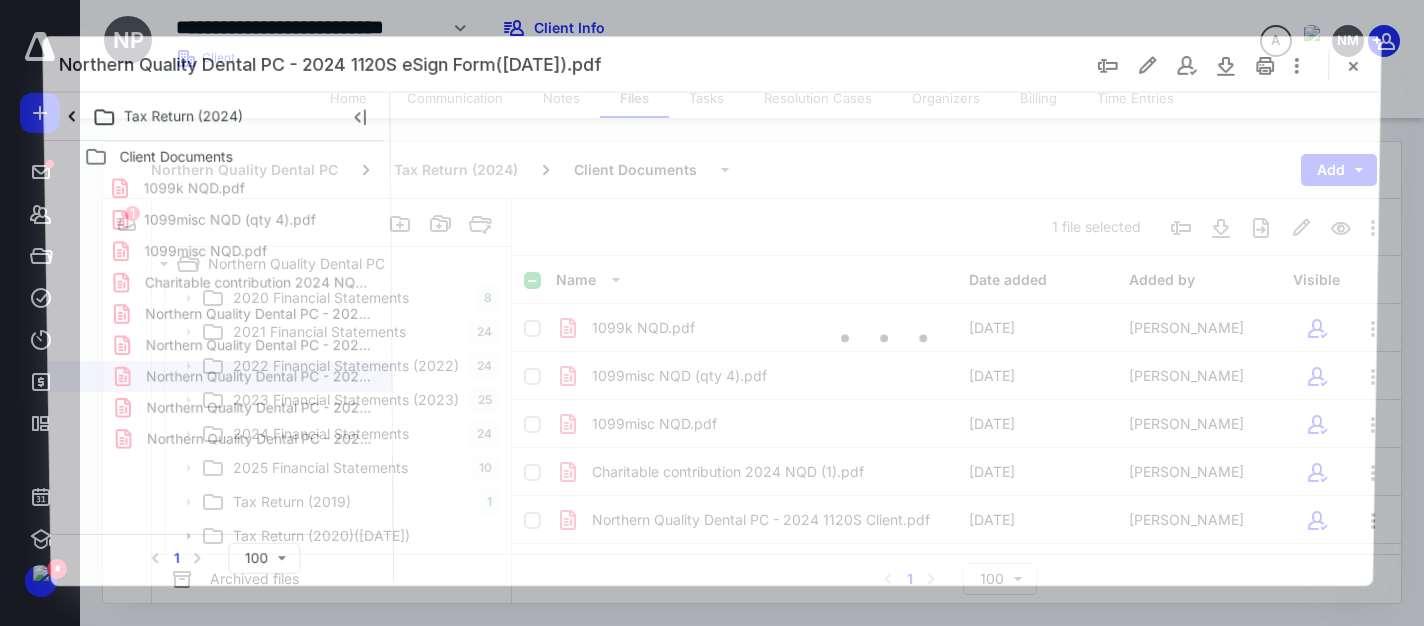 scroll, scrollTop: 182, scrollLeft: 0, axis: vertical 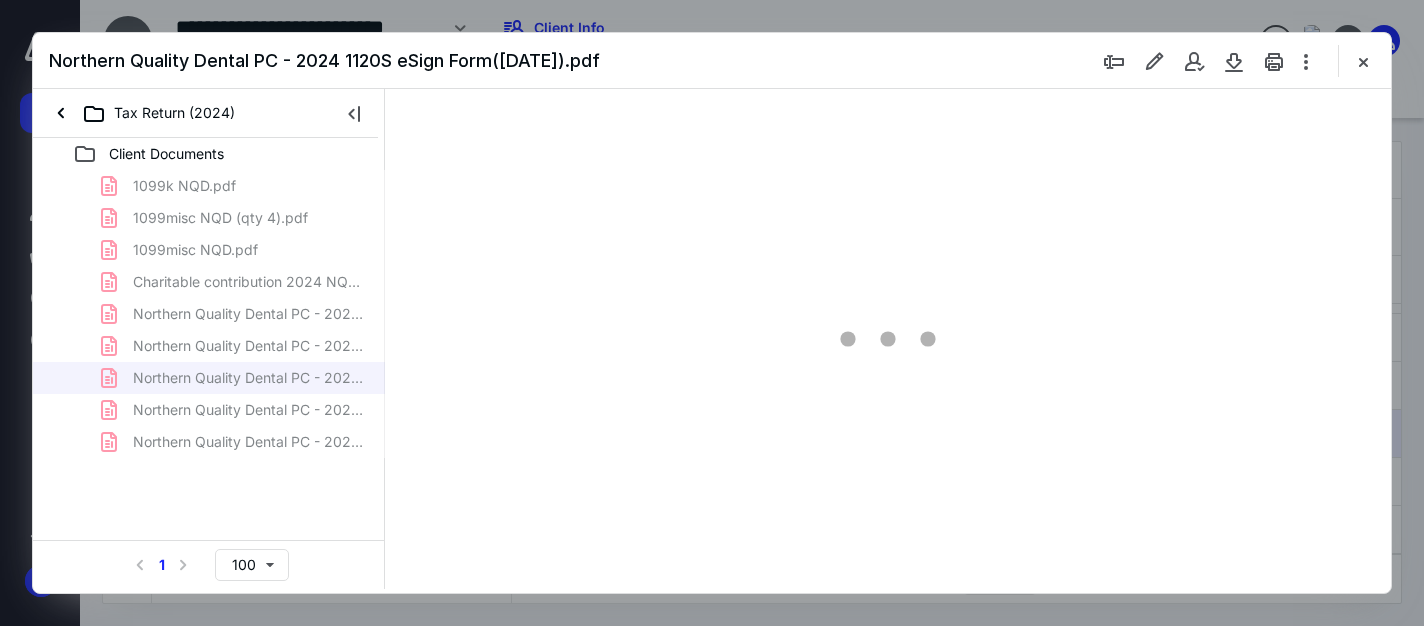 type on "161" 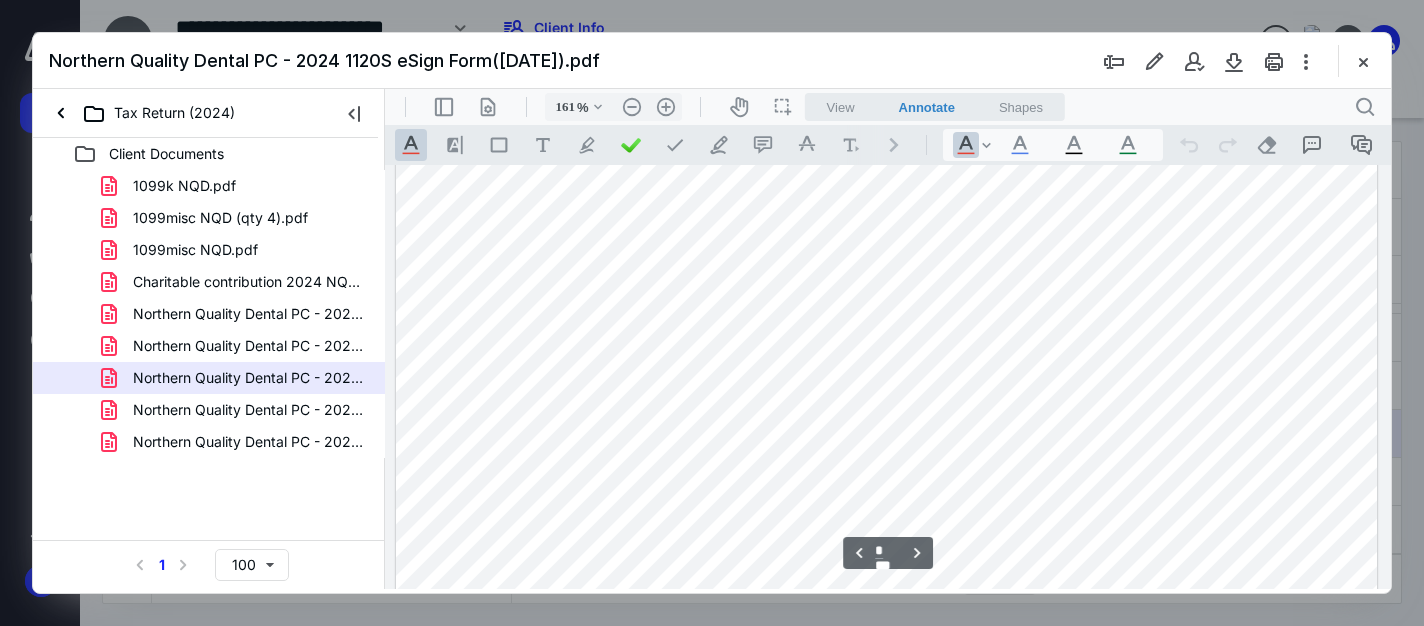 scroll, scrollTop: 4682, scrollLeft: 0, axis: vertical 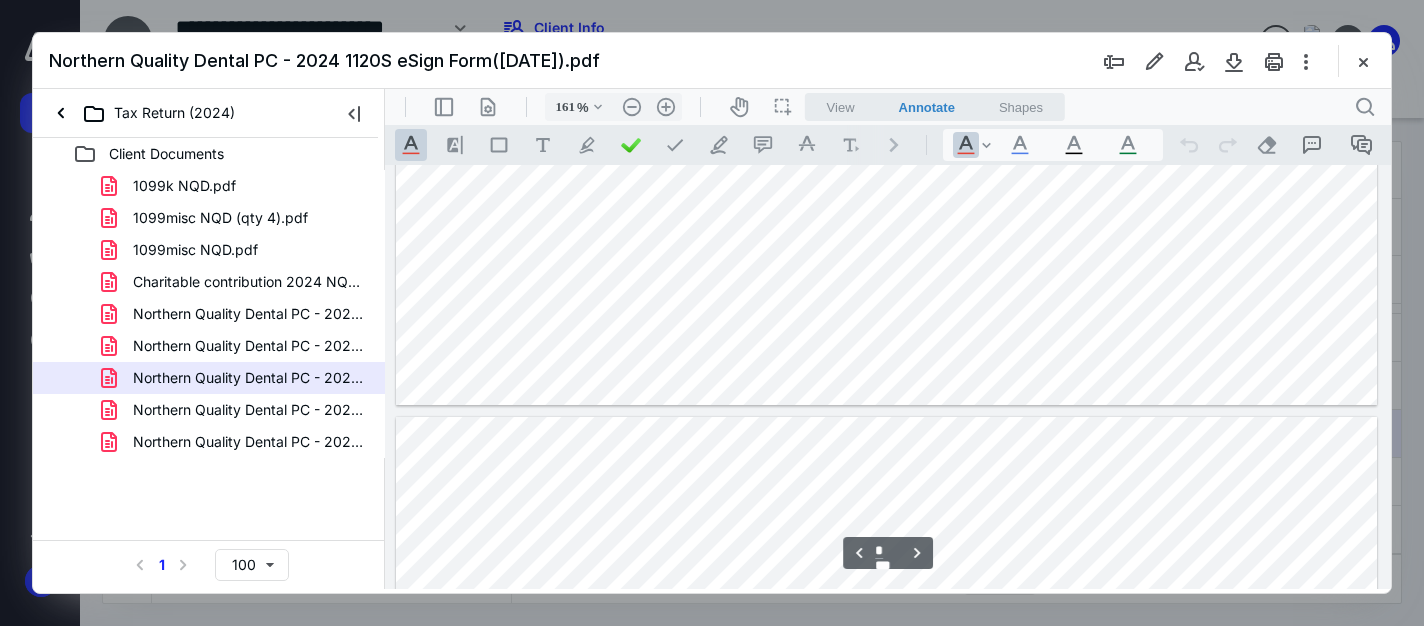 type on "*" 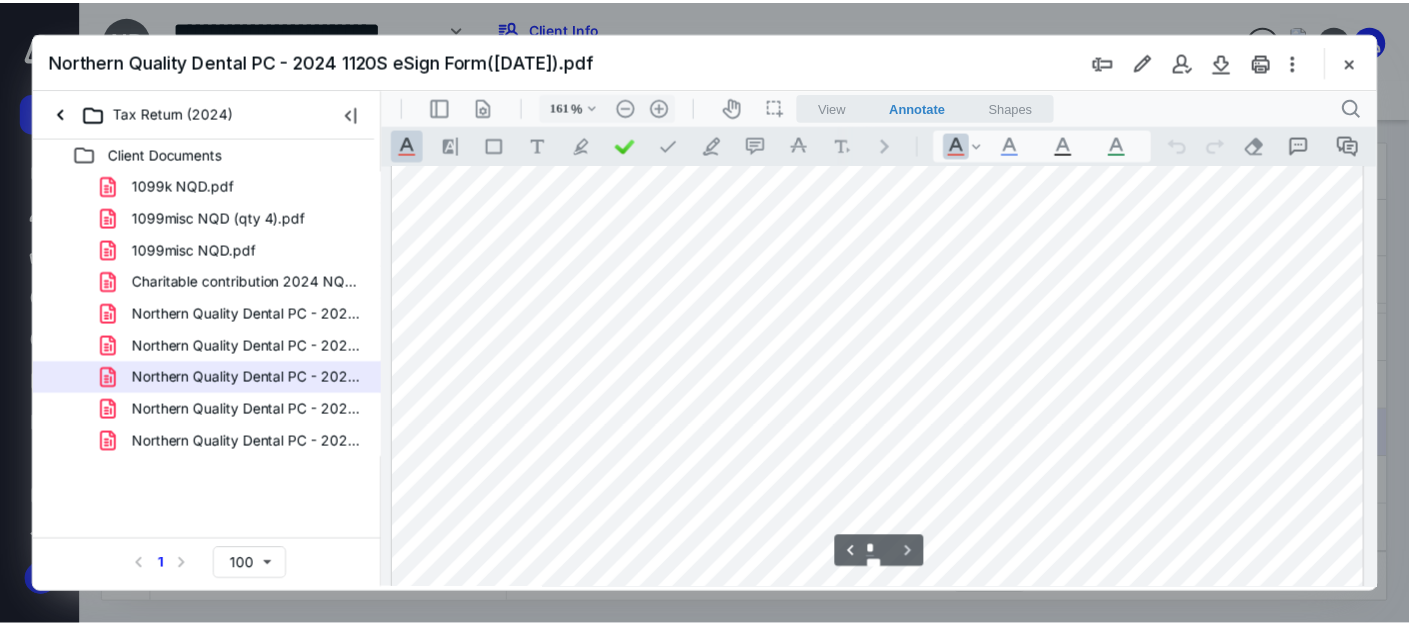 scroll, scrollTop: 5682, scrollLeft: 0, axis: vertical 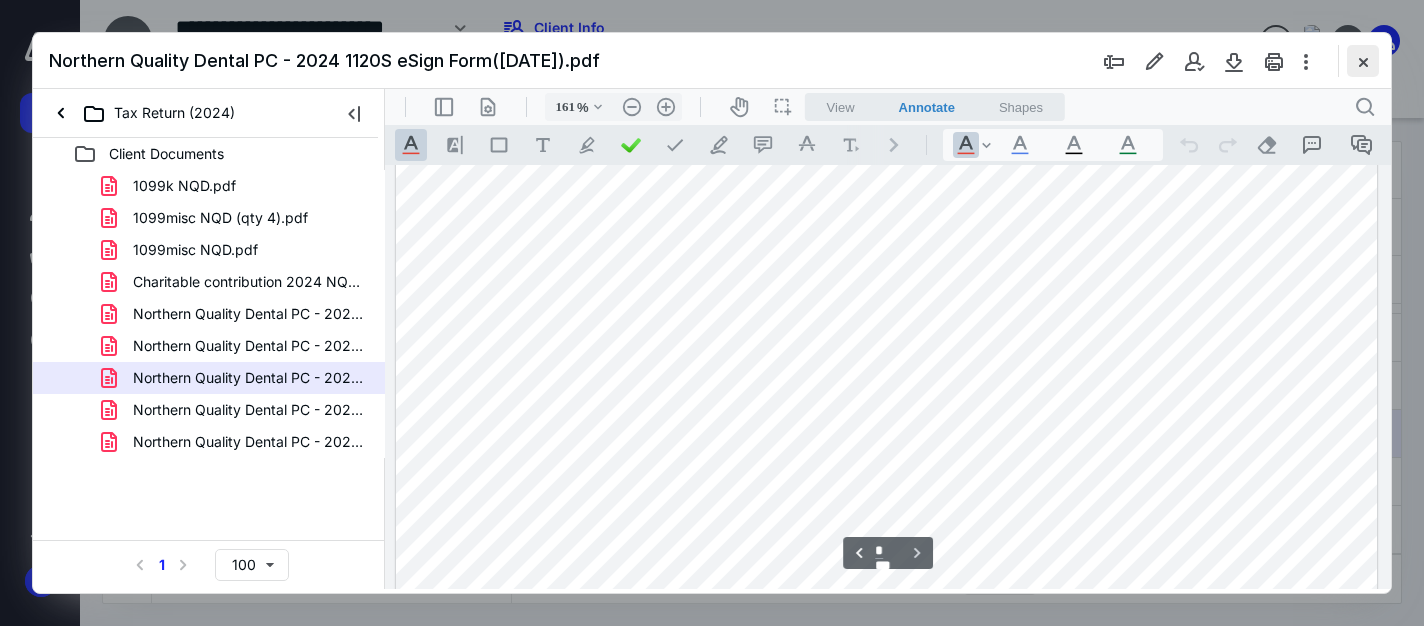click at bounding box center [1363, 61] 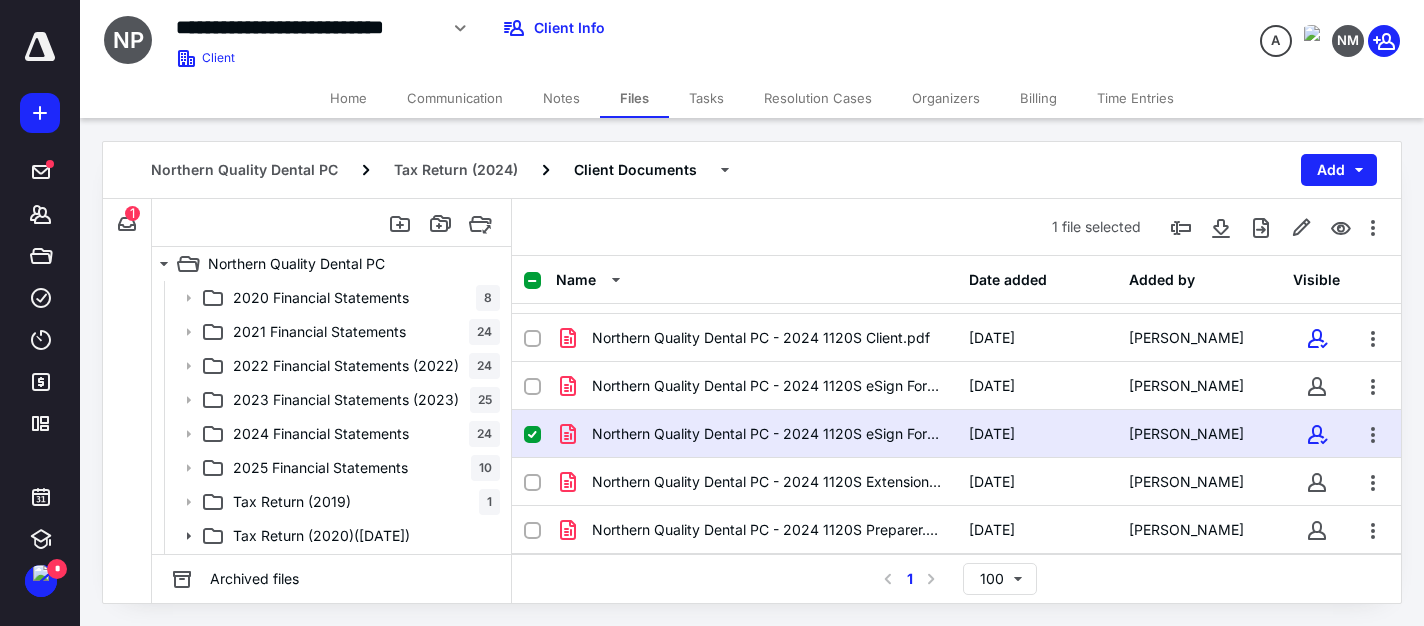 click on "Tasks" at bounding box center [706, 98] 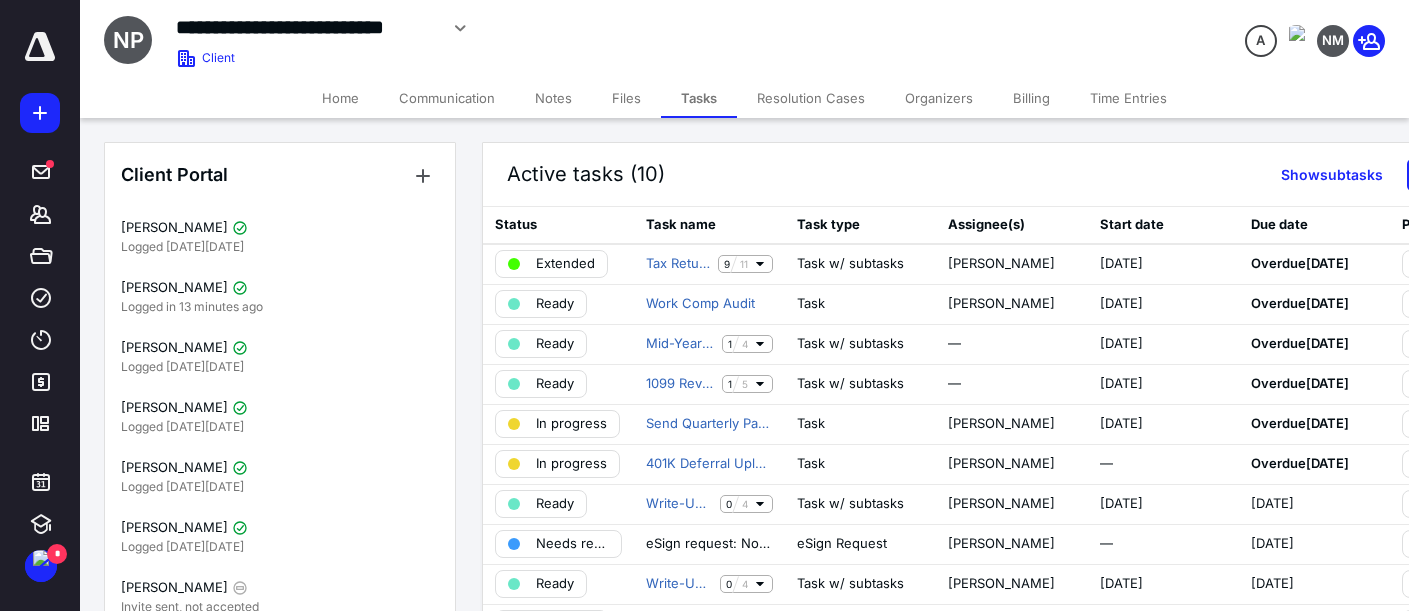 click on "Home Communication Notes Files Tasks Resolution Cases Organizers Billing Time Entries" at bounding box center [744, 98] 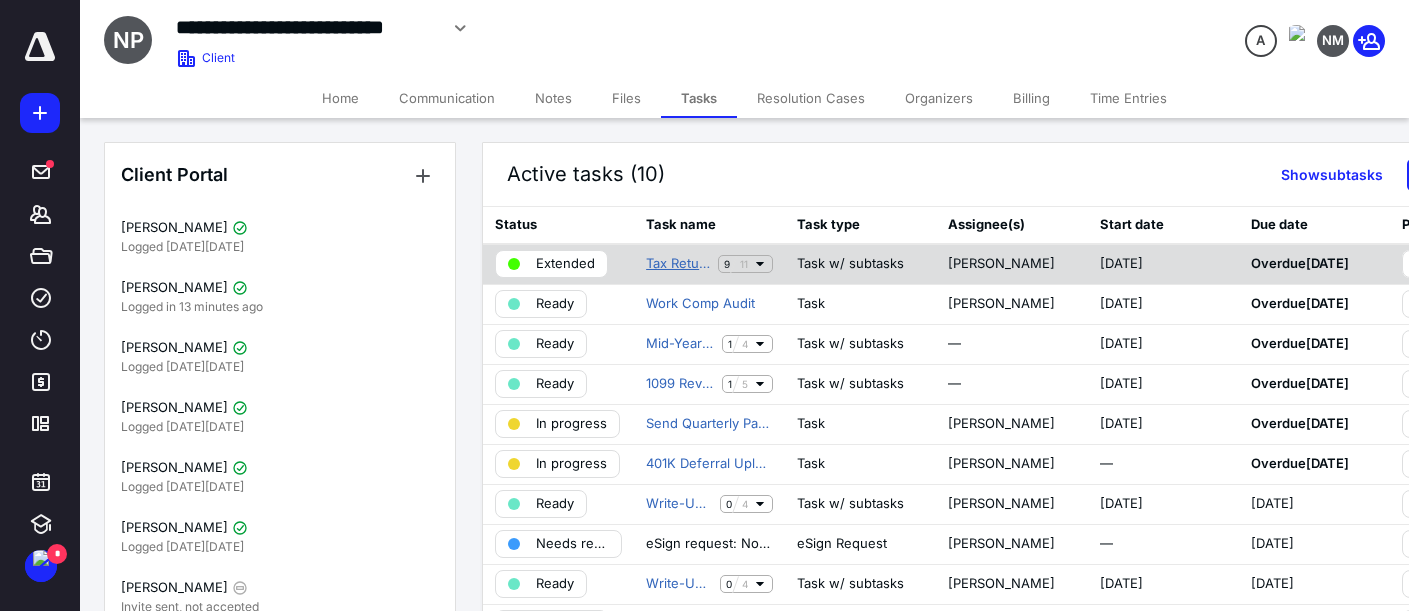 click on "Tax Return - 1120S 2024" at bounding box center (678, 264) 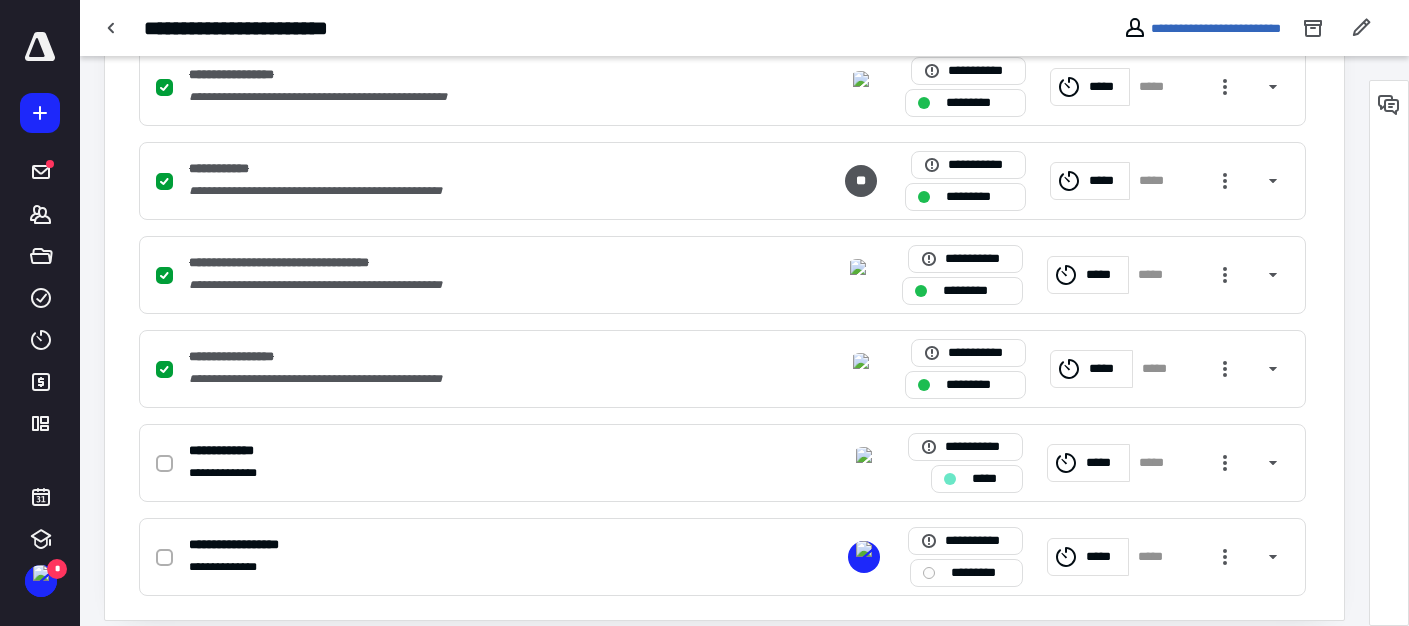 scroll, scrollTop: 1019, scrollLeft: 0, axis: vertical 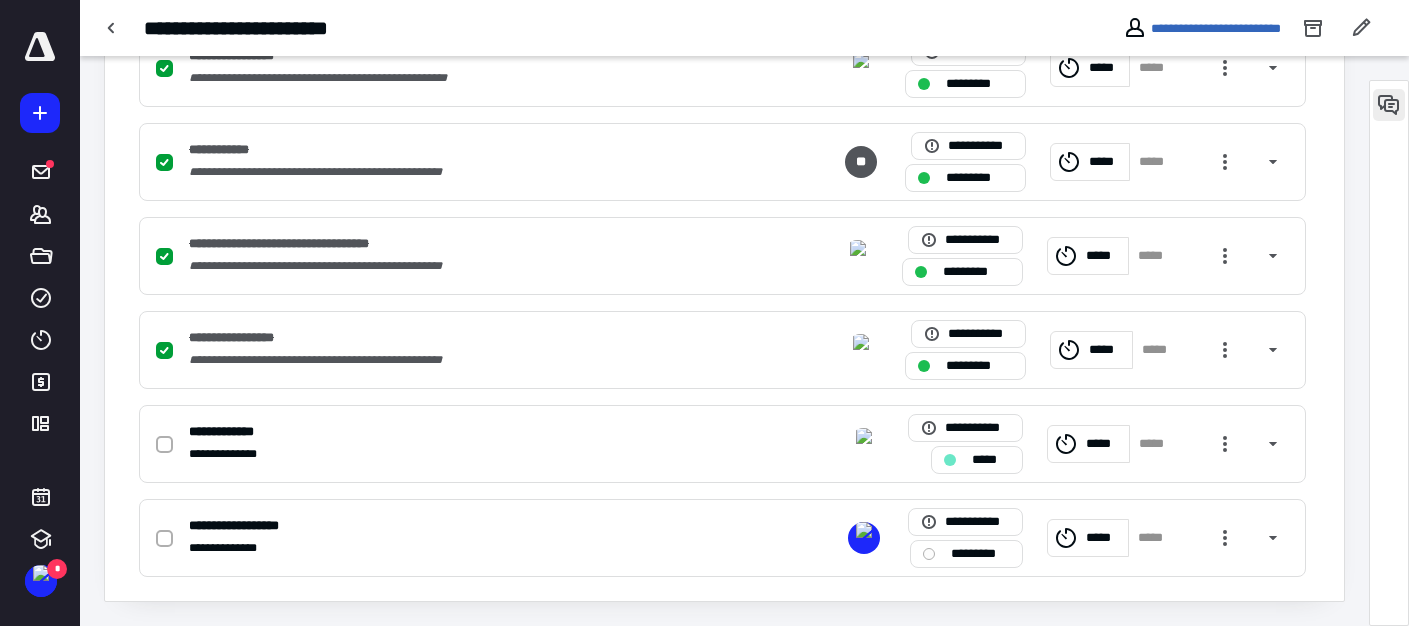 click at bounding box center [1389, 105] 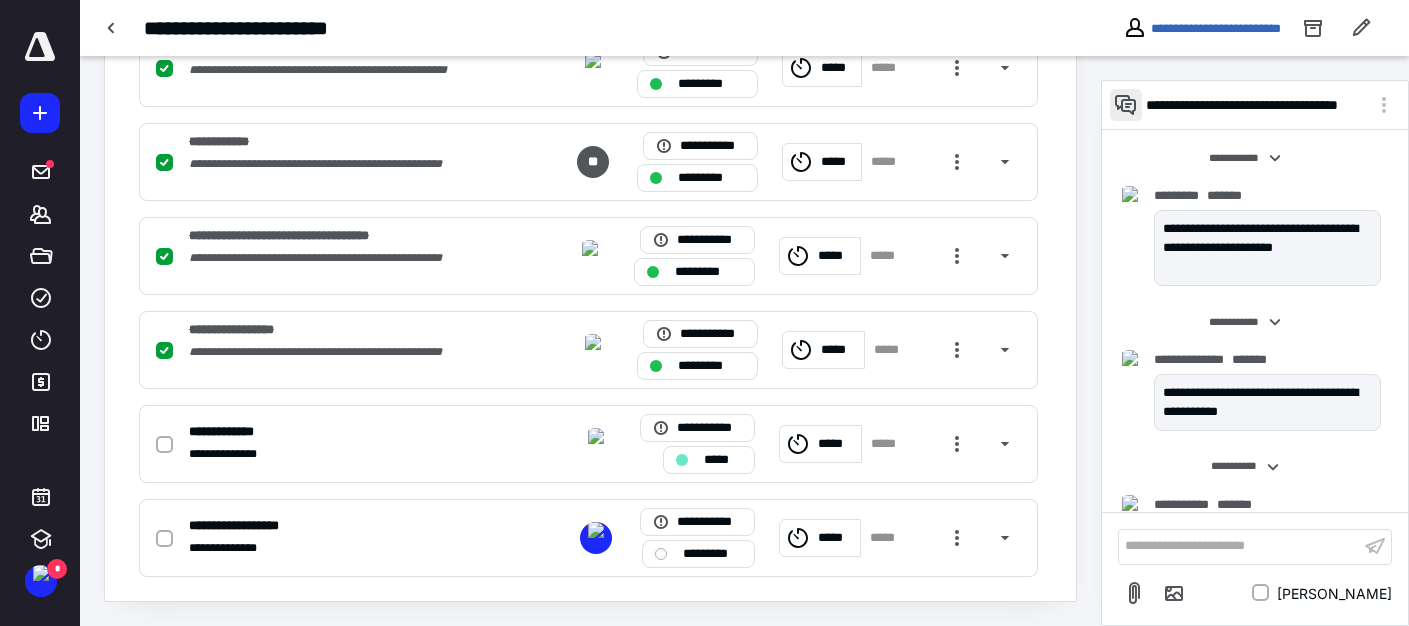 scroll, scrollTop: 122, scrollLeft: 0, axis: vertical 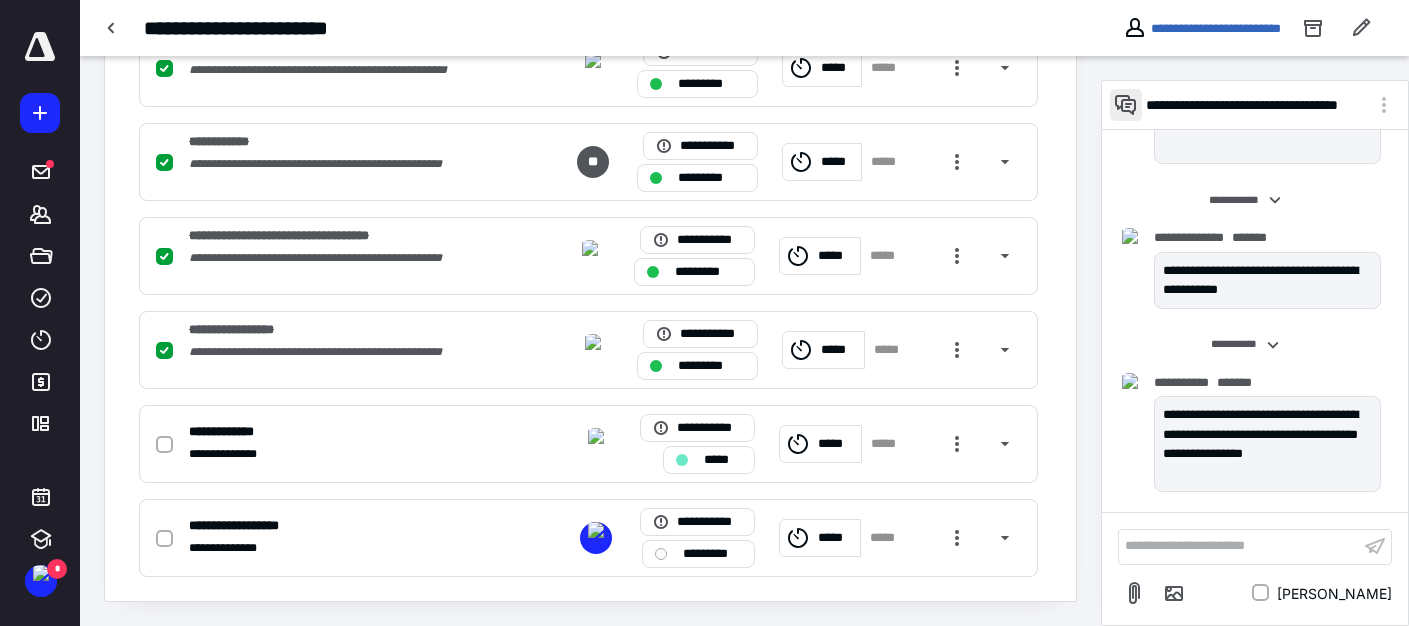 click at bounding box center (1126, 105) 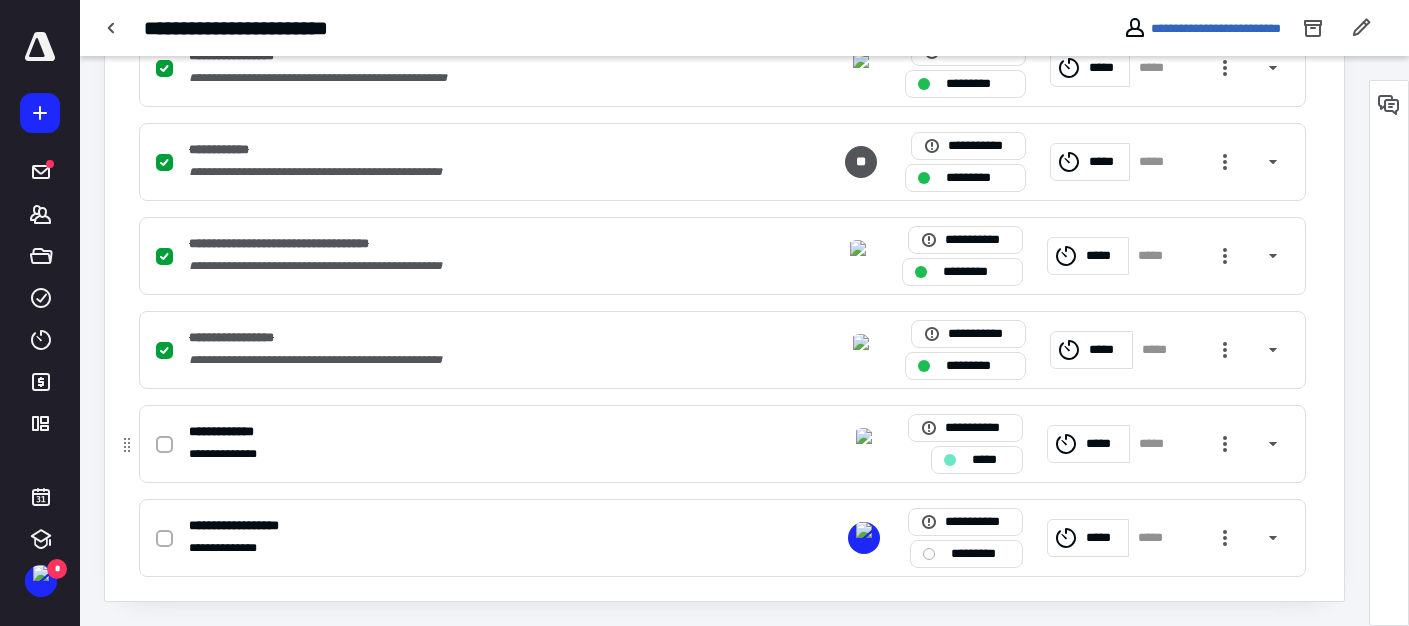 click 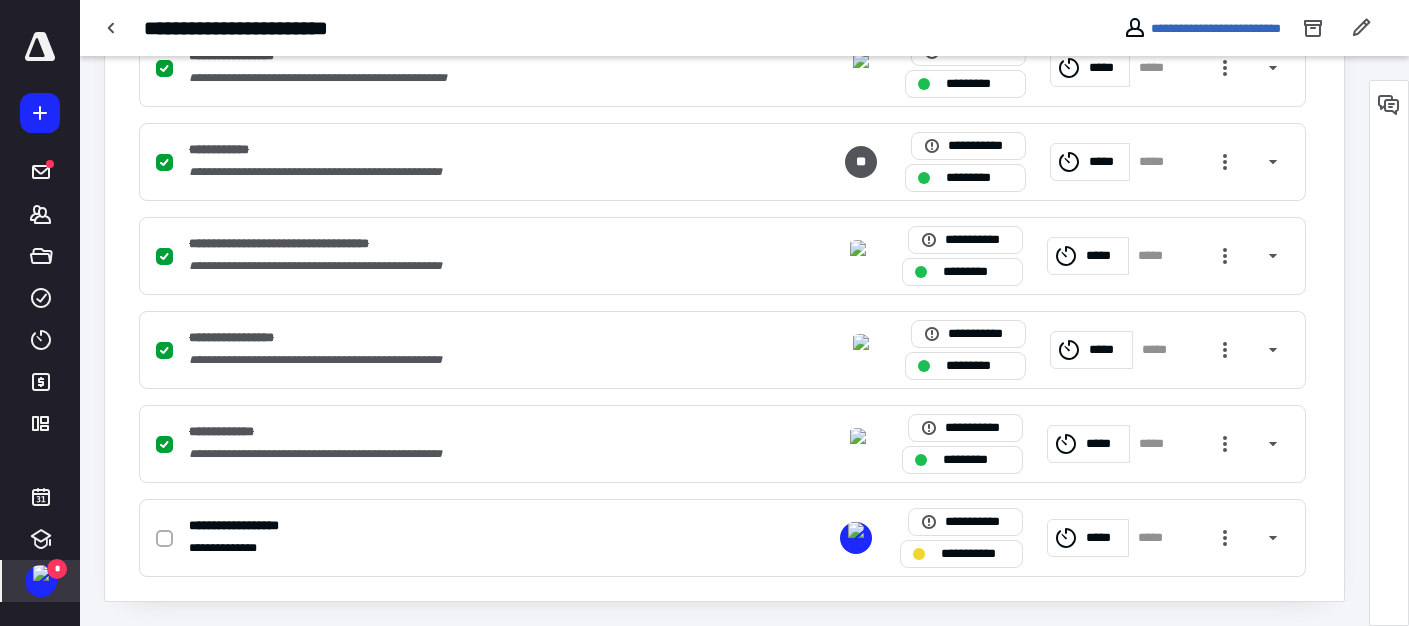 click on "*" at bounding box center (57, 569) 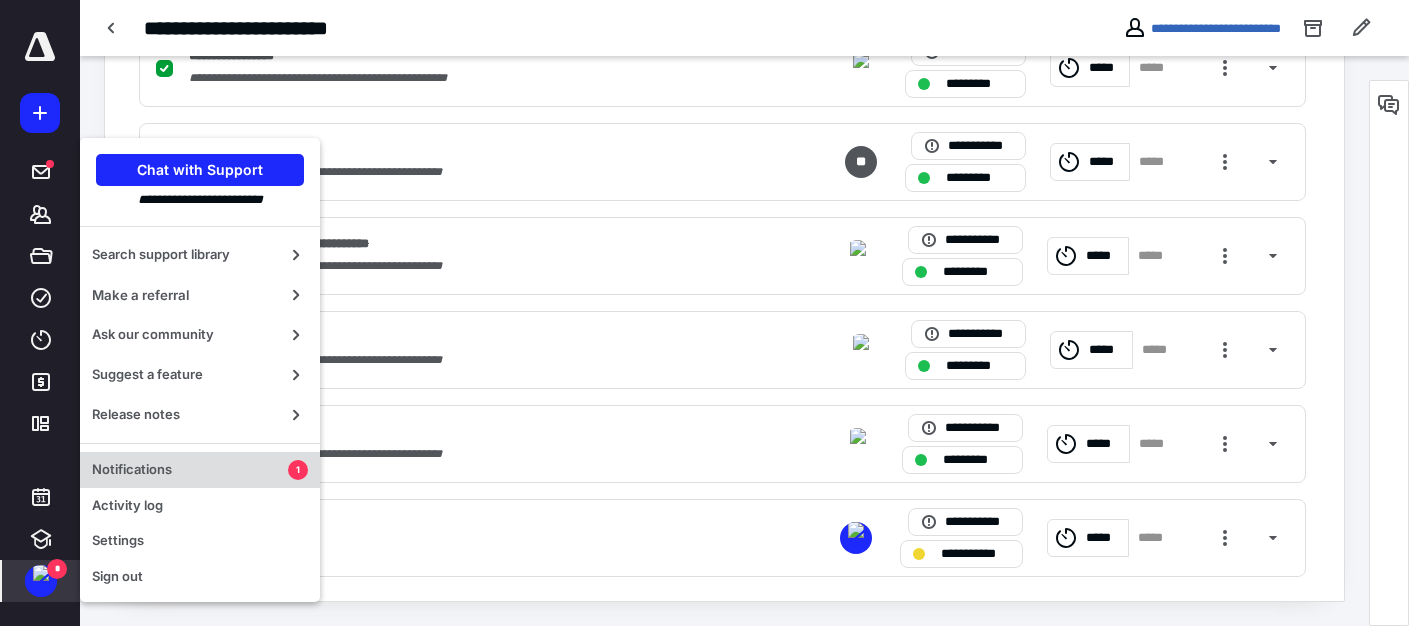 click on "Notifications" at bounding box center (190, 470) 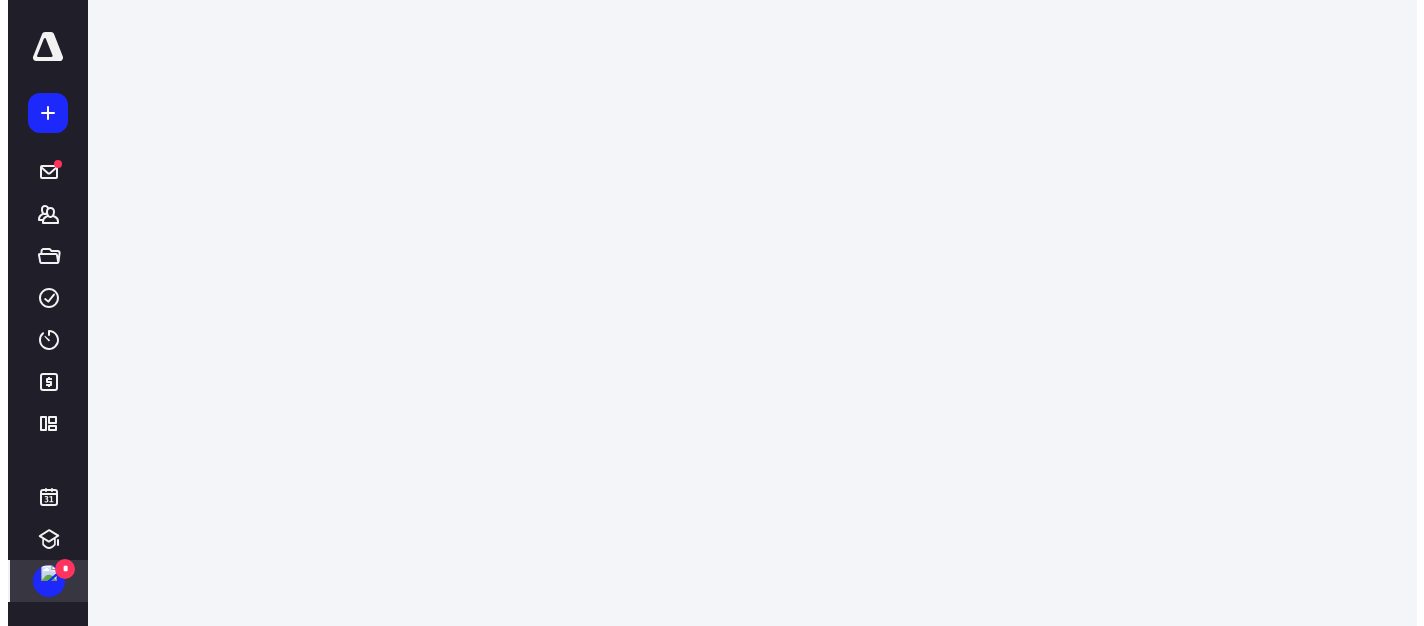 scroll, scrollTop: 0, scrollLeft: 0, axis: both 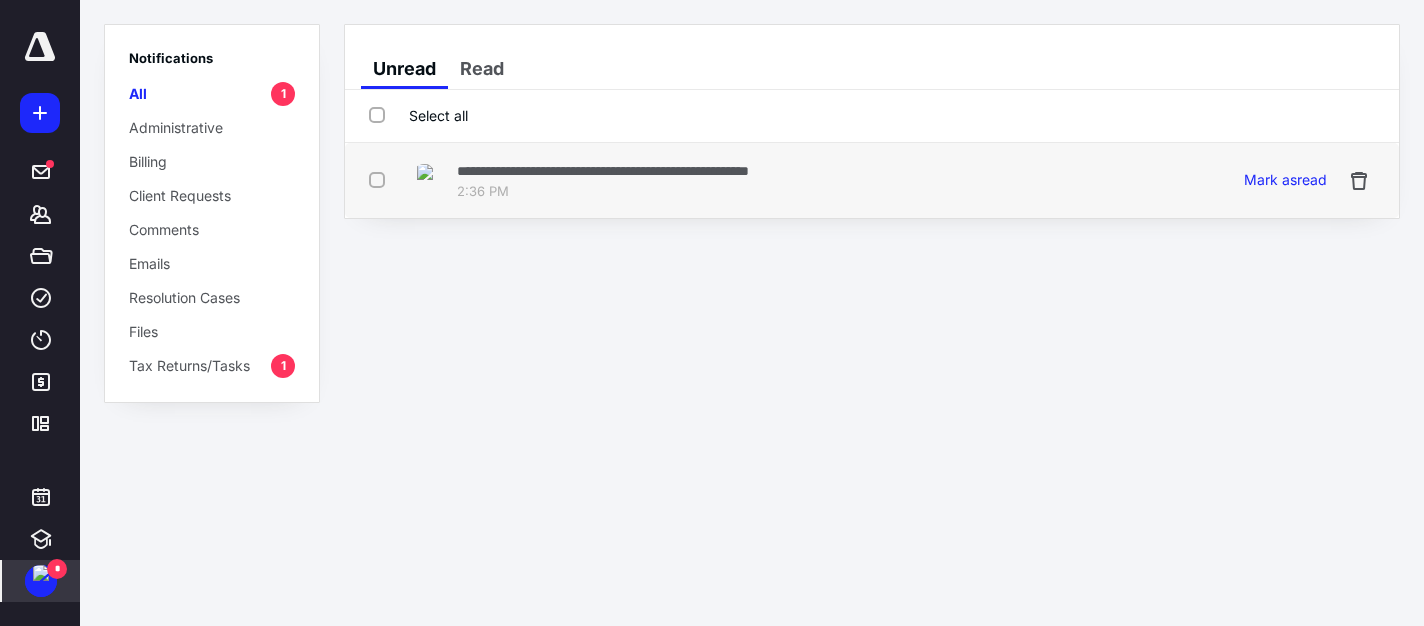 click on "**********" at bounding box center (603, 171) 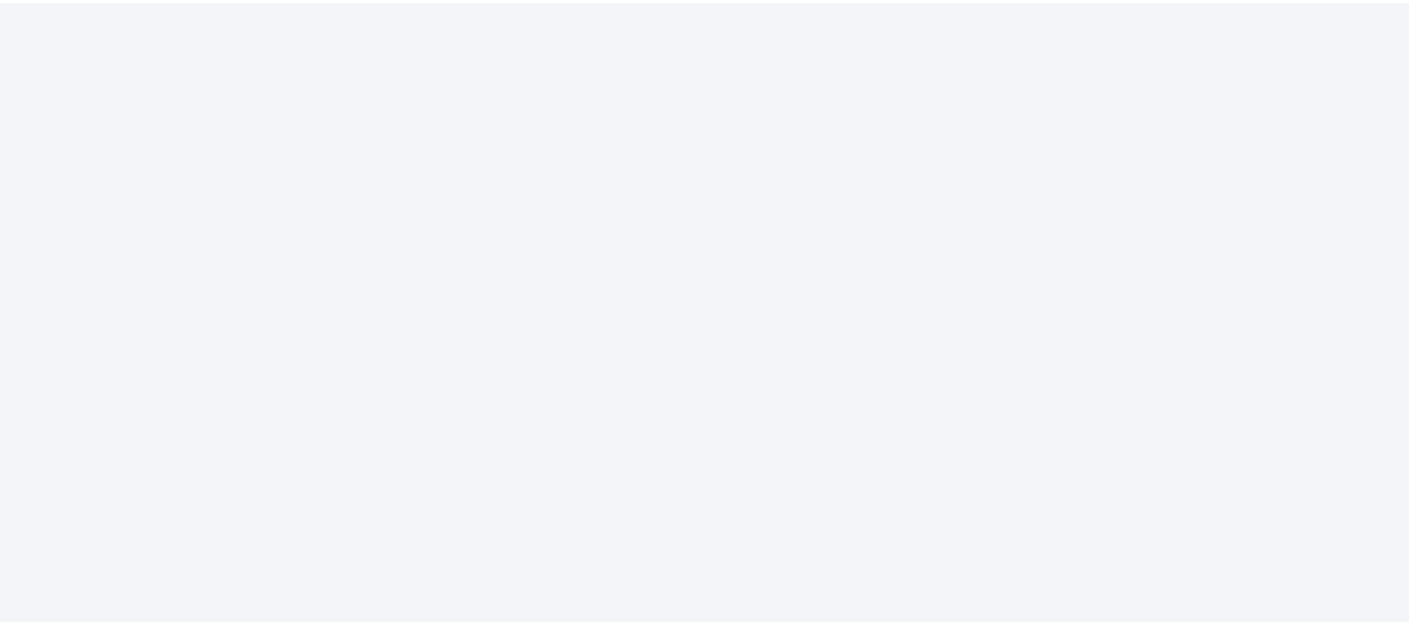 scroll, scrollTop: 0, scrollLeft: 0, axis: both 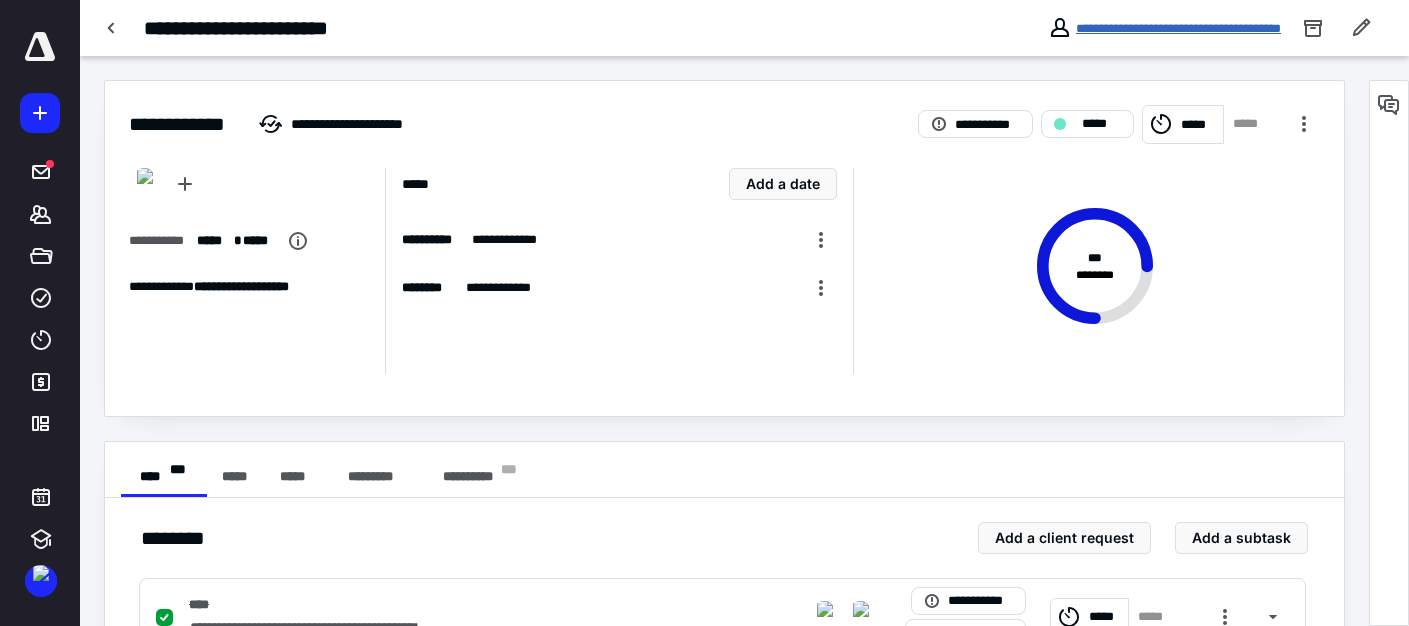 click on "**********" at bounding box center (1178, 28) 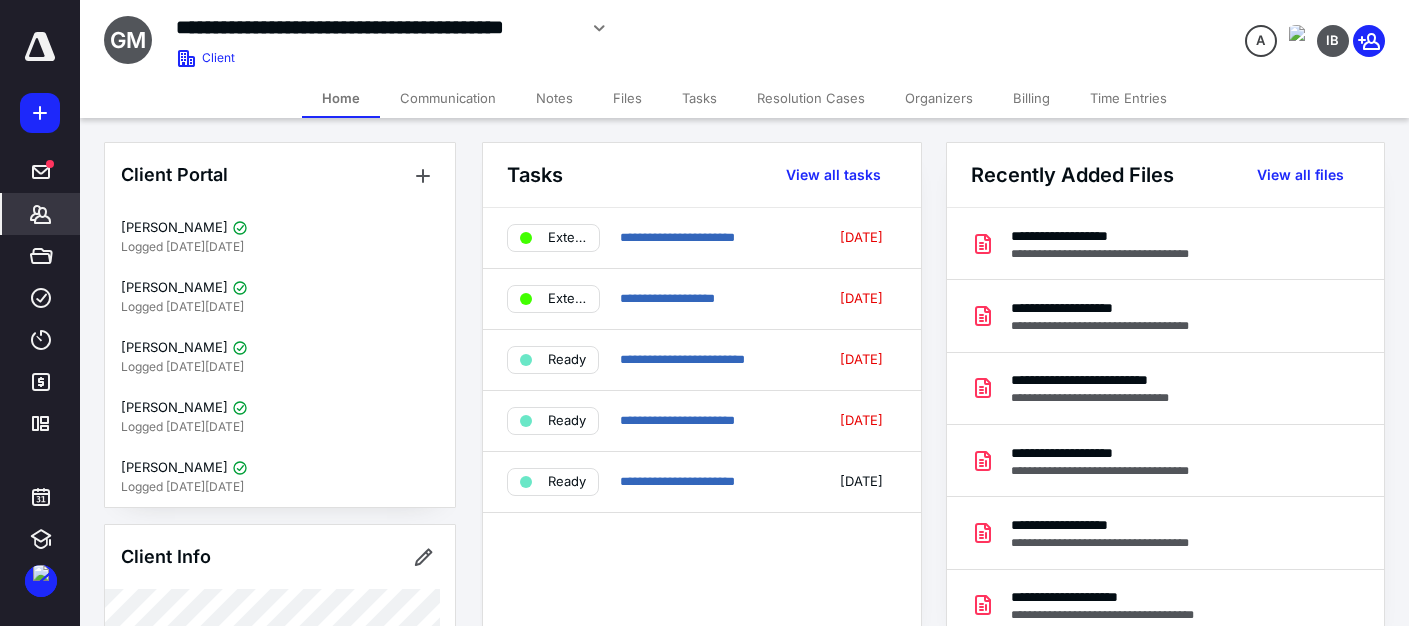 click on "Files" at bounding box center [627, 98] 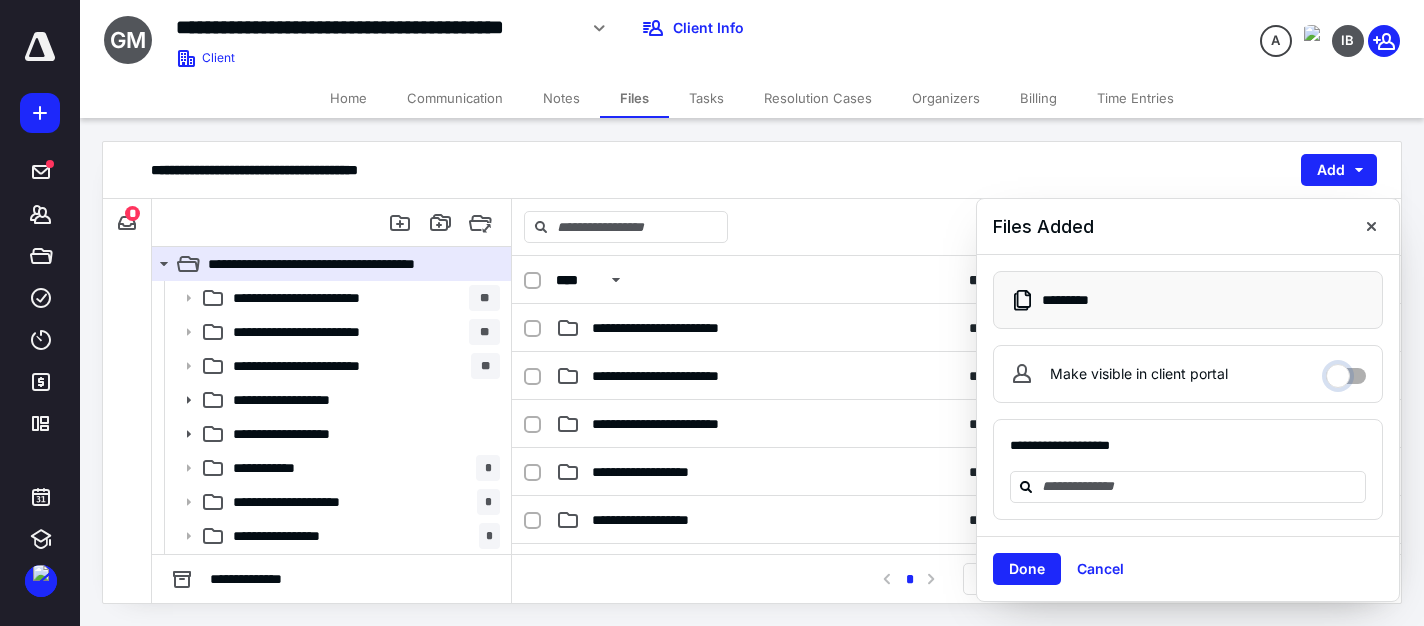 click on "Make visible in client portal" at bounding box center [1346, 371] 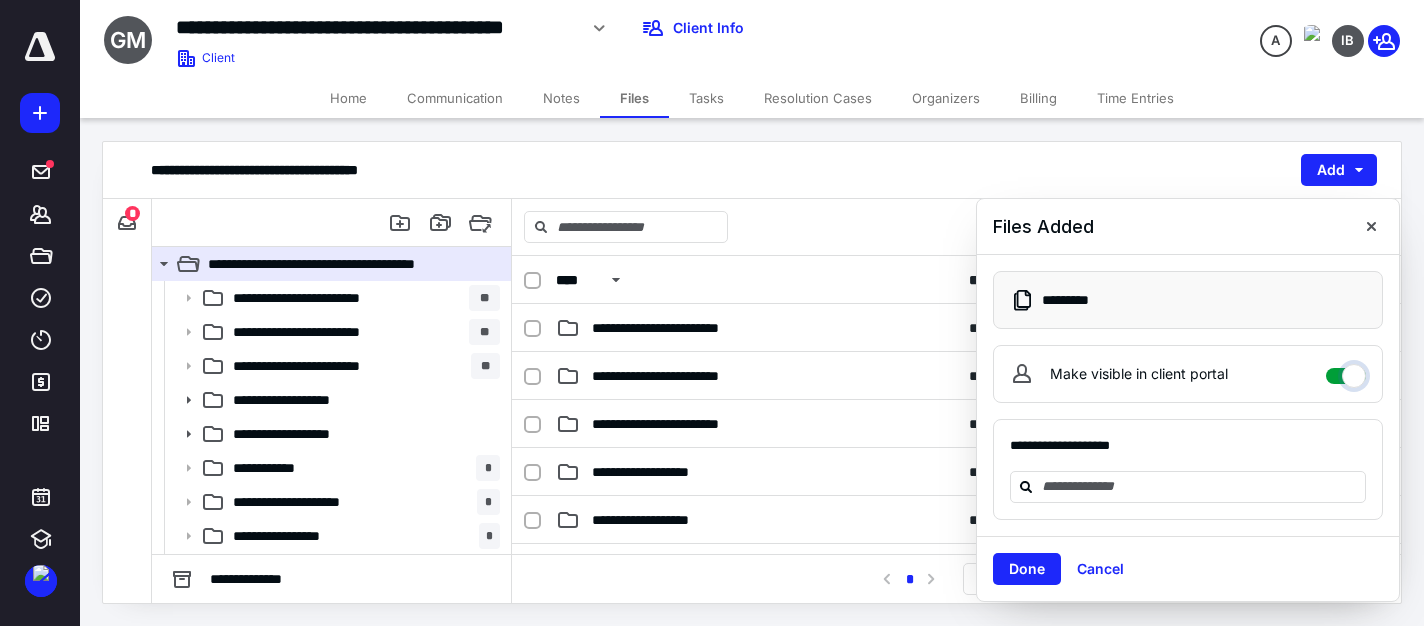 checkbox on "****" 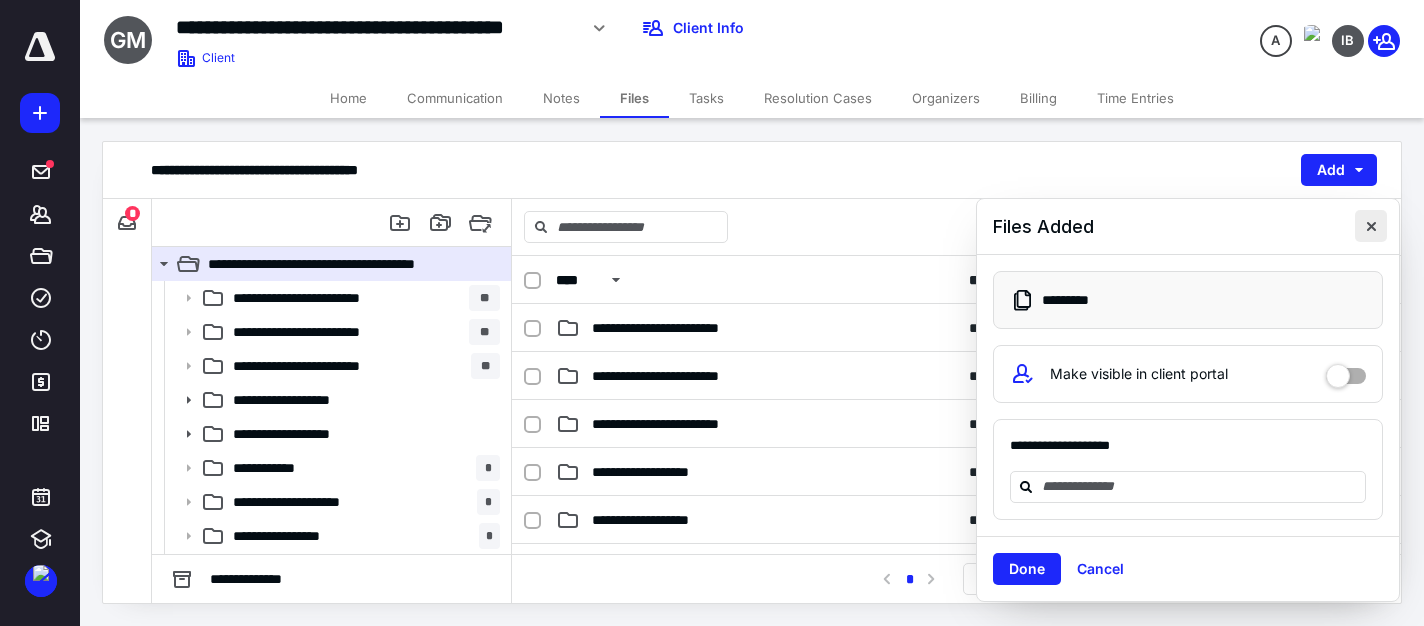 click at bounding box center [1371, 226] 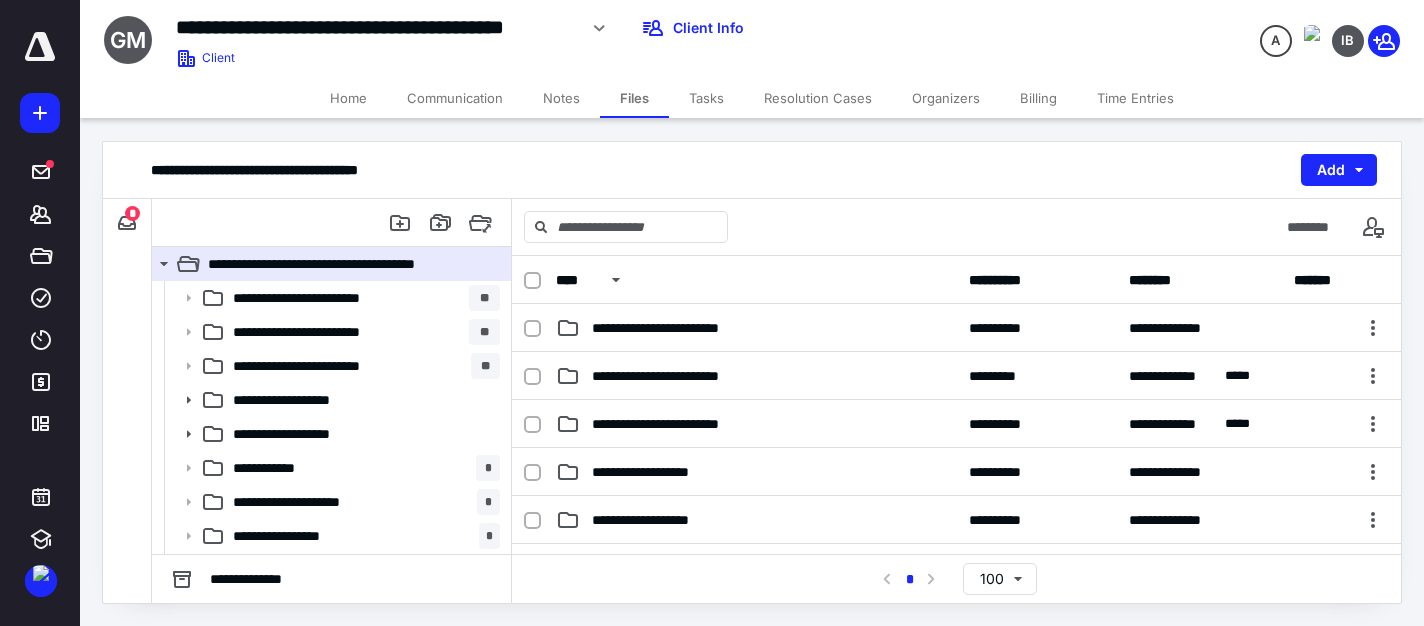 click on "Tasks" at bounding box center [706, 98] 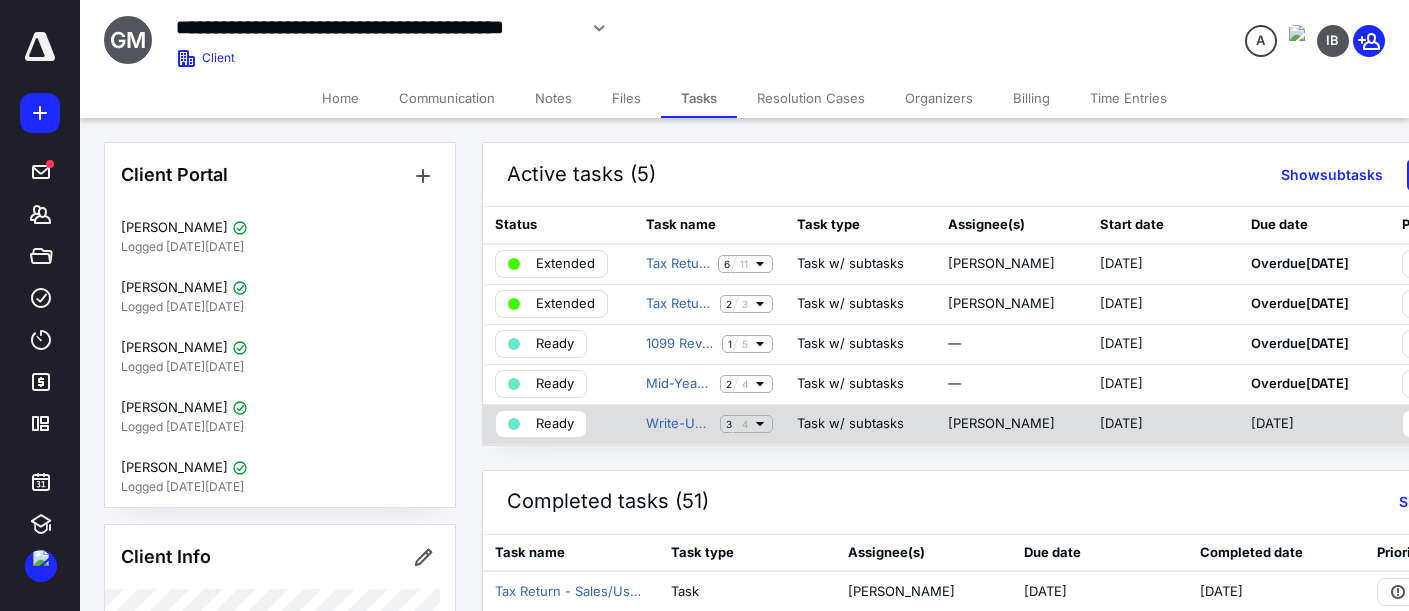click at bounding box center [737, 424] 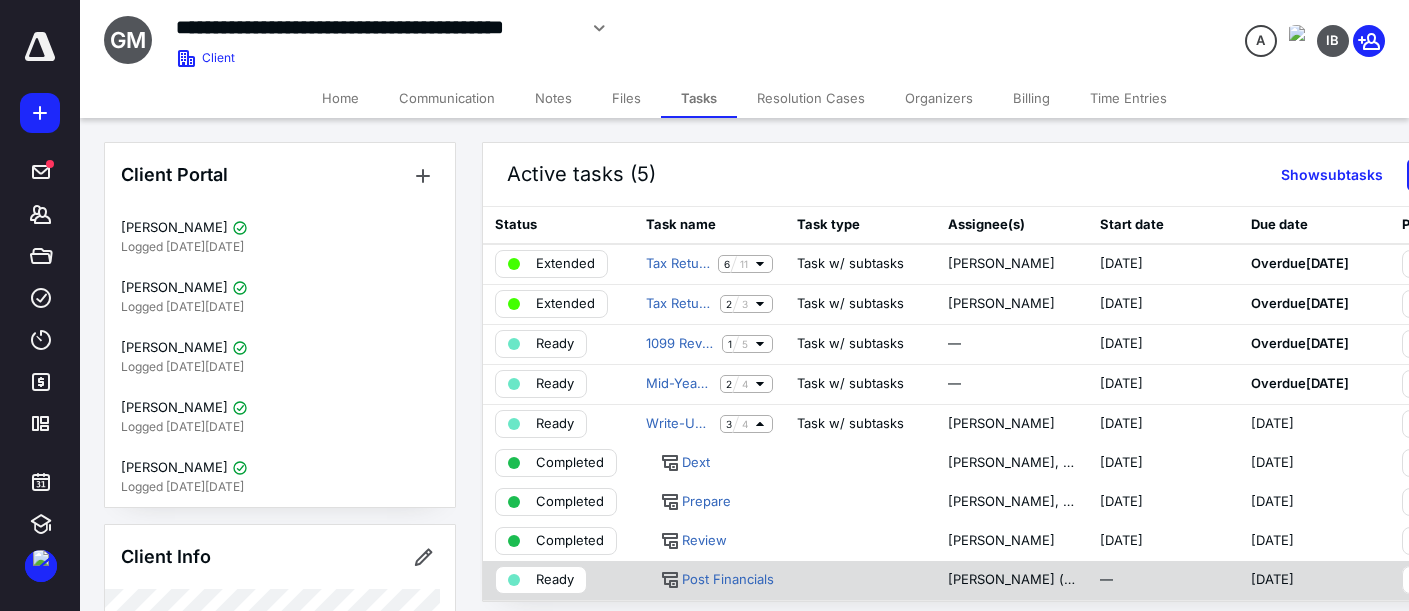 click on "Ready" at bounding box center [555, 580] 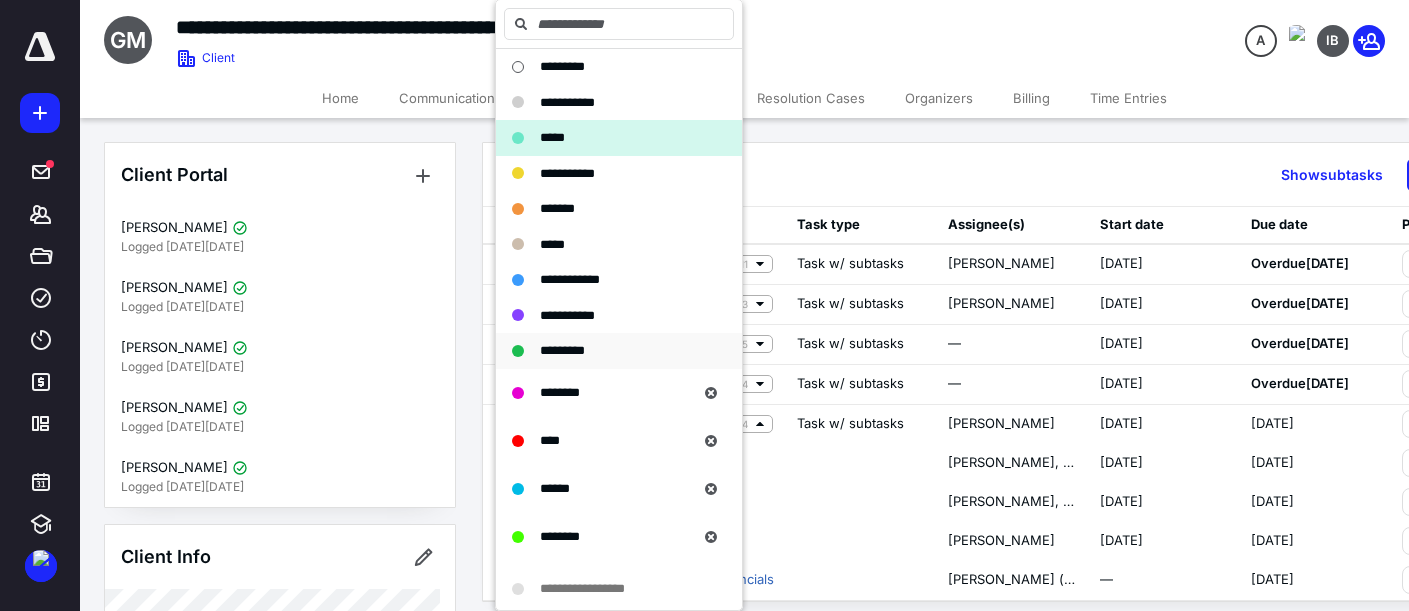 click on "*********" at bounding box center [607, 351] 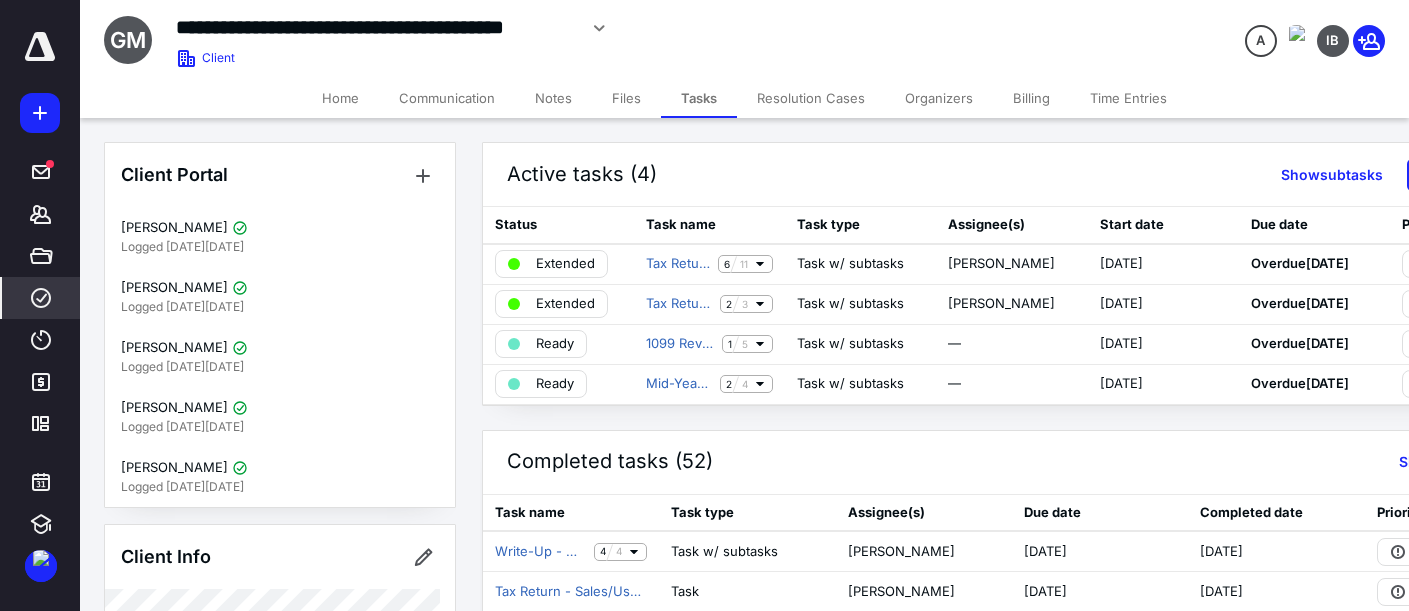 click 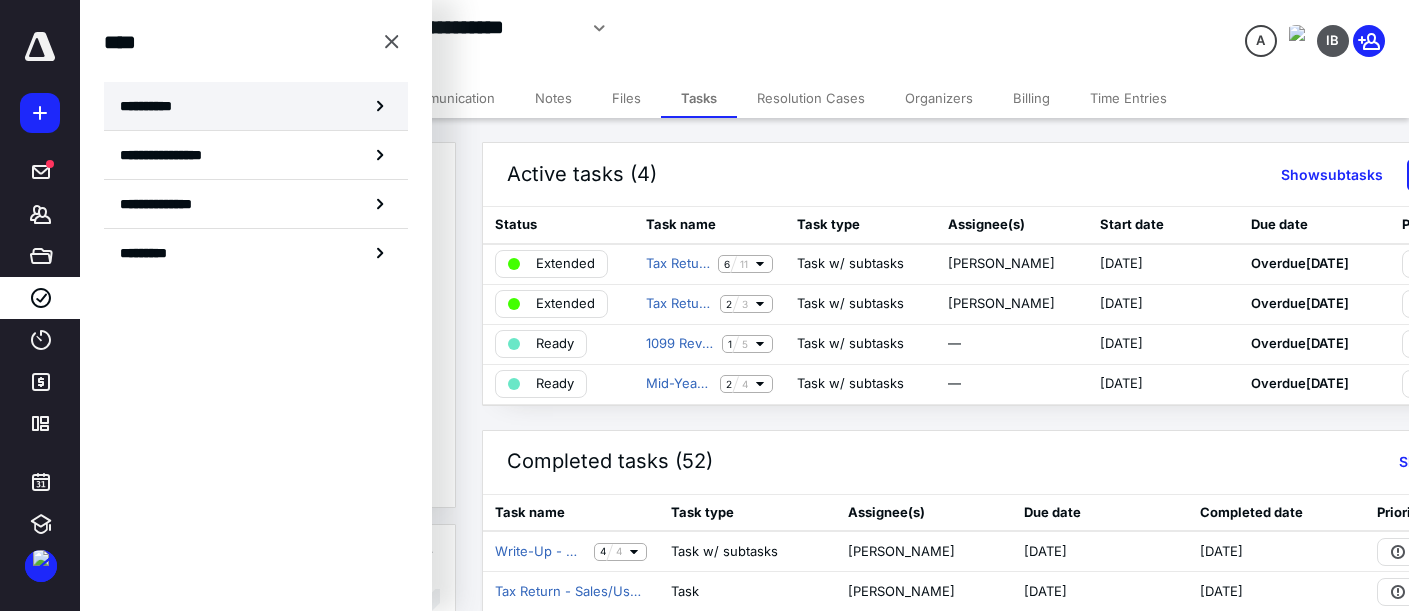 click on "**********" at bounding box center [256, 106] 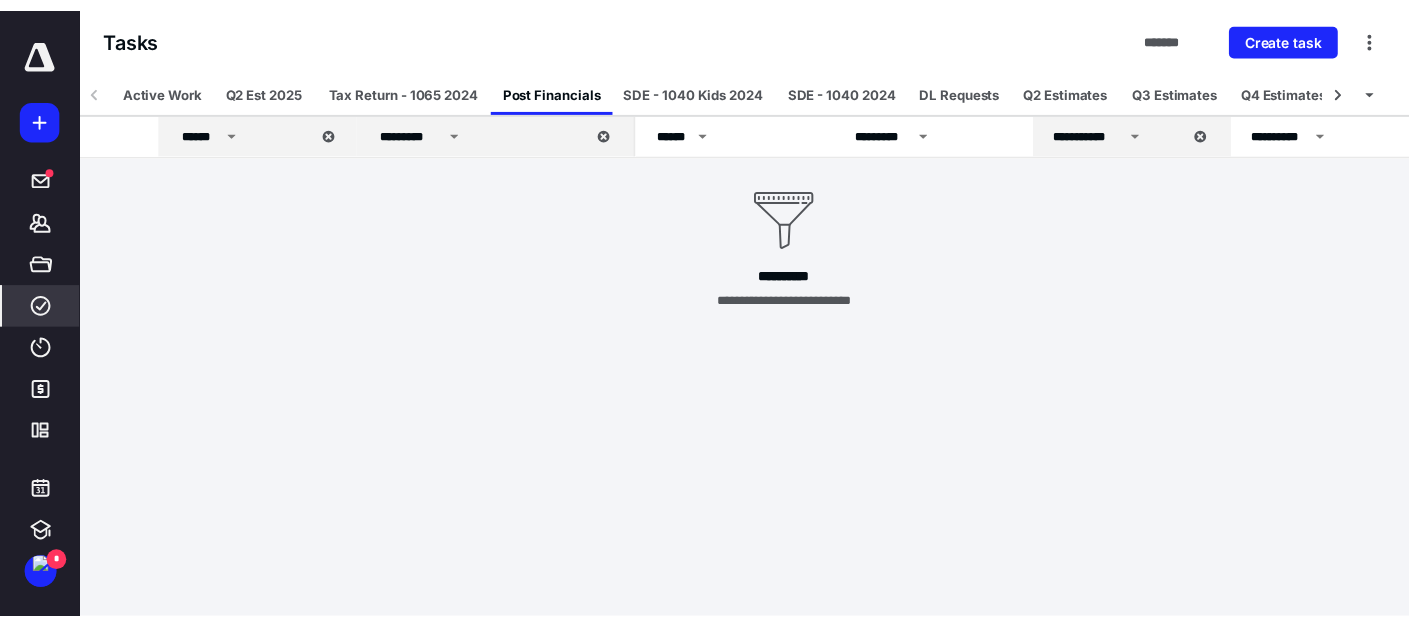 scroll, scrollTop: 0, scrollLeft: 0, axis: both 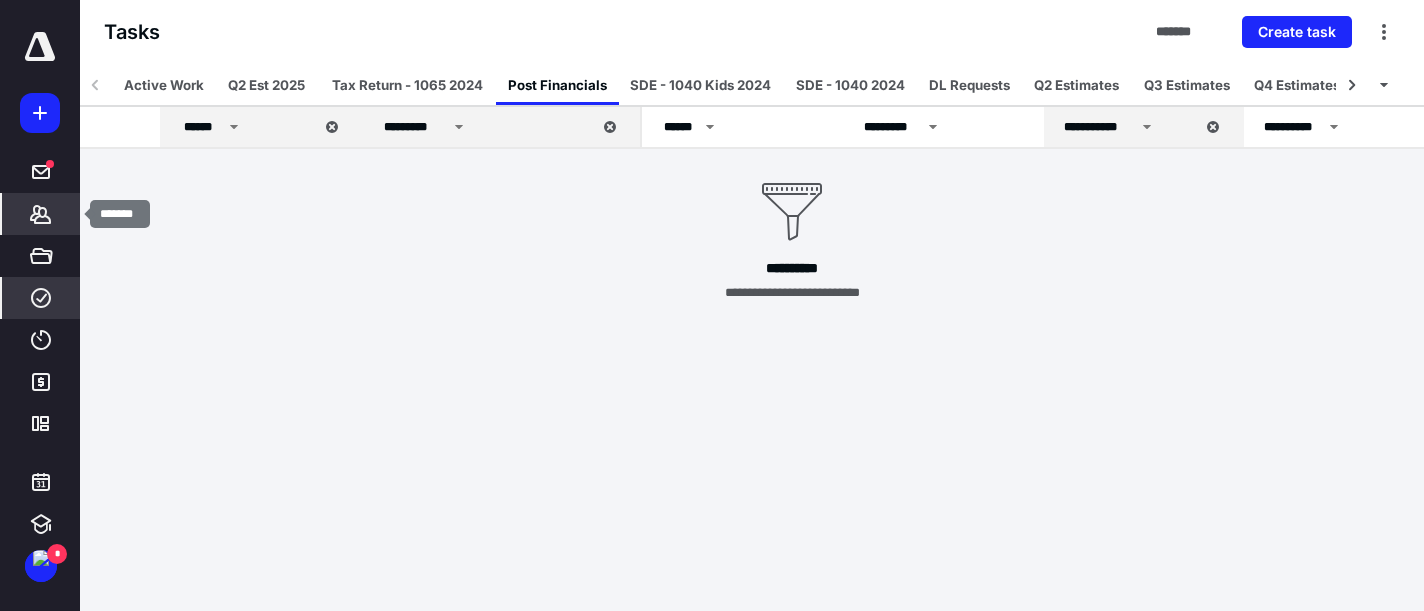 click 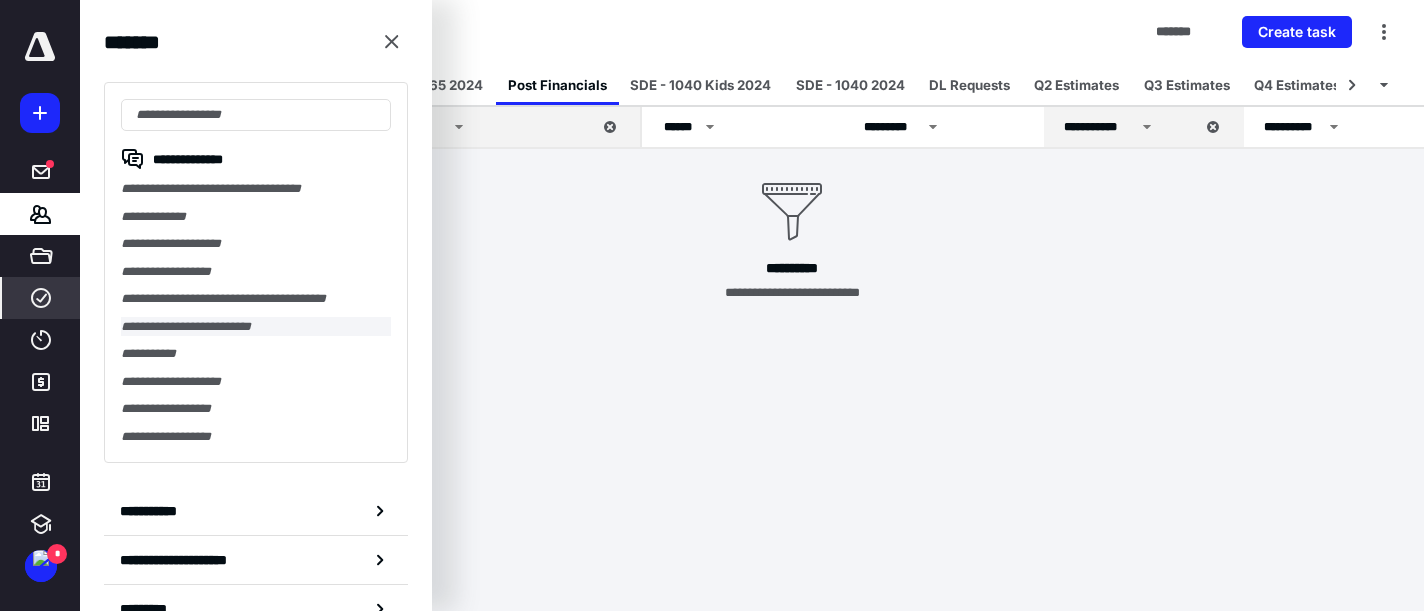 click on "**********" at bounding box center [256, 327] 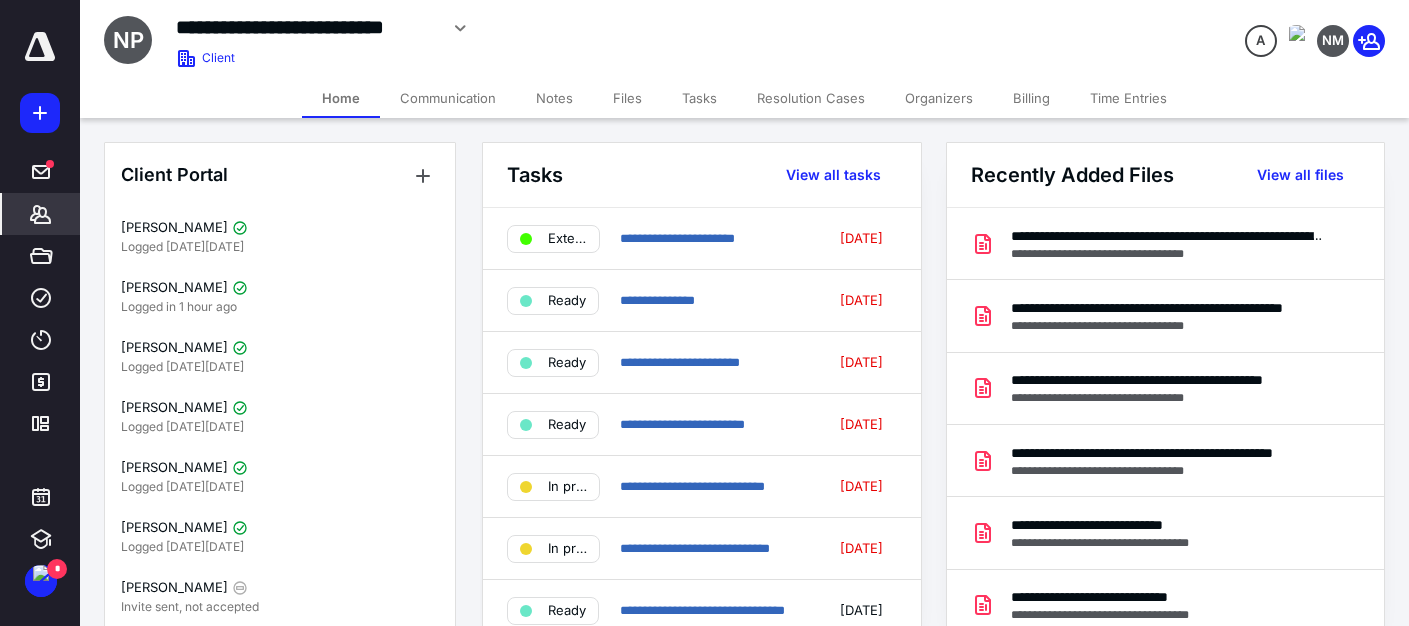 click on "Tasks" at bounding box center (699, 98) 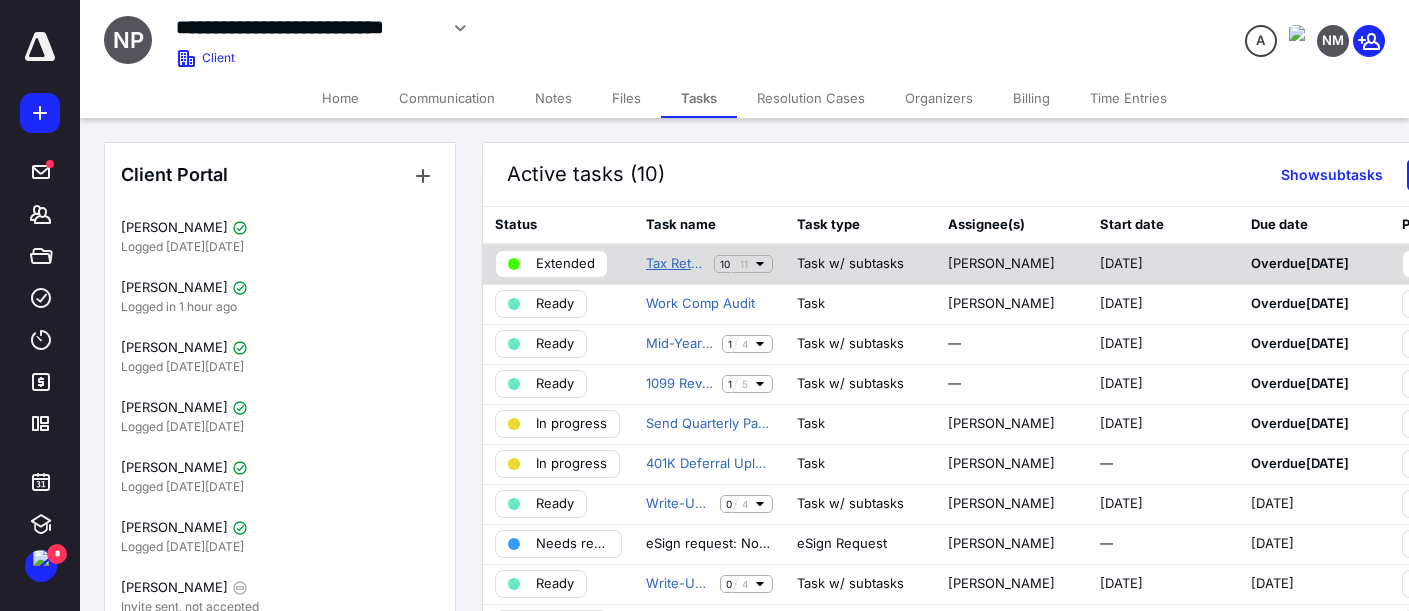 click on "Tax Return - 1120S 2024" at bounding box center [676, 264] 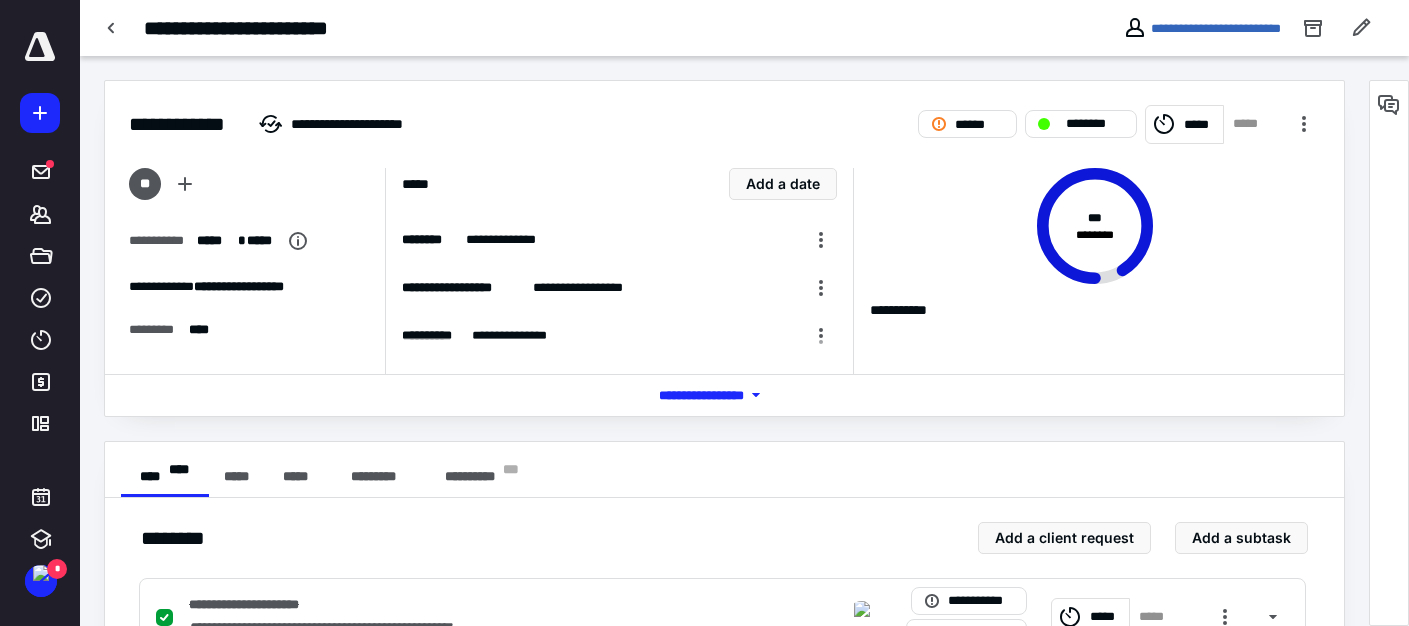 scroll, scrollTop: 1019, scrollLeft: 0, axis: vertical 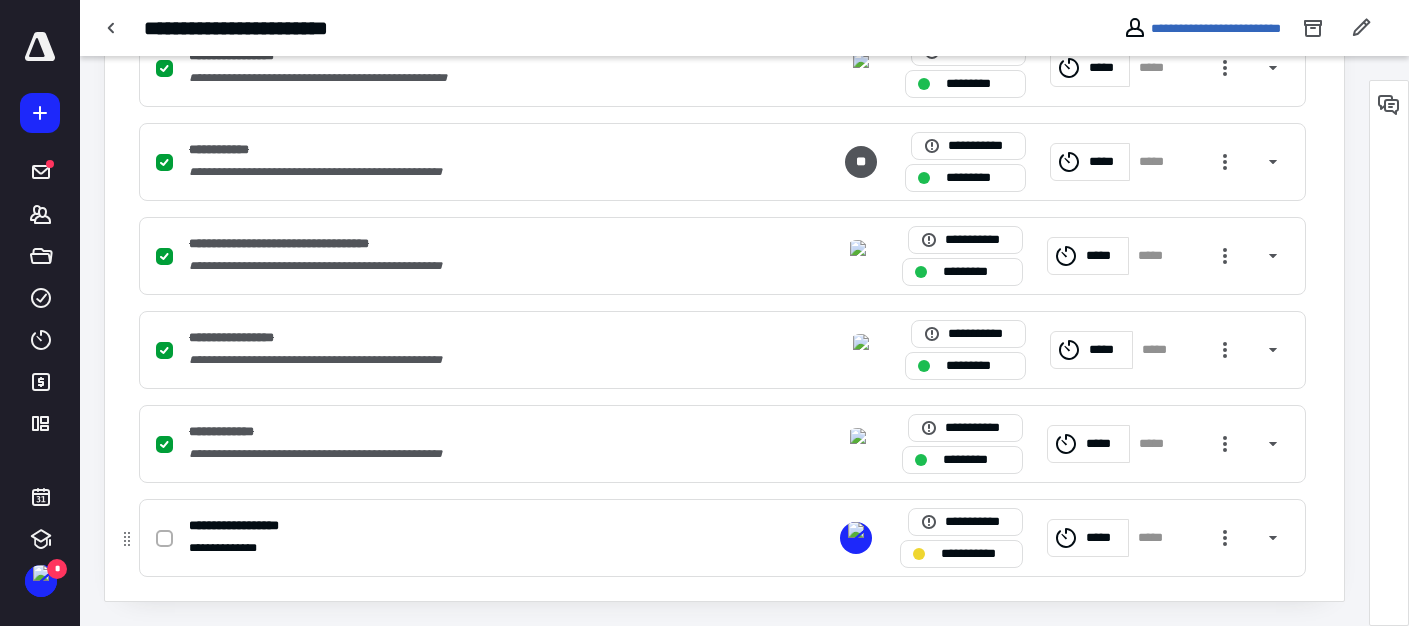 click 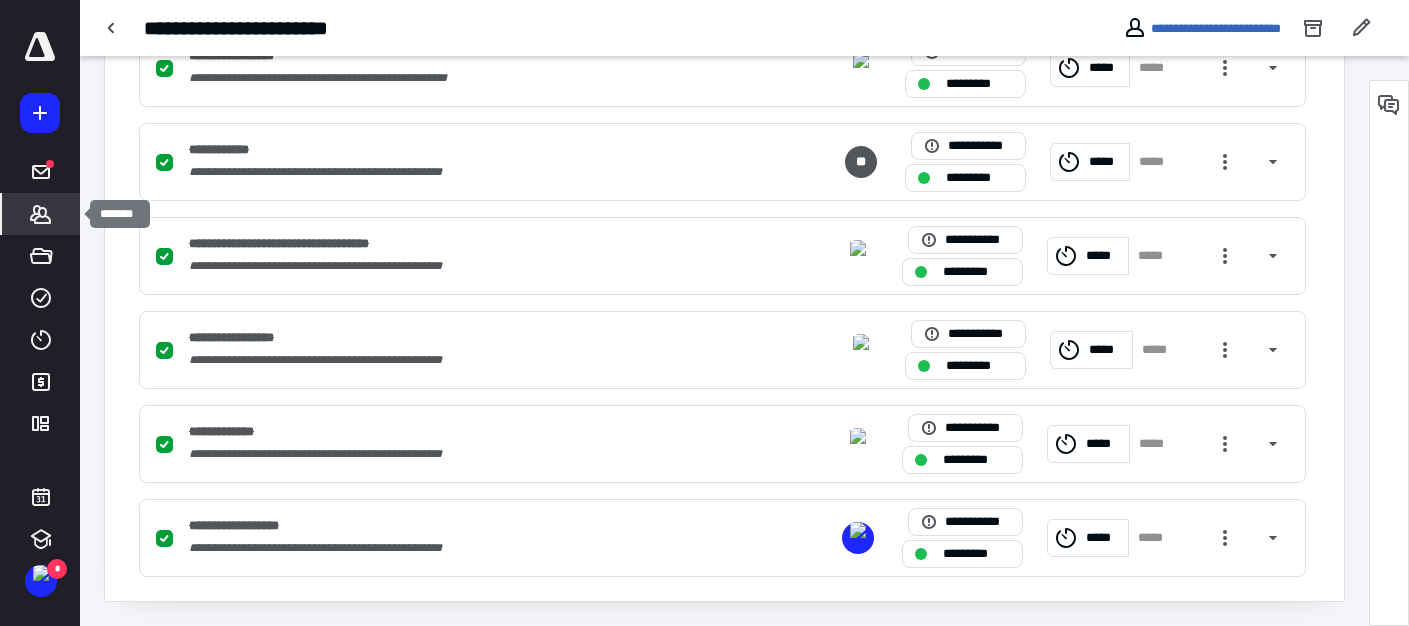 click 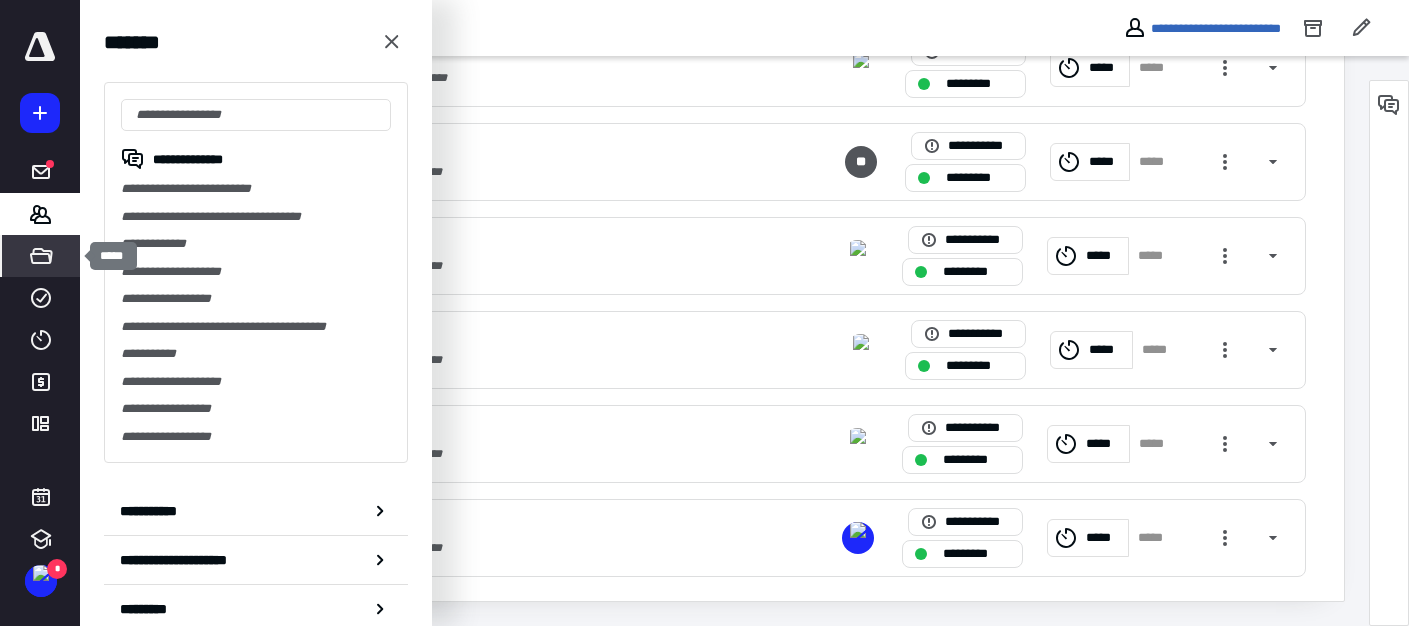 click 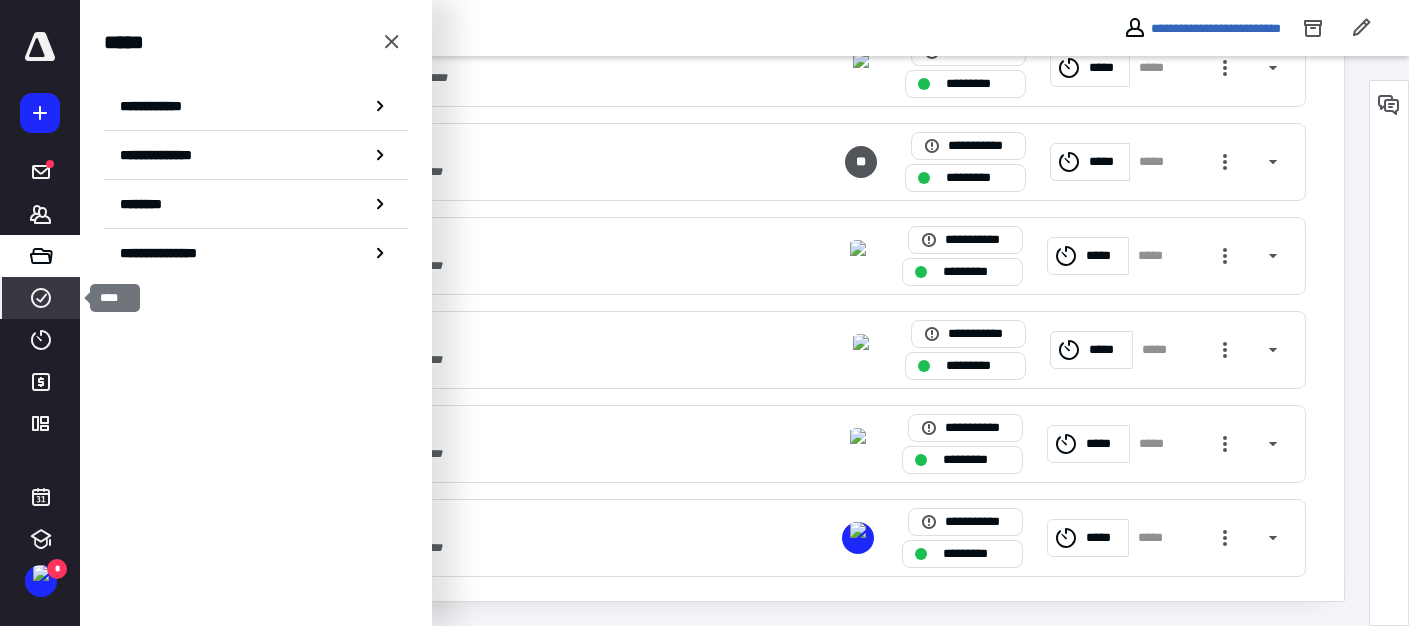 click 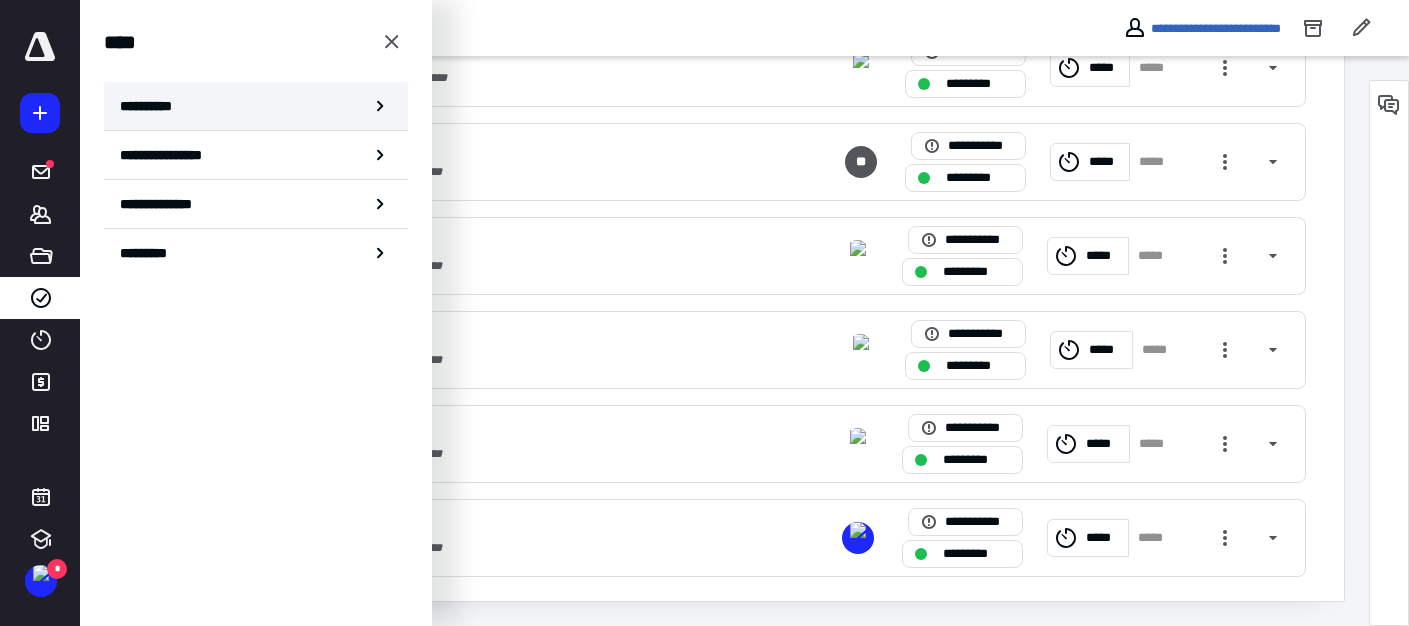click on "**********" at bounding box center (256, 106) 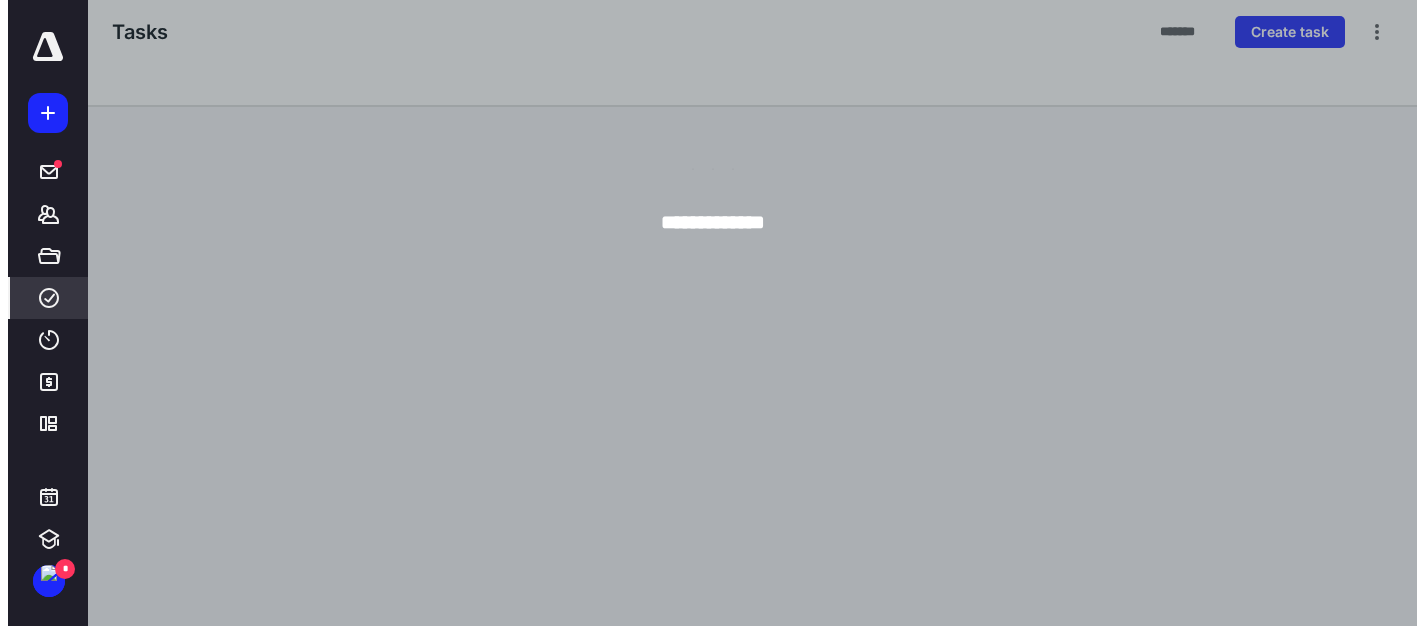 scroll, scrollTop: 0, scrollLeft: 0, axis: both 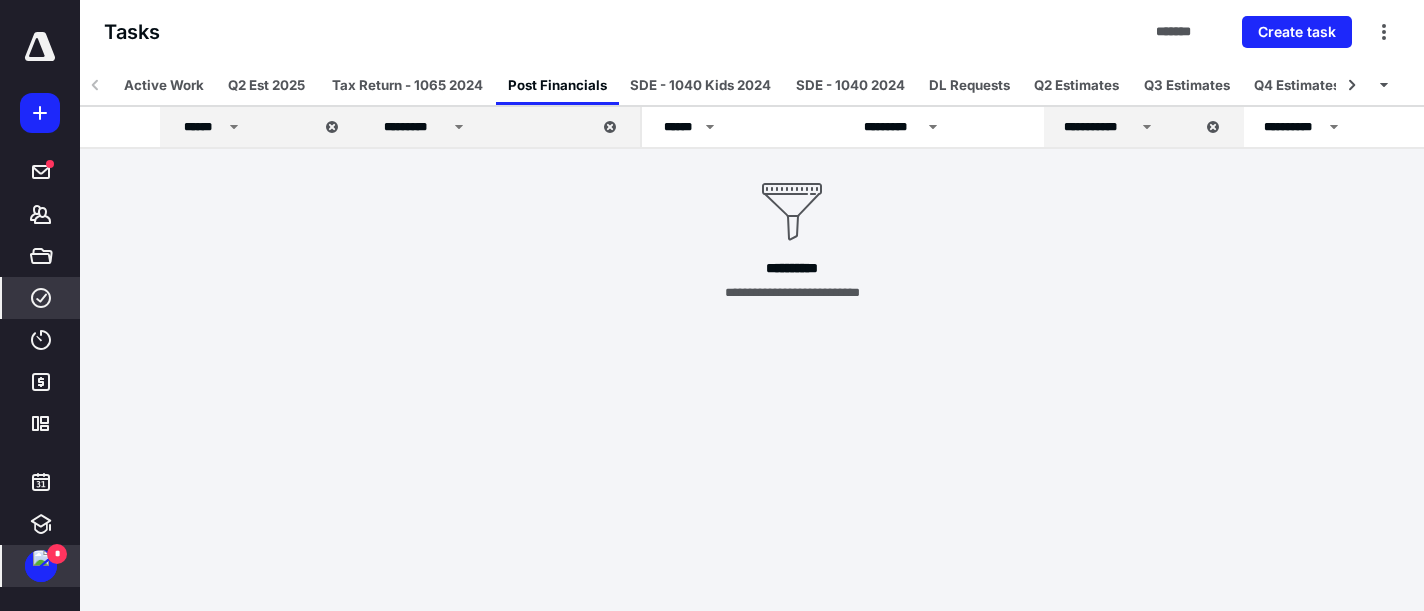 click on "*" at bounding box center [41, 566] 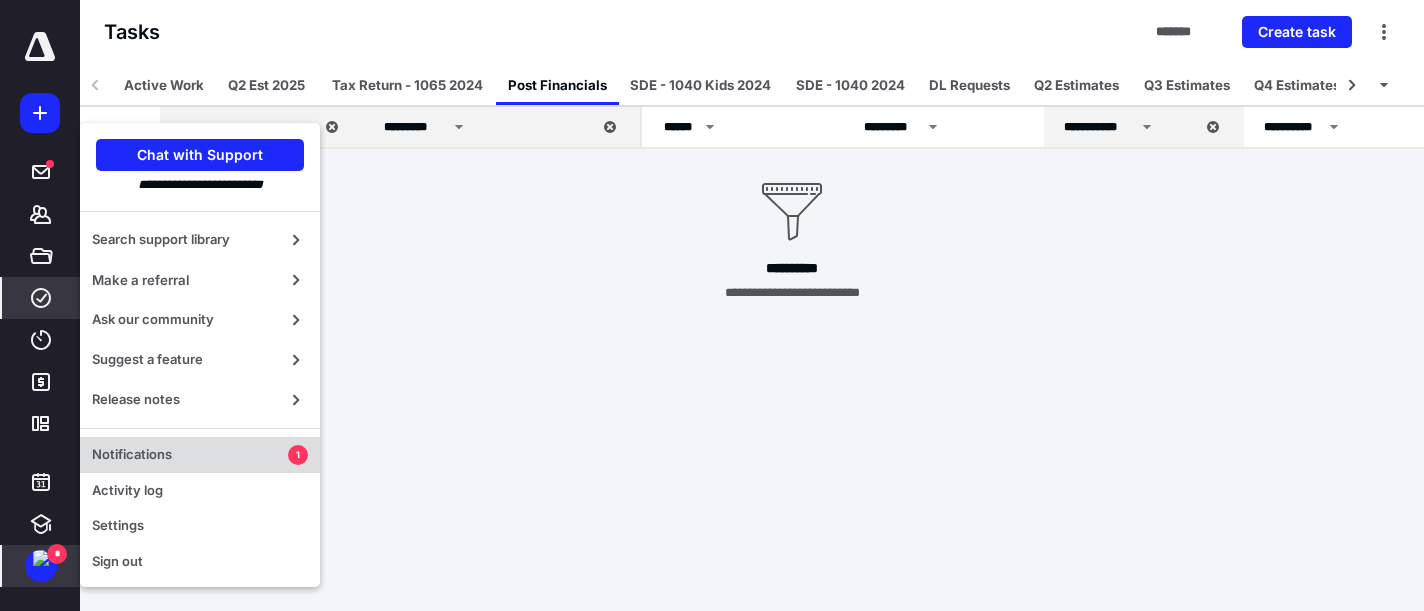 click on "Notifications" at bounding box center (190, 455) 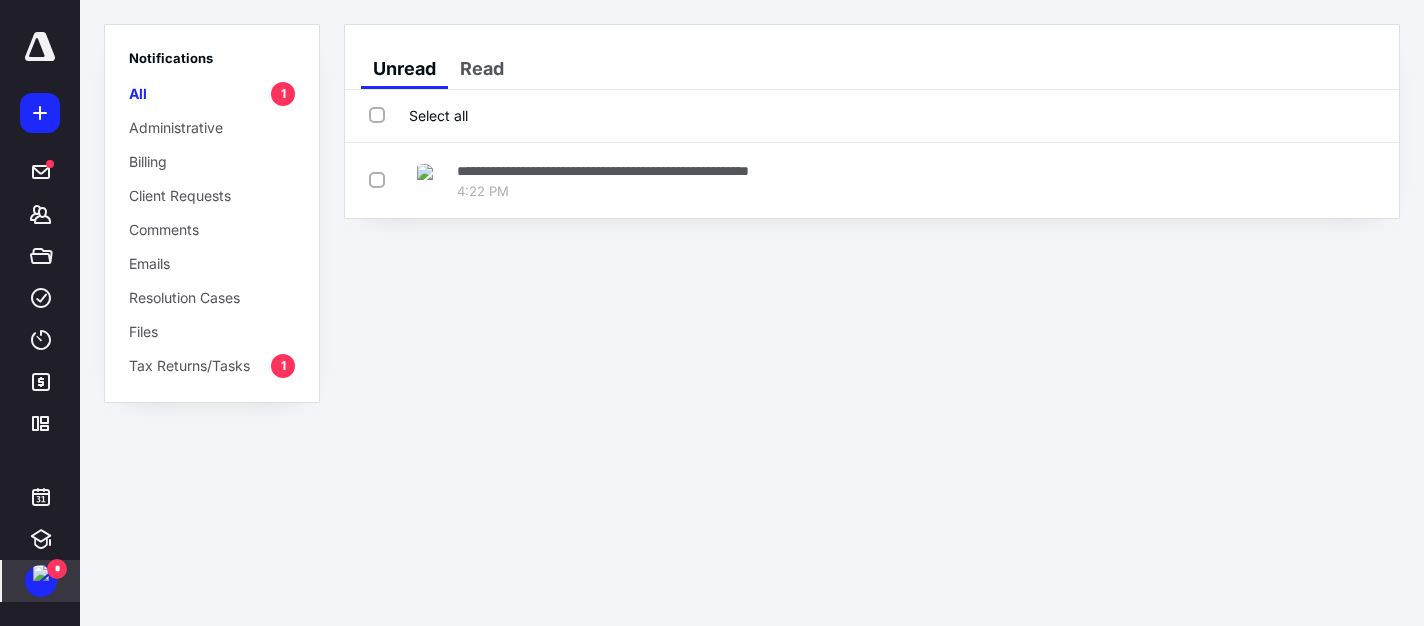 click on "Tax Returns/Tasks" at bounding box center [189, 365] 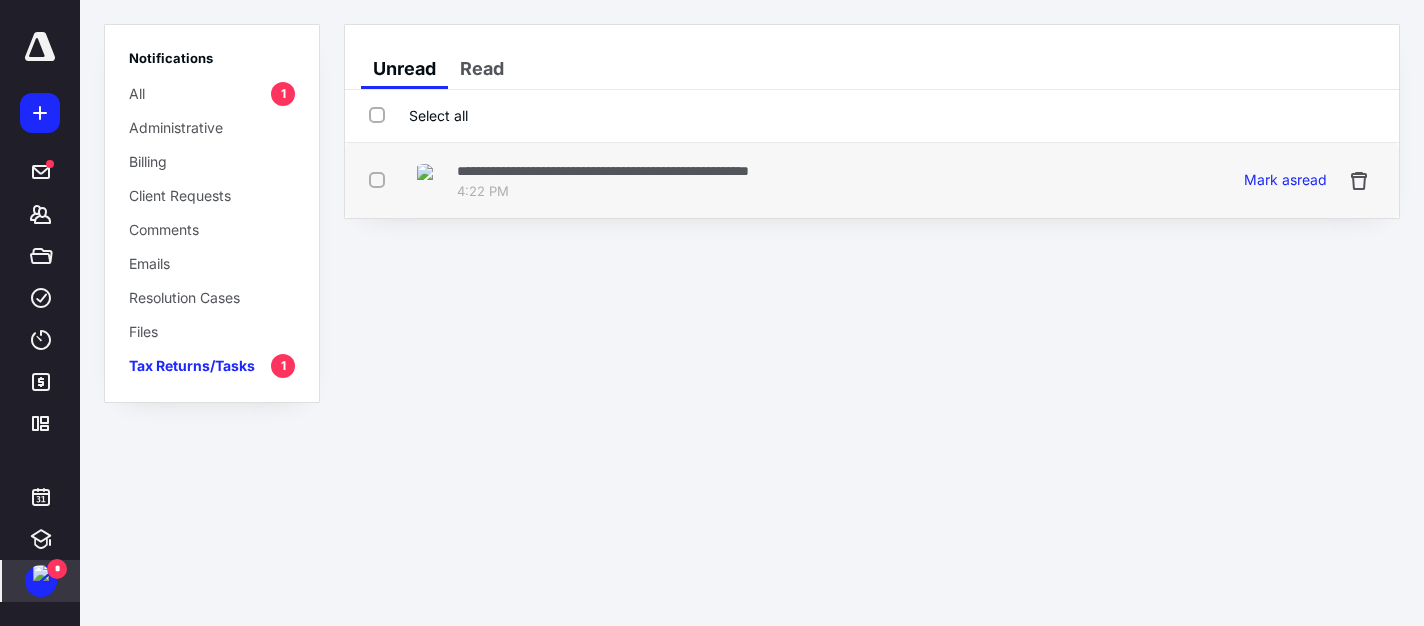 click on "**********" at bounding box center (603, 171) 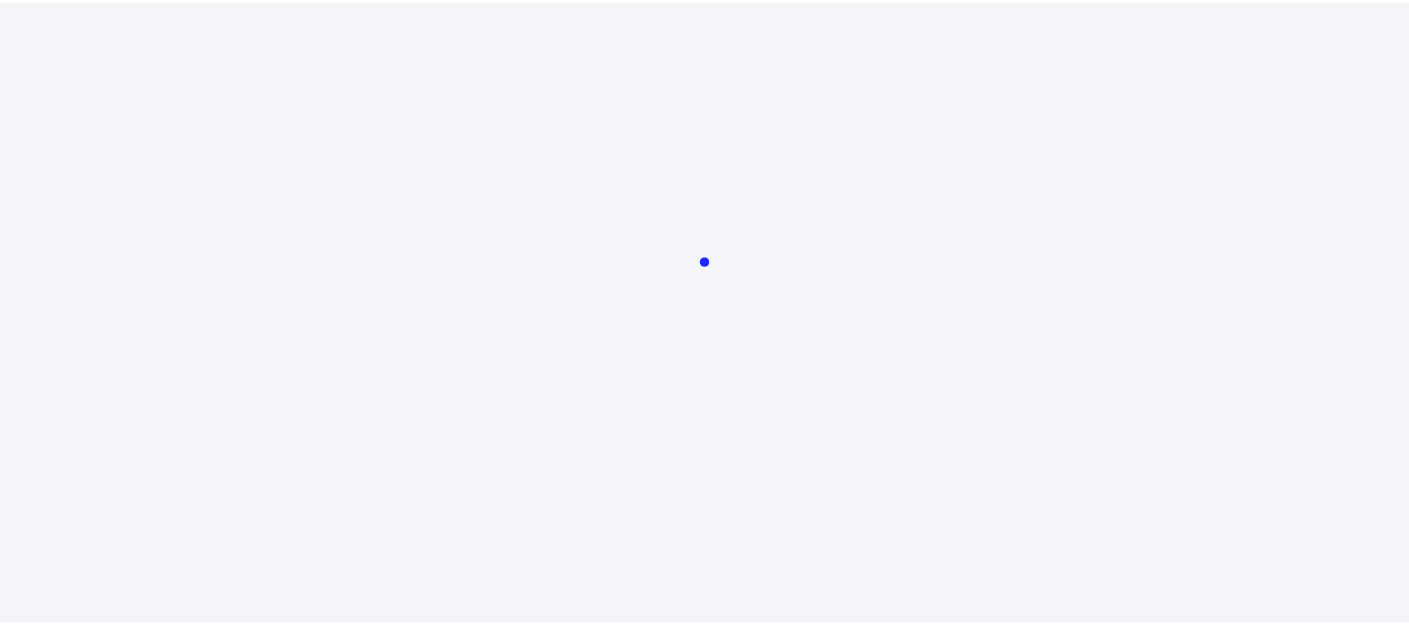 scroll, scrollTop: 0, scrollLeft: 0, axis: both 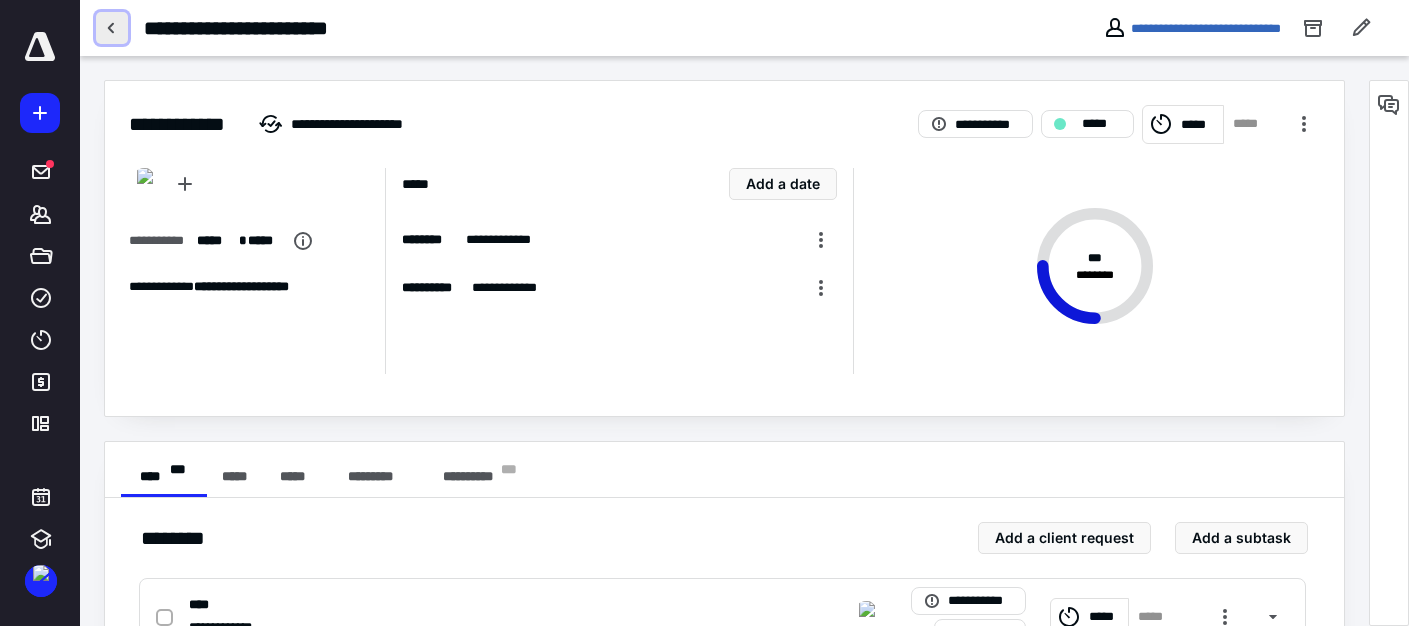 click at bounding box center [112, 28] 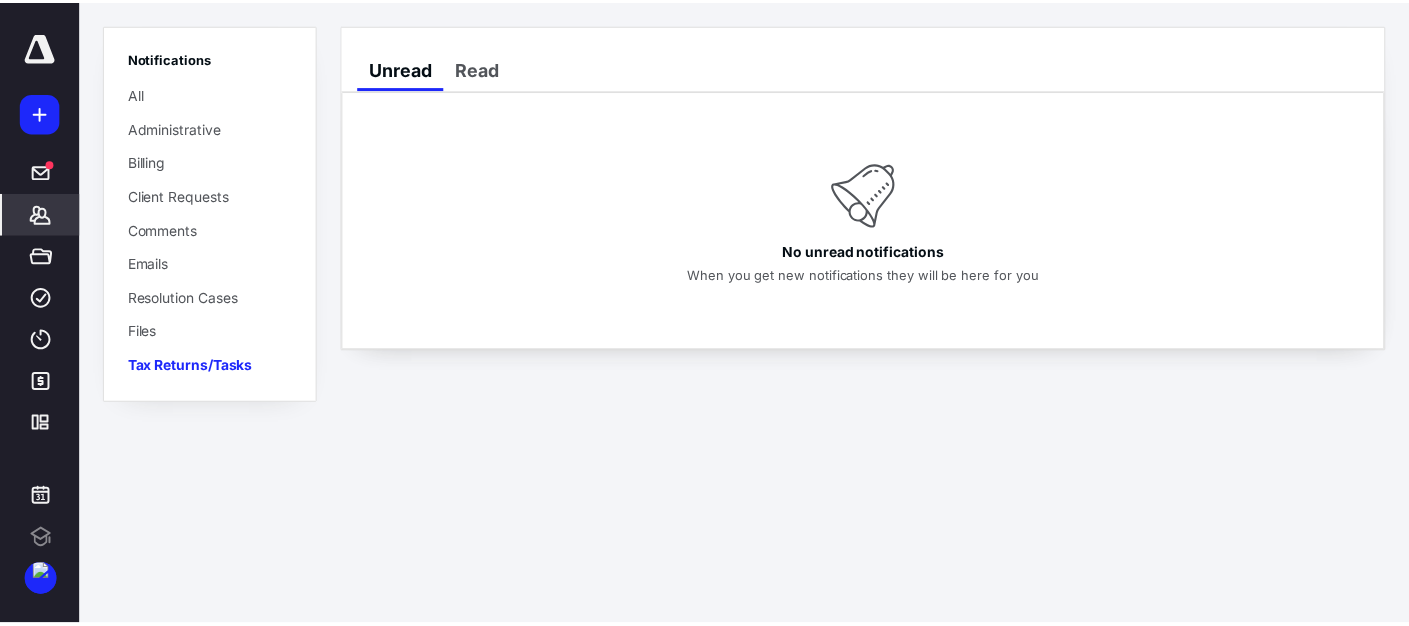 scroll, scrollTop: 0, scrollLeft: 0, axis: both 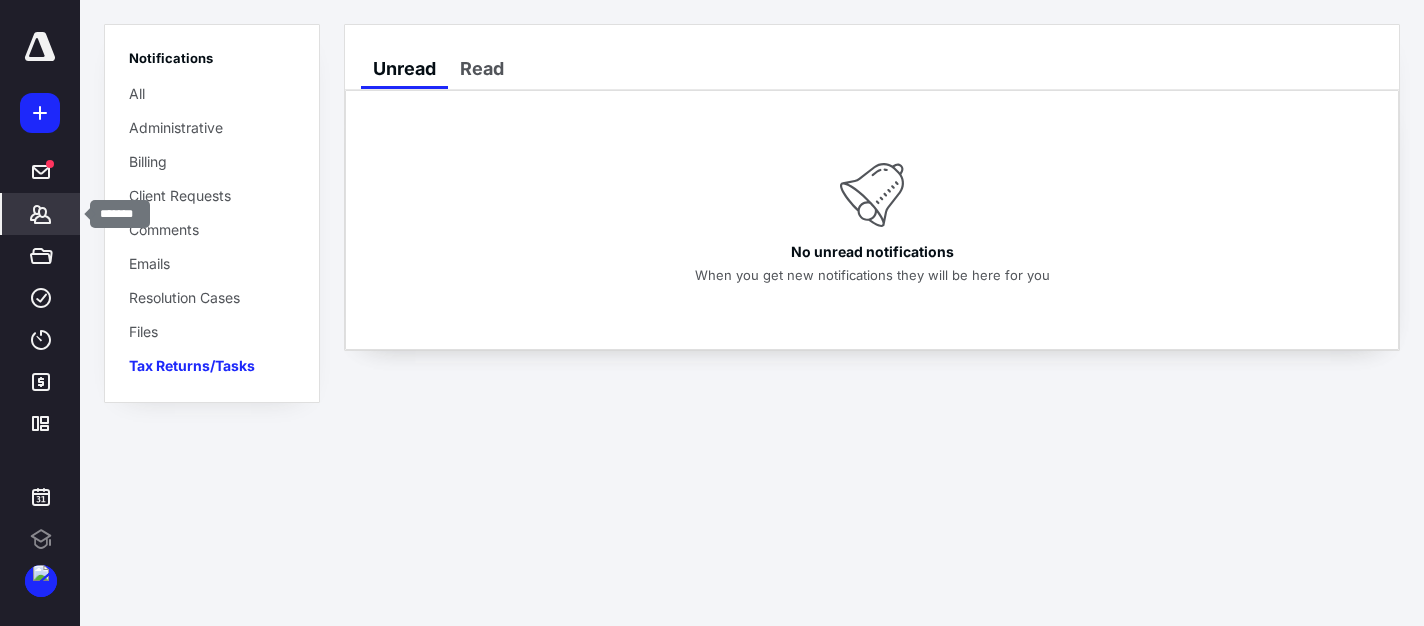 click 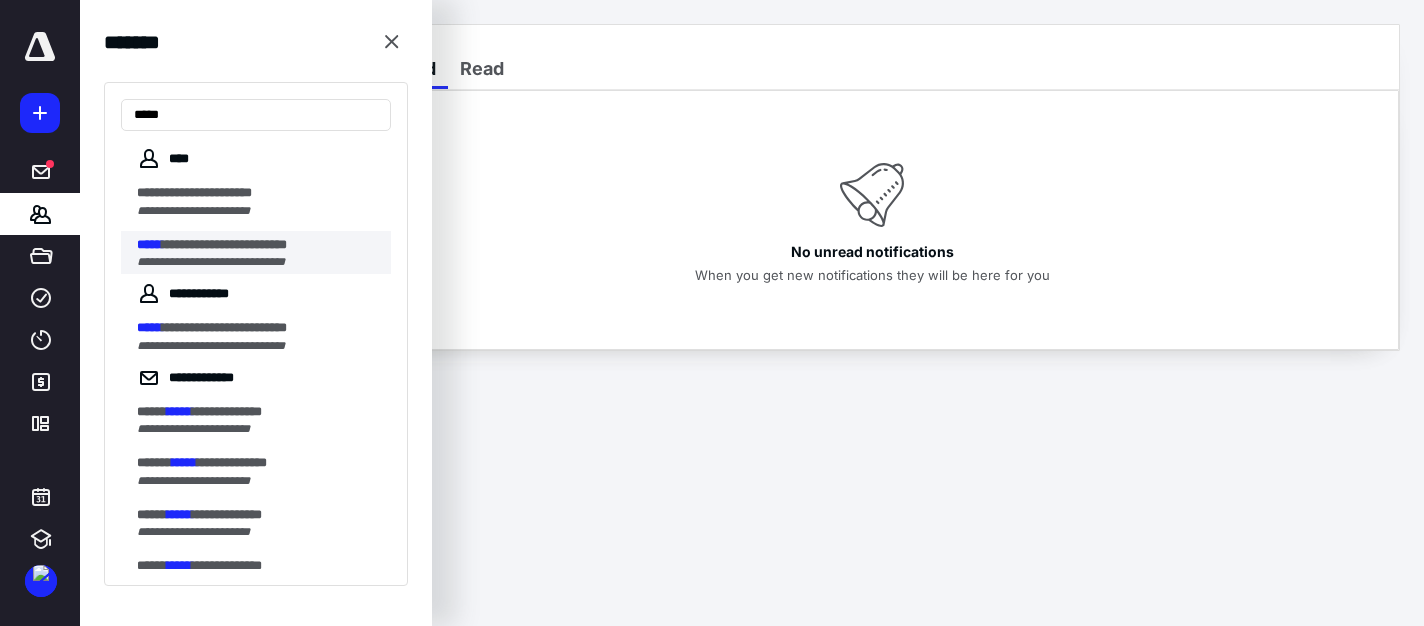 type on "*****" 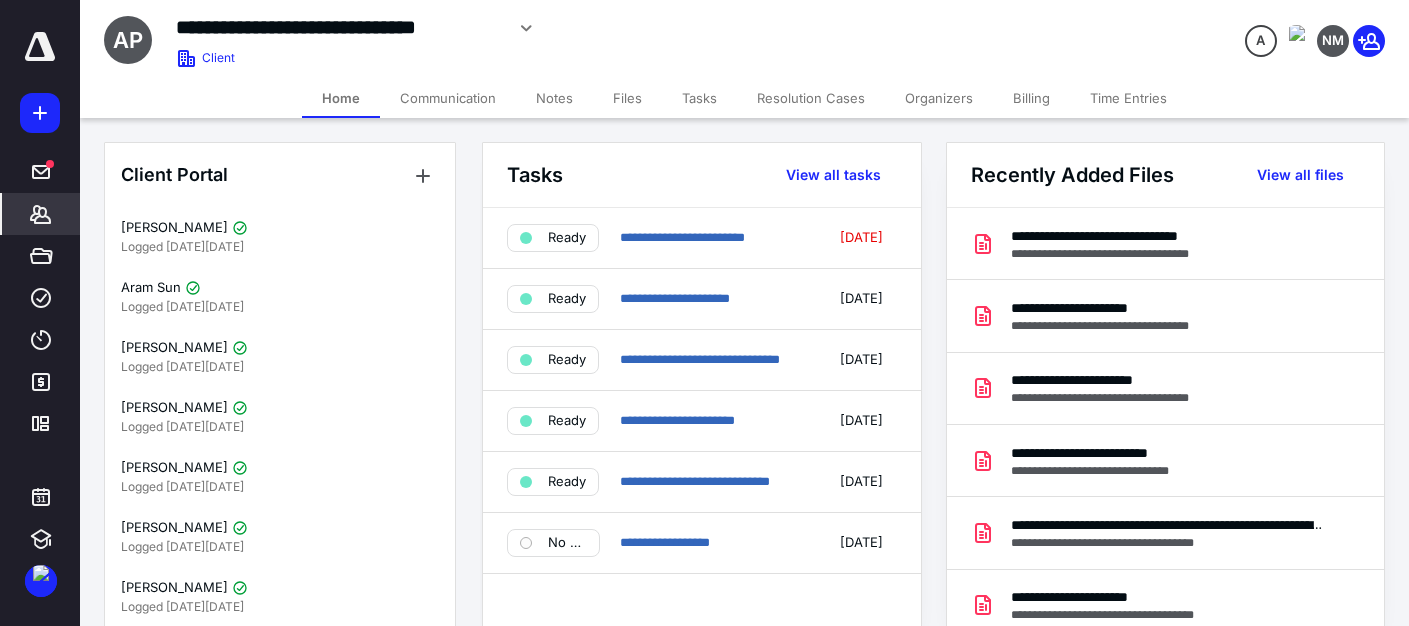 click on "Tasks" at bounding box center [699, 98] 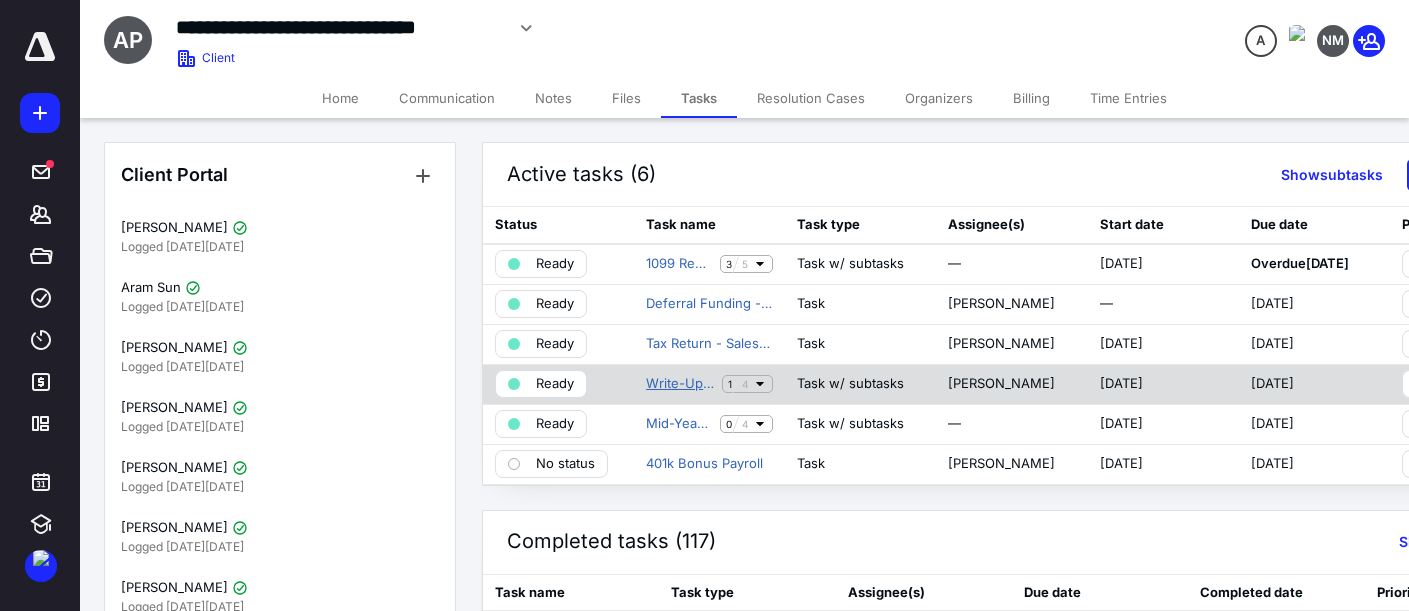 click on "Write-Up - Monthly June" at bounding box center [680, 384] 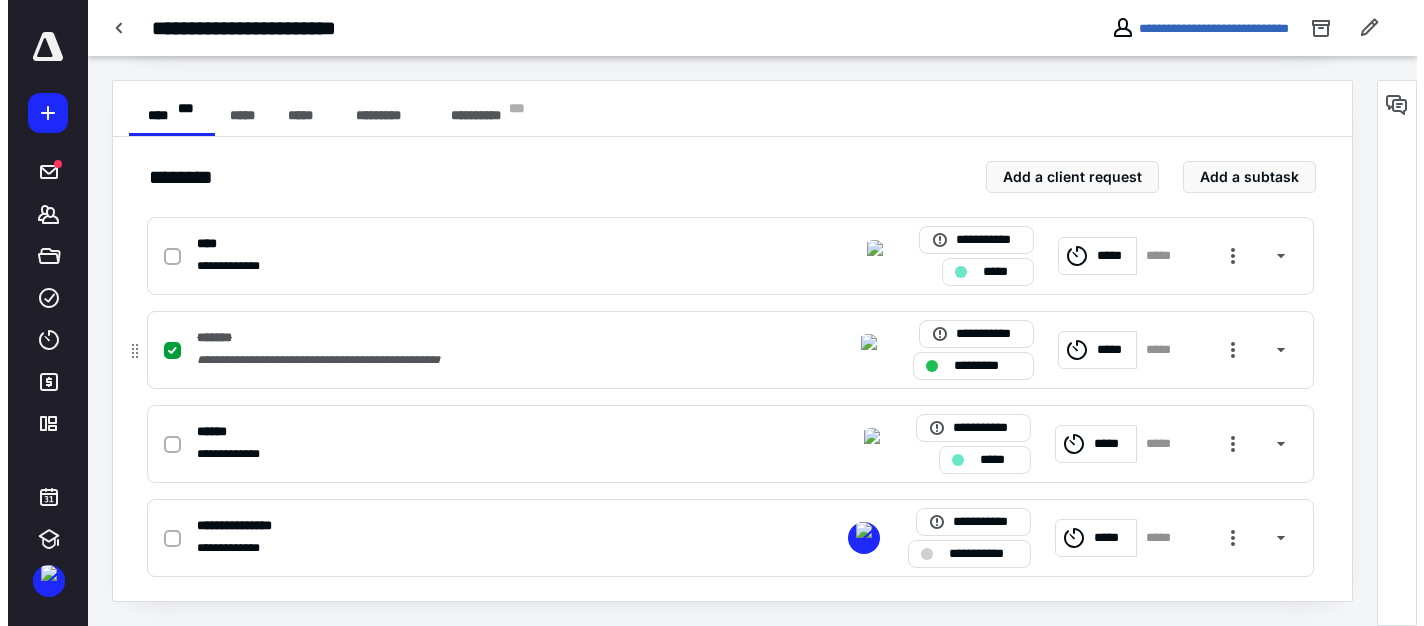 scroll, scrollTop: 0, scrollLeft: 0, axis: both 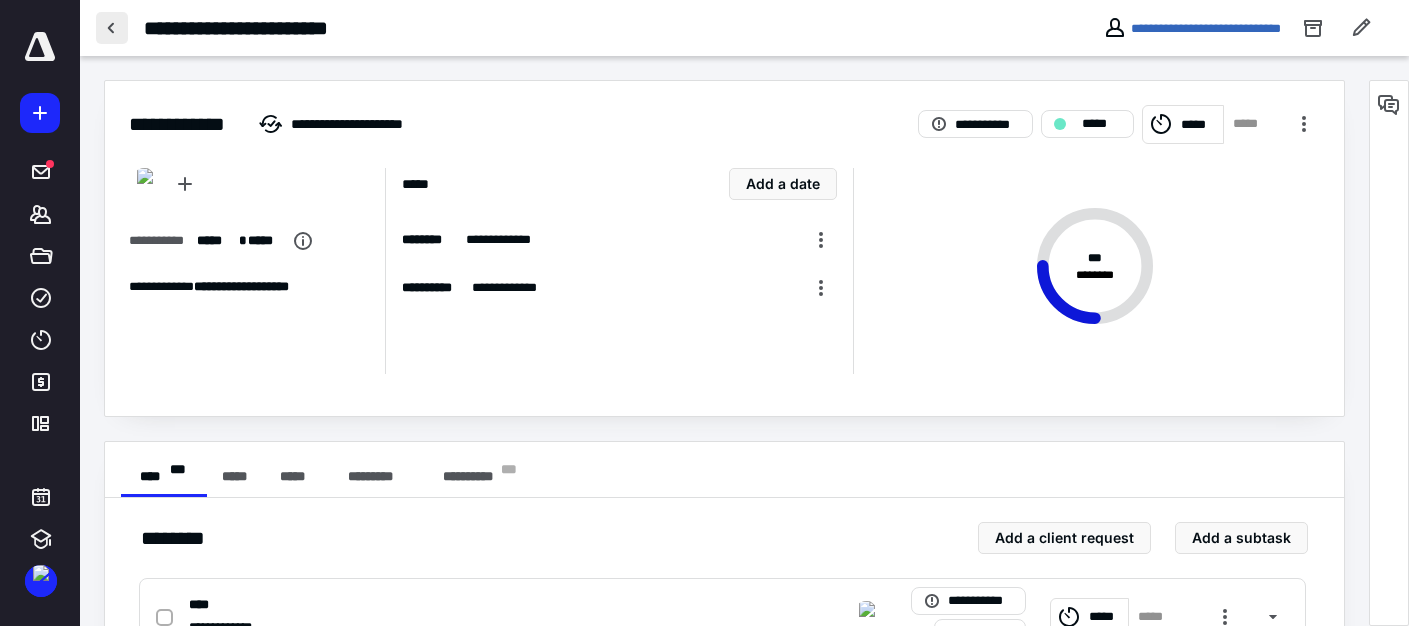 click at bounding box center [112, 28] 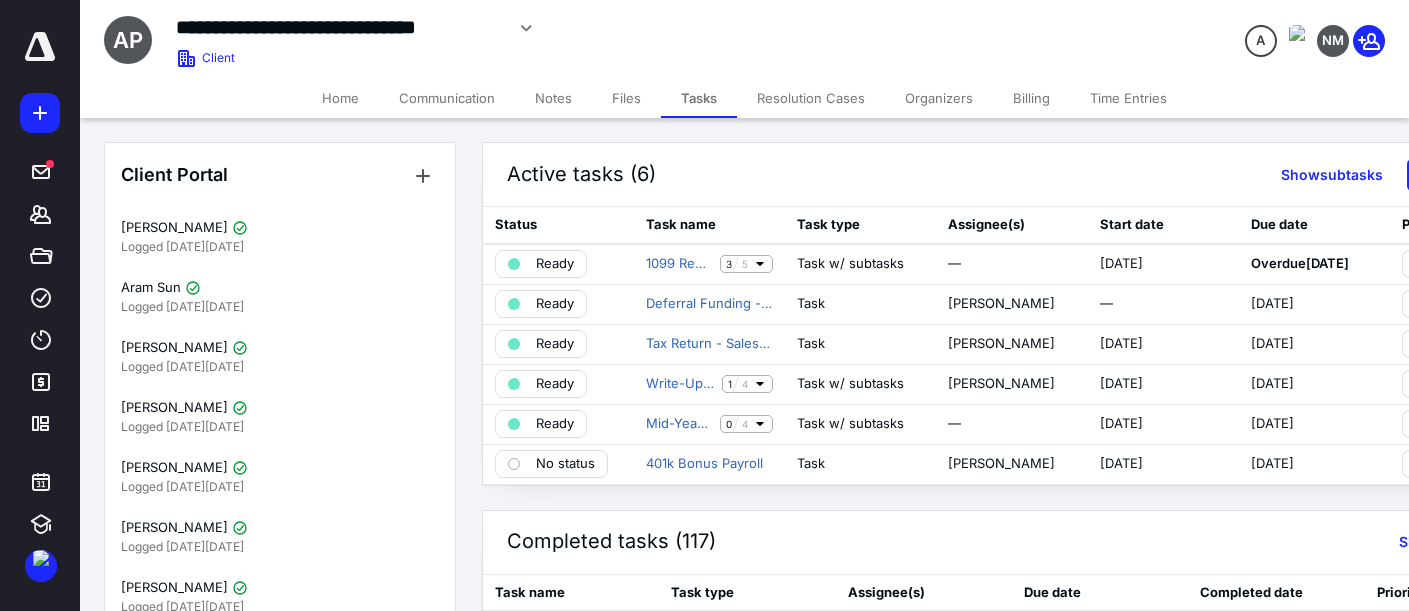 click on "Communication" at bounding box center (447, 98) 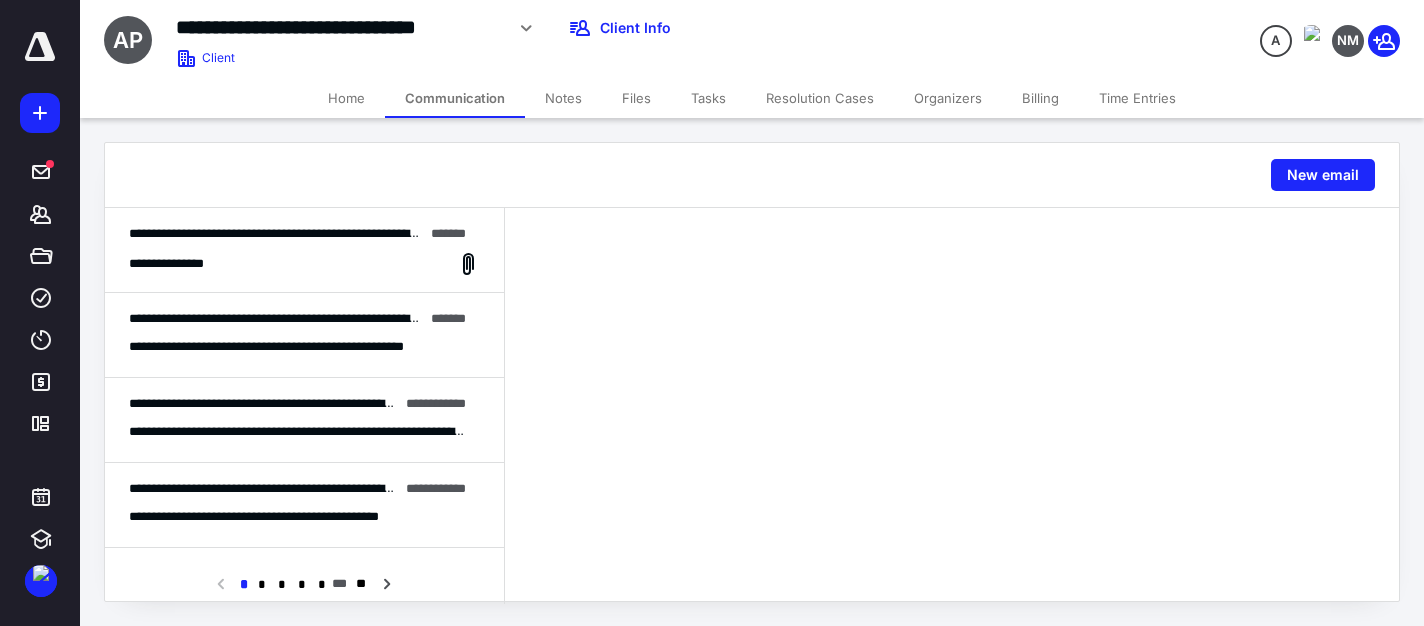 click on "**********" at bounding box center [304, 264] 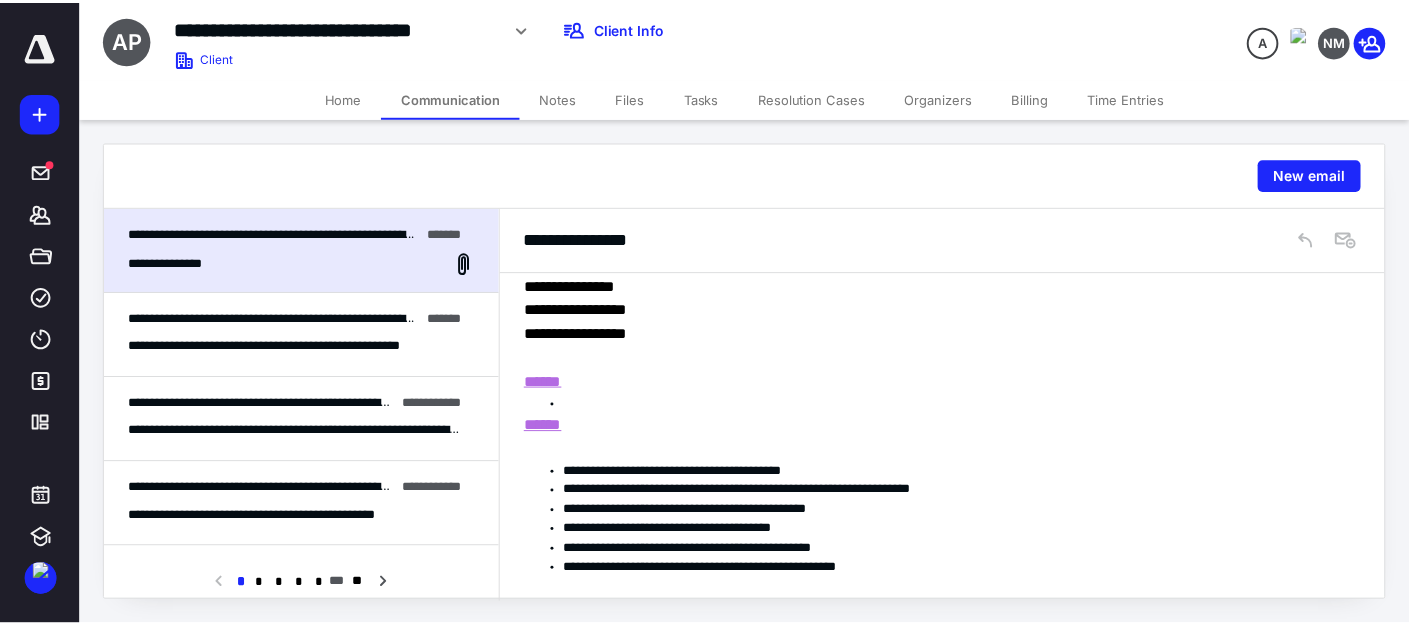 scroll, scrollTop: 200, scrollLeft: 0, axis: vertical 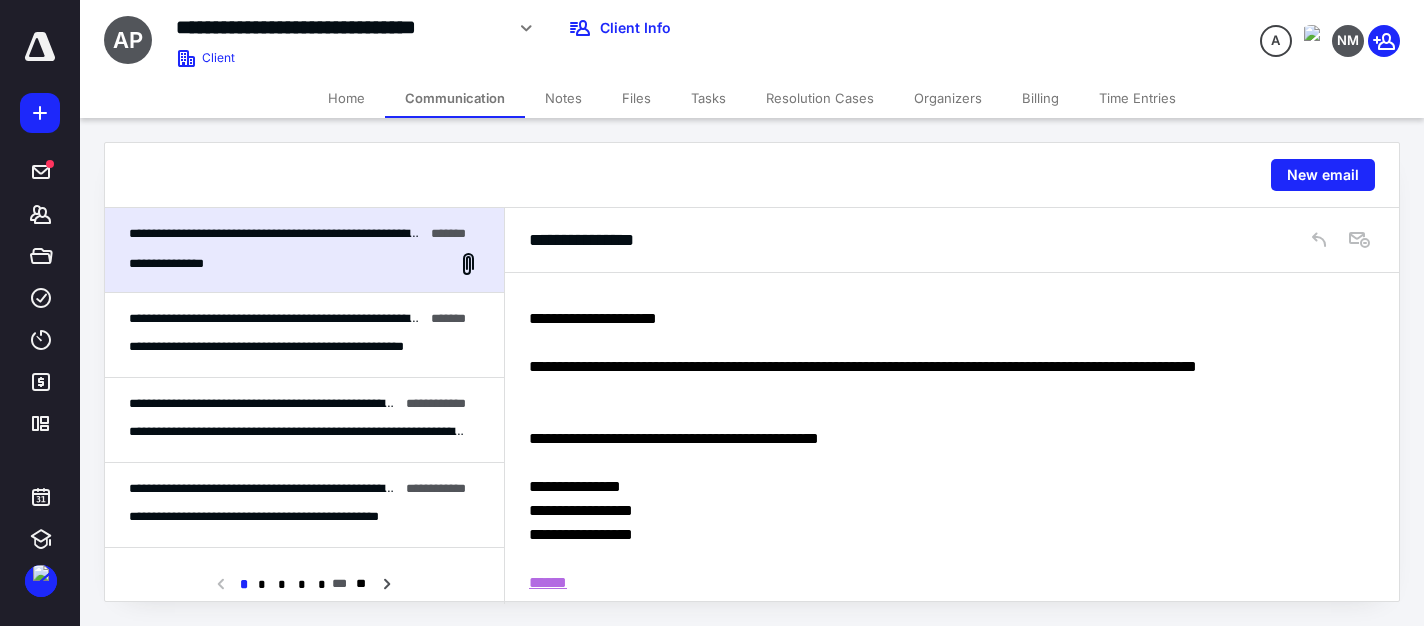 click on "Tasks" at bounding box center [708, 98] 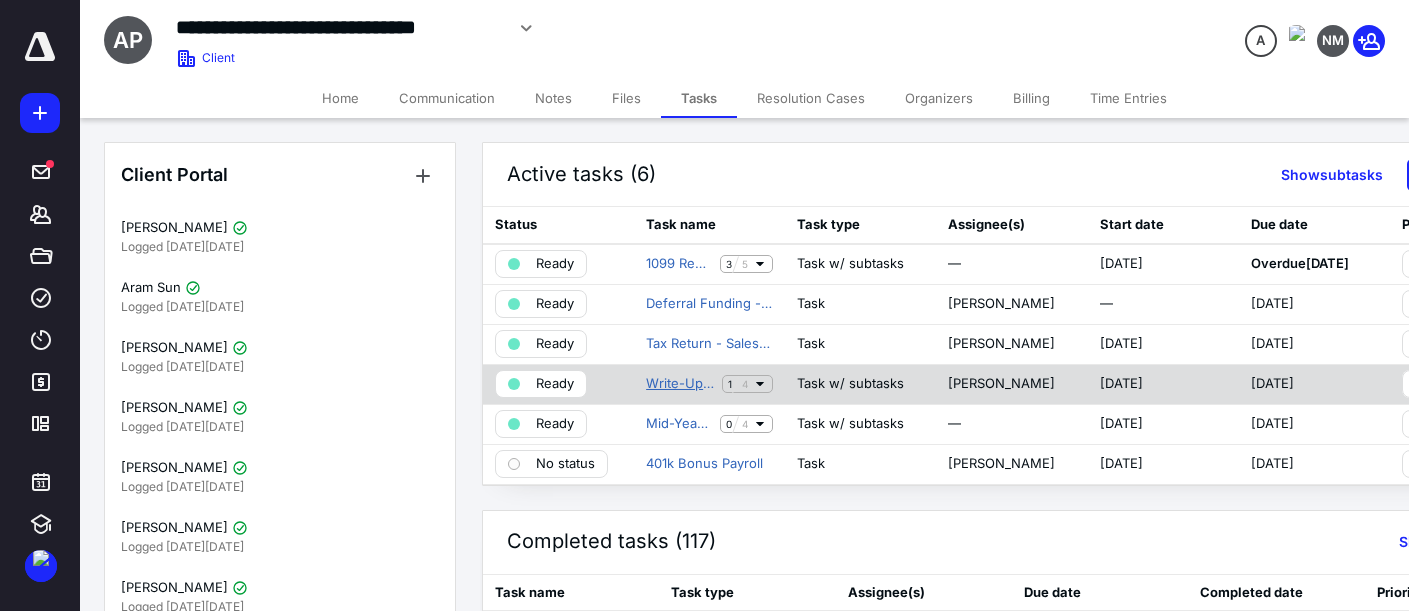 click on "Write-Up - Monthly June" at bounding box center (680, 384) 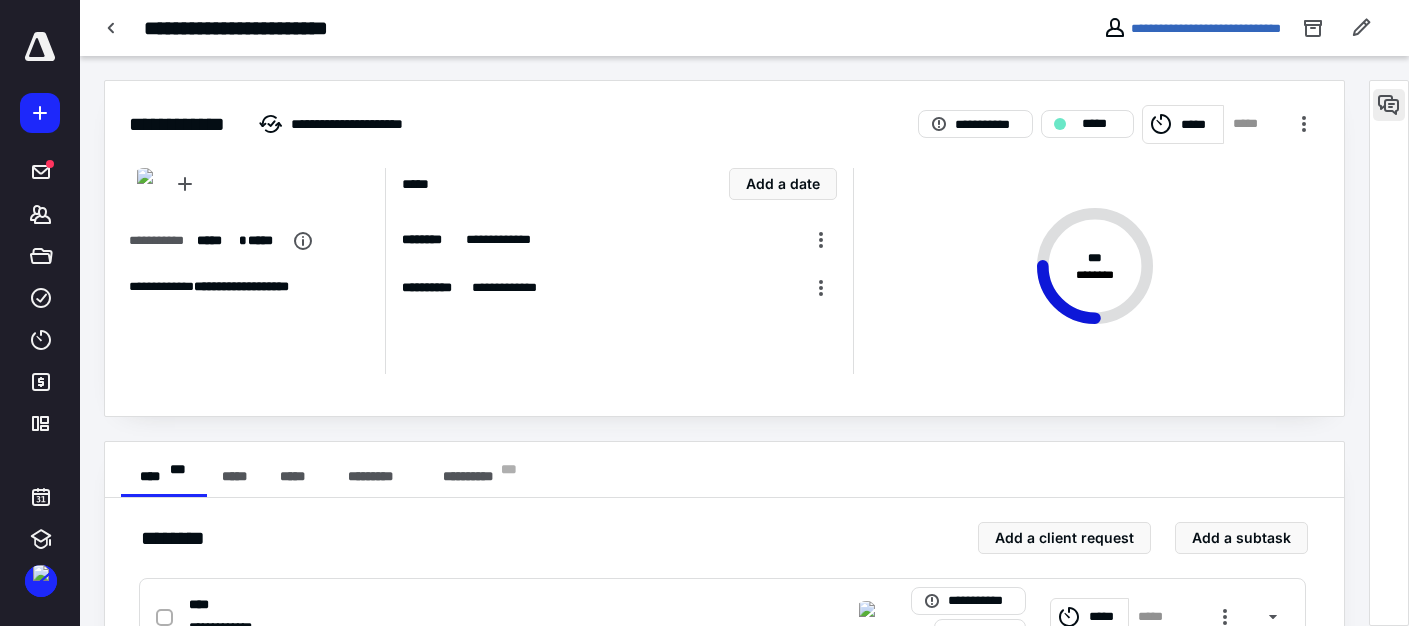 click at bounding box center (1389, 105) 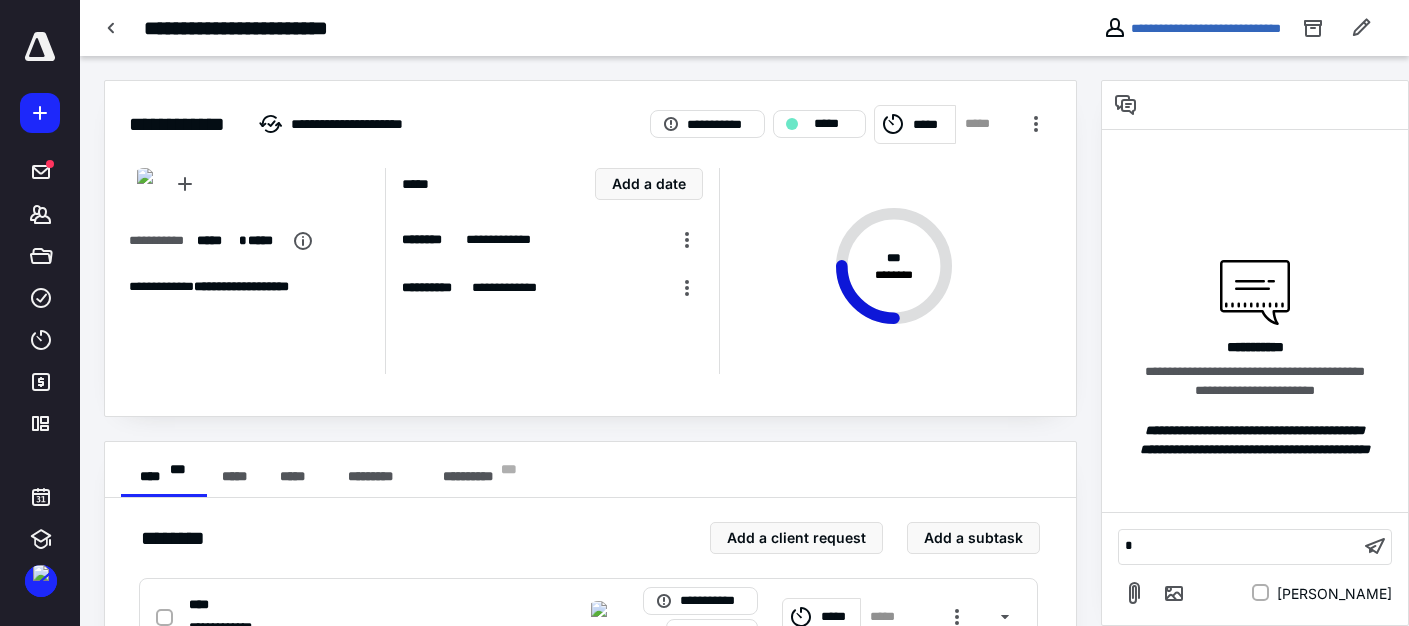 type 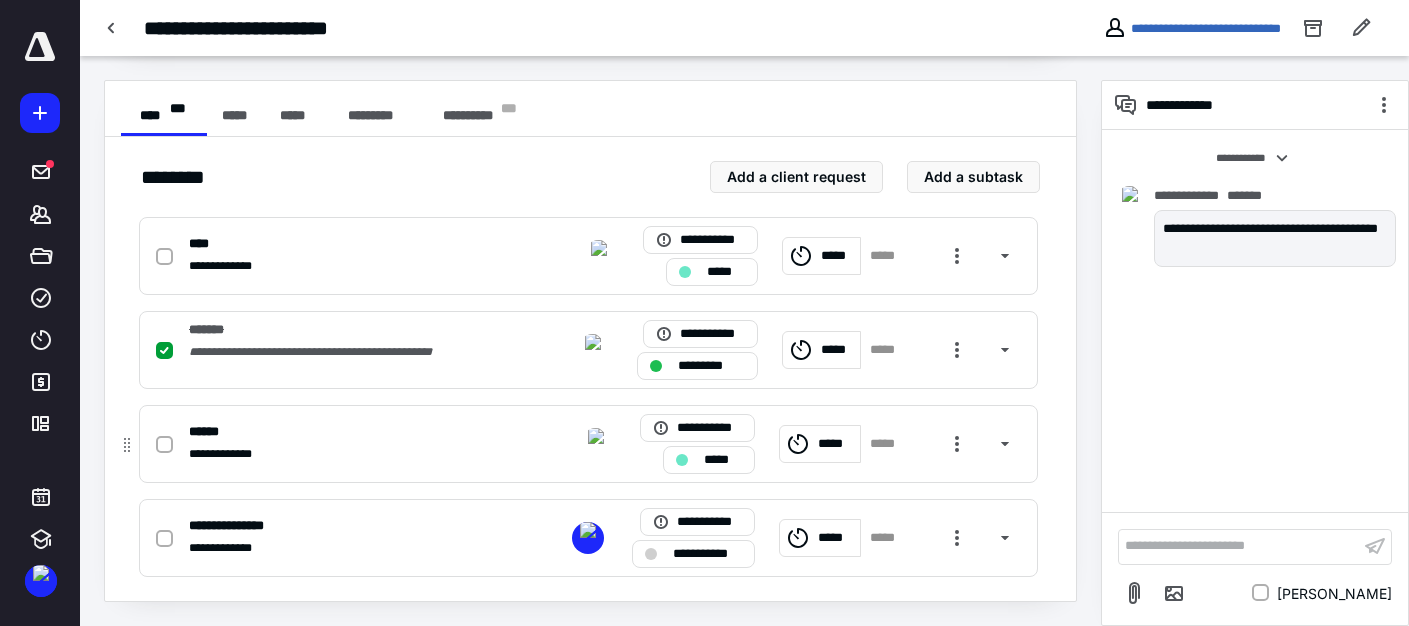 scroll, scrollTop: 0, scrollLeft: 0, axis: both 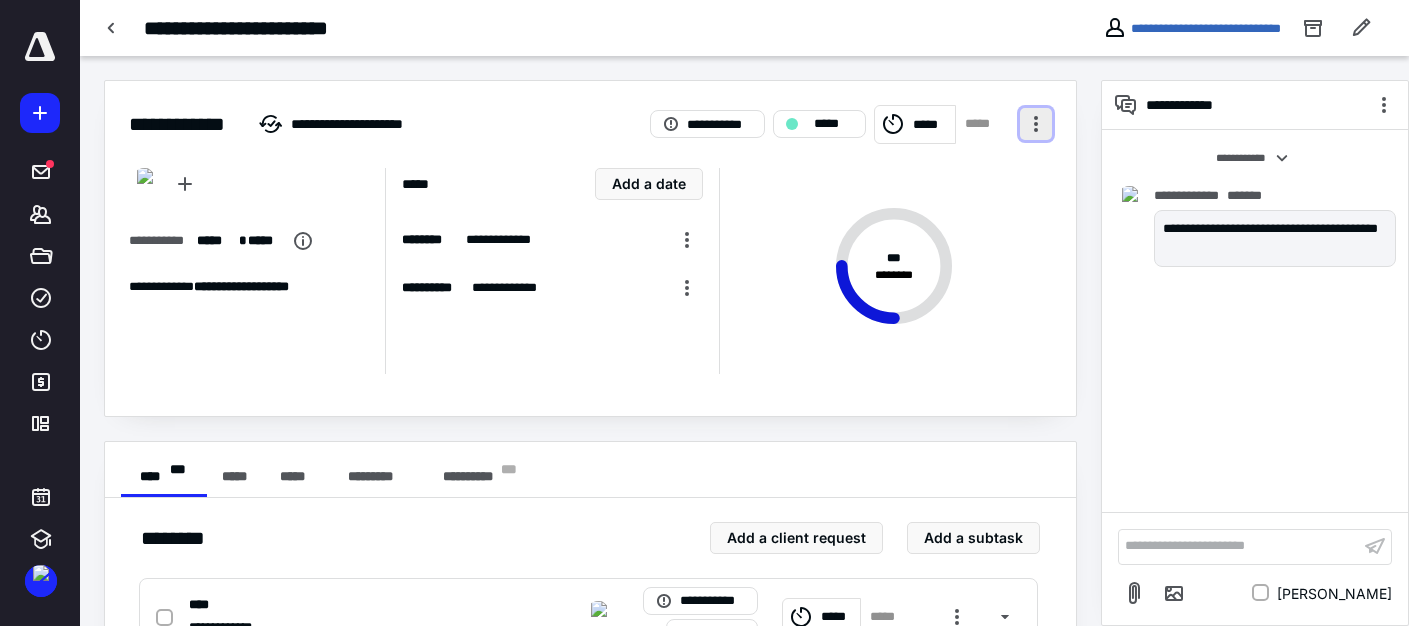 click at bounding box center (1036, 124) 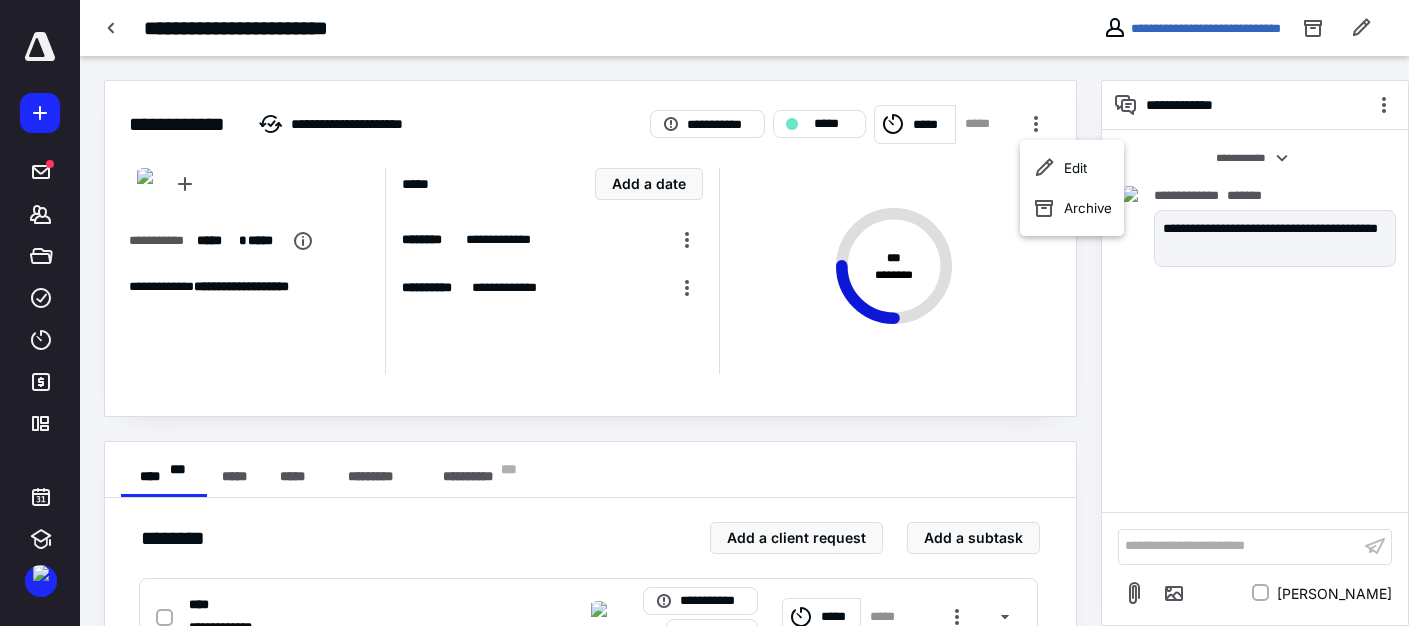 click on "** * ********" at bounding box center (886, 271) 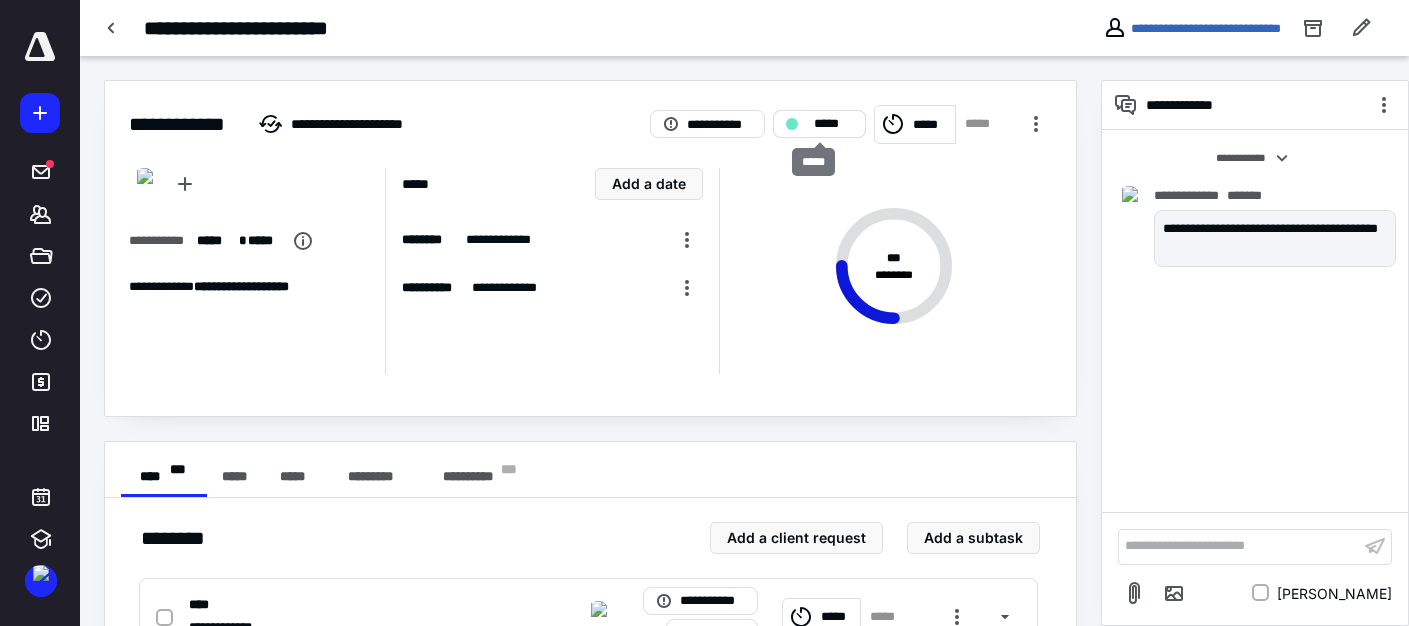 click on "*****" at bounding box center [833, 124] 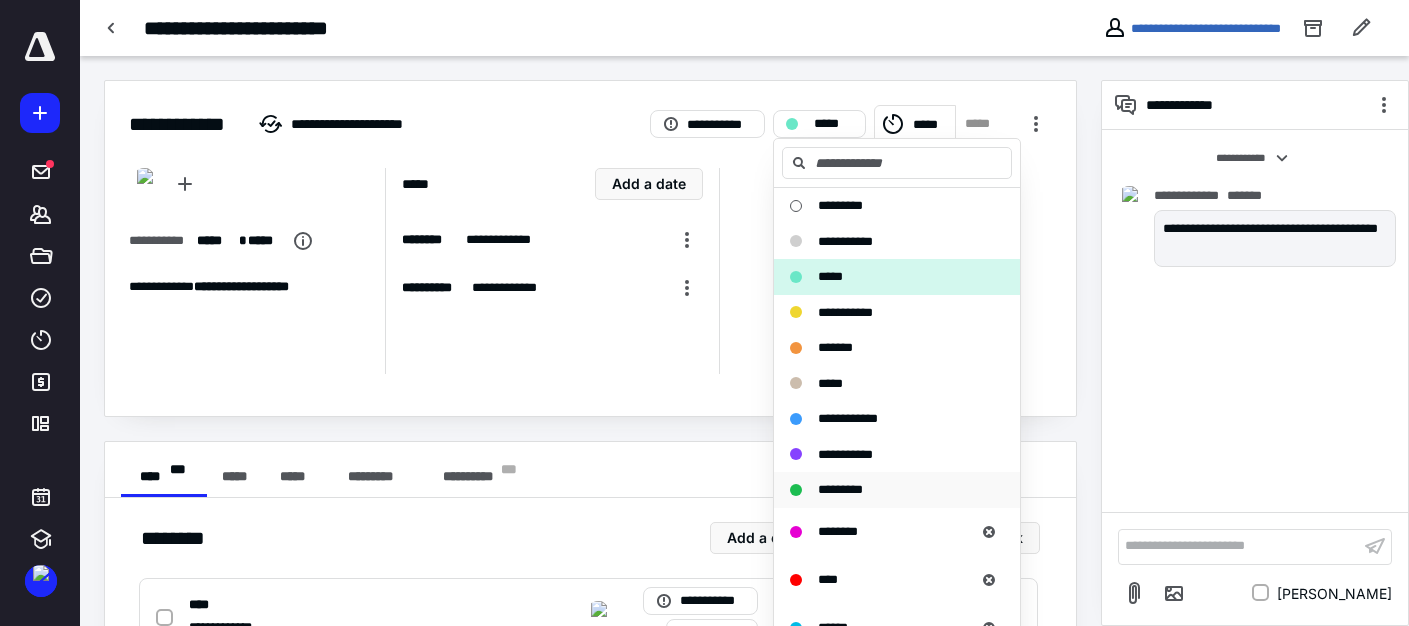 click on "*********" at bounding box center [840, 489] 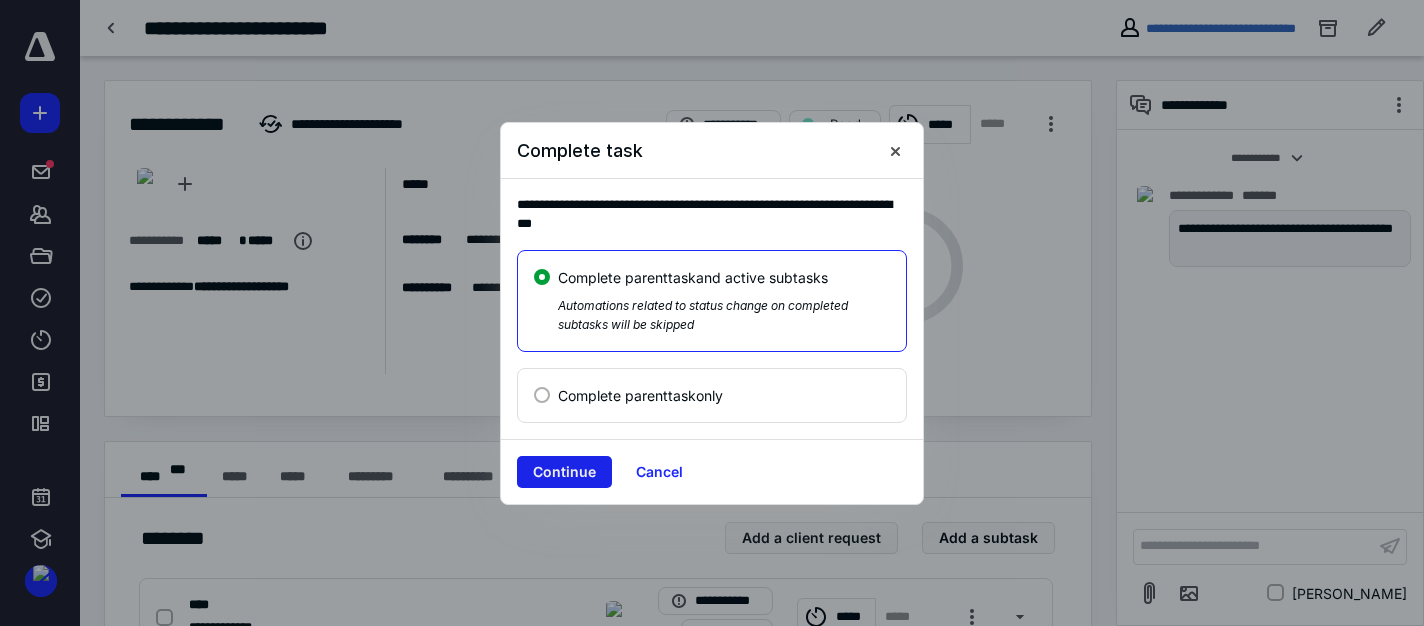 click on "Continue" at bounding box center (564, 472) 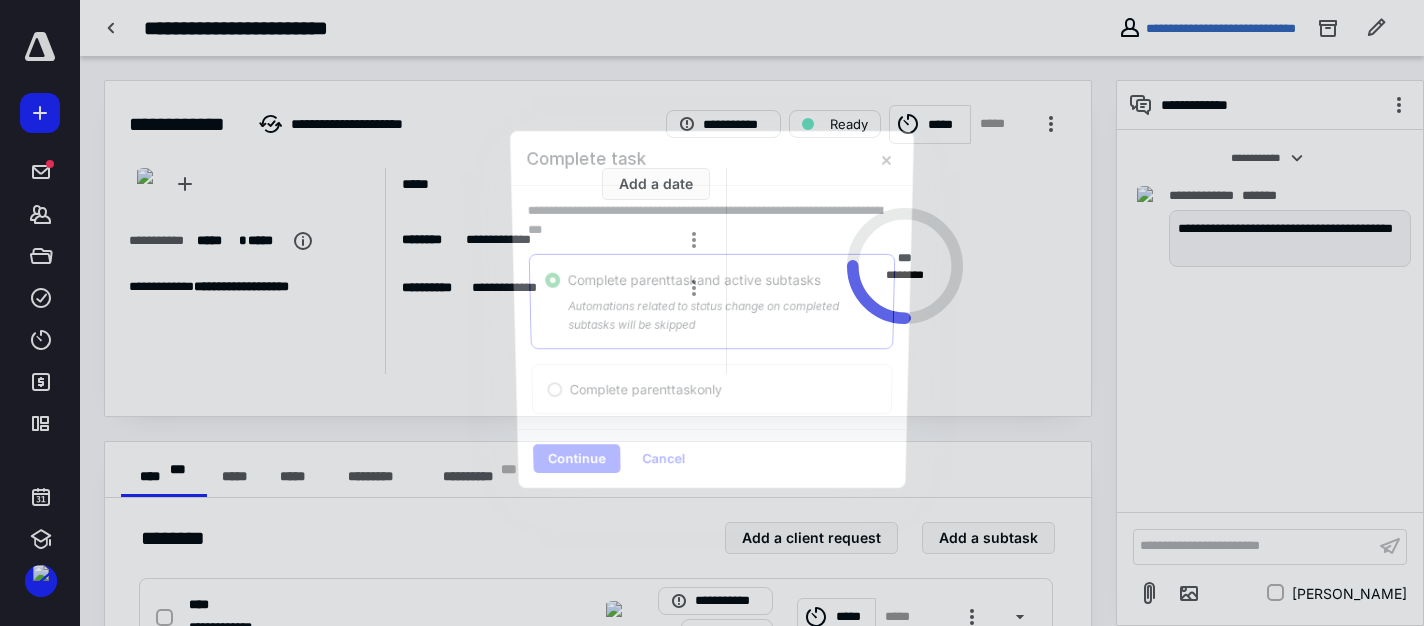 checkbox on "true" 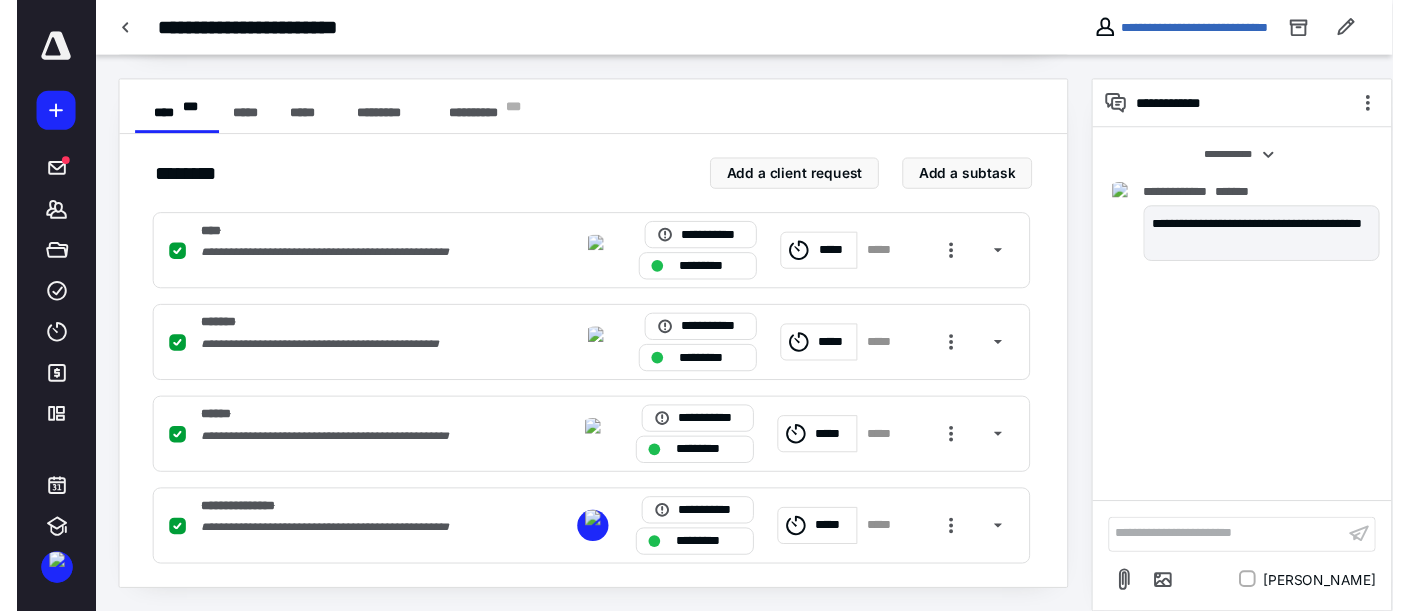 scroll, scrollTop: 0, scrollLeft: 0, axis: both 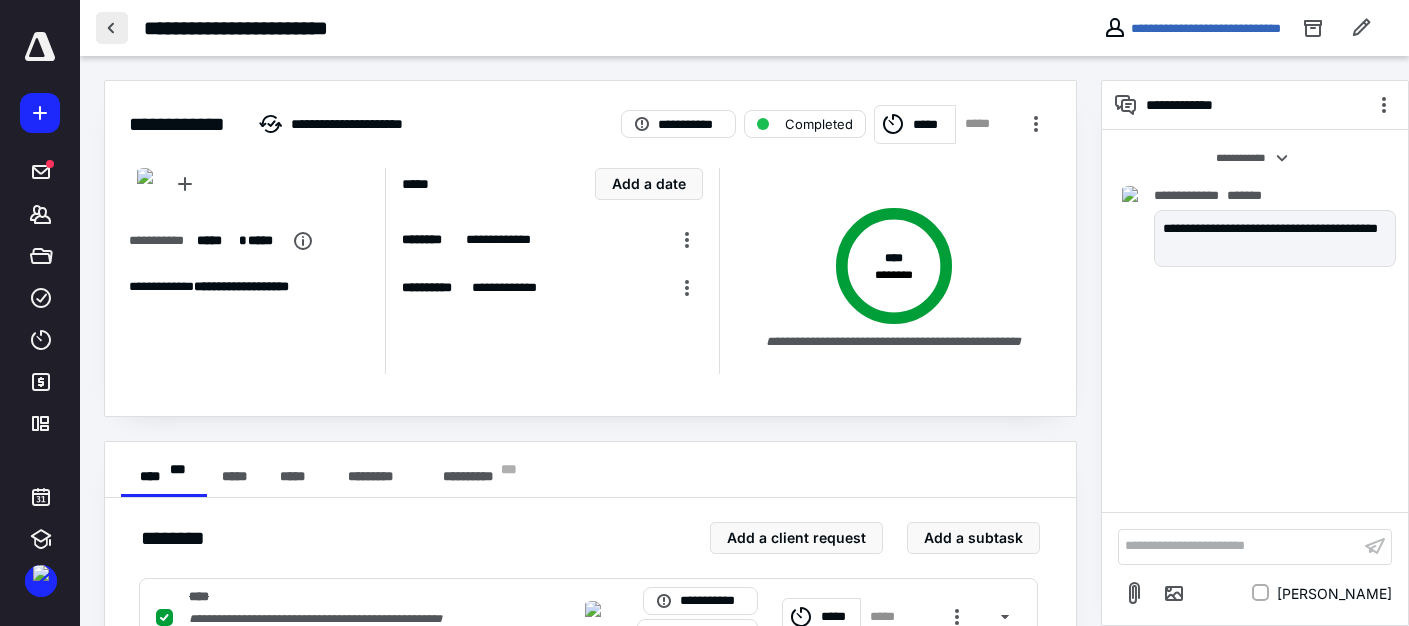click at bounding box center [112, 28] 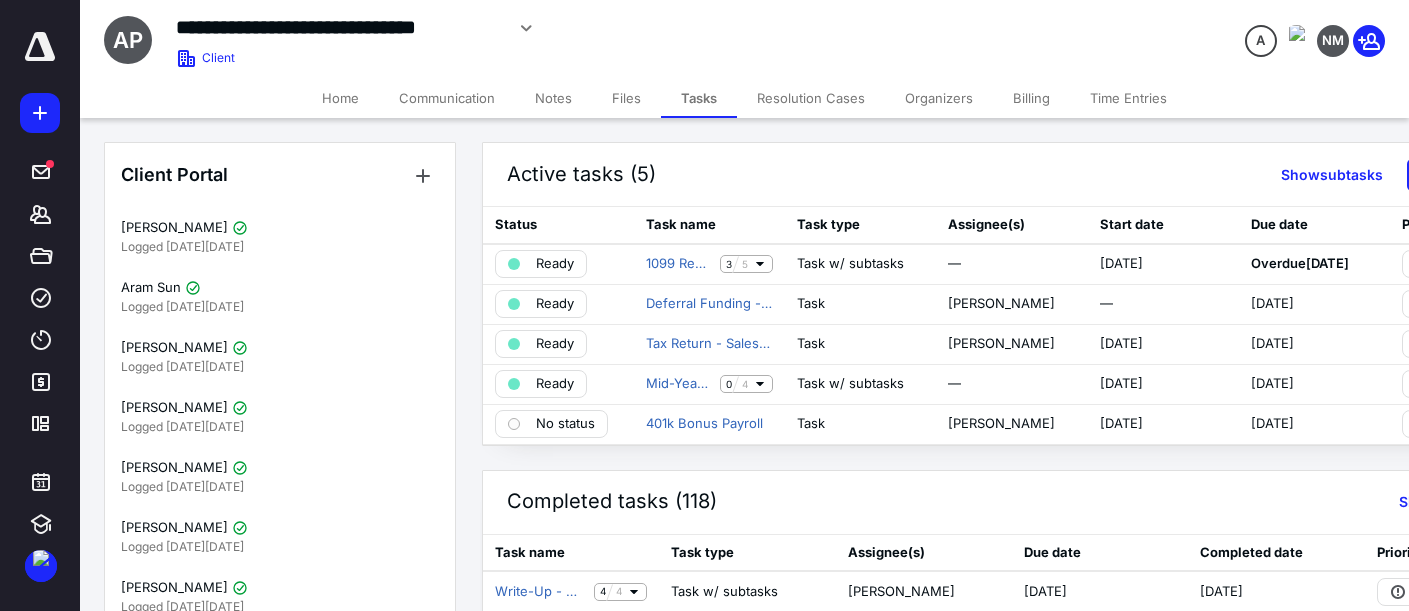 click on "Files" at bounding box center (626, 98) 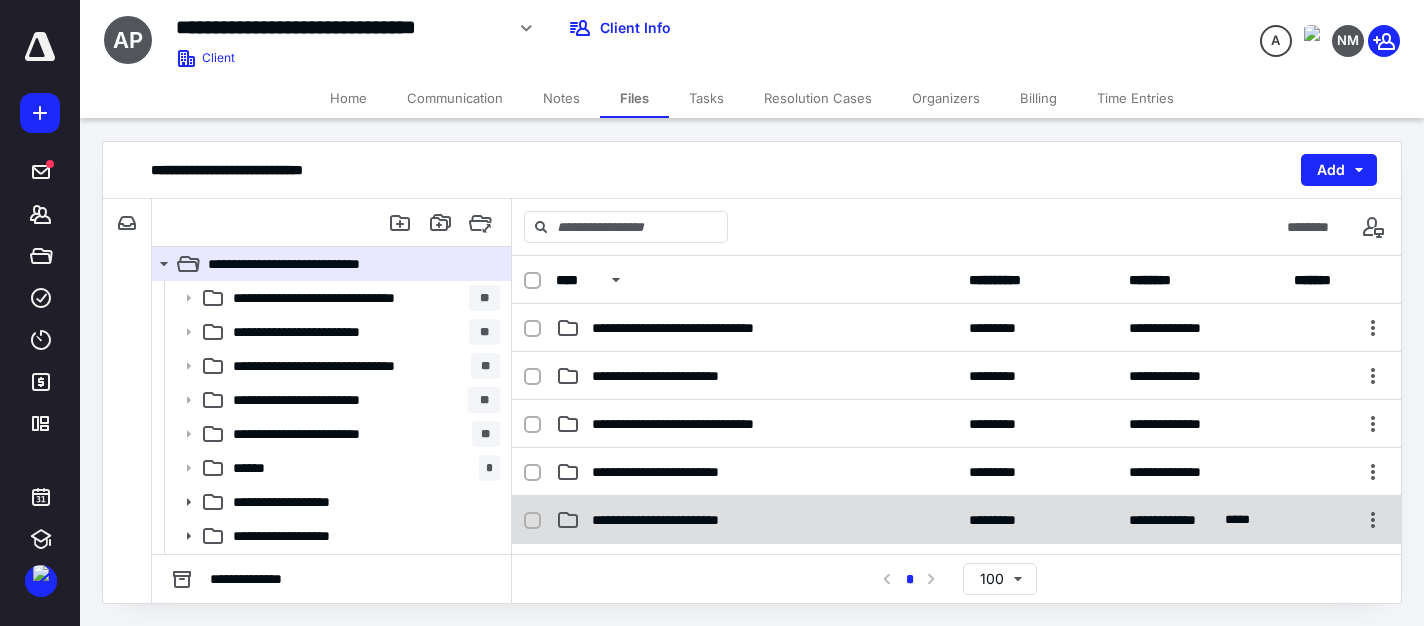 click on "**********" at bounding box center [756, 520] 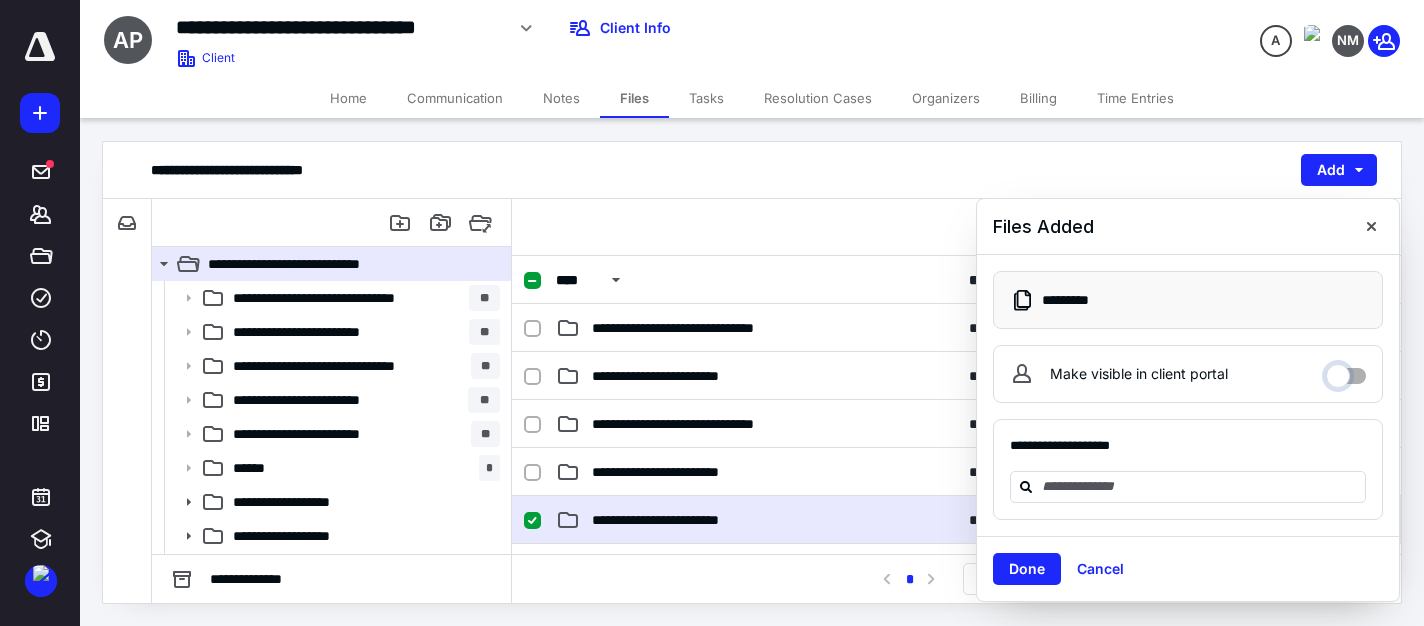 click on "Make visible in client portal" at bounding box center (1346, 371) 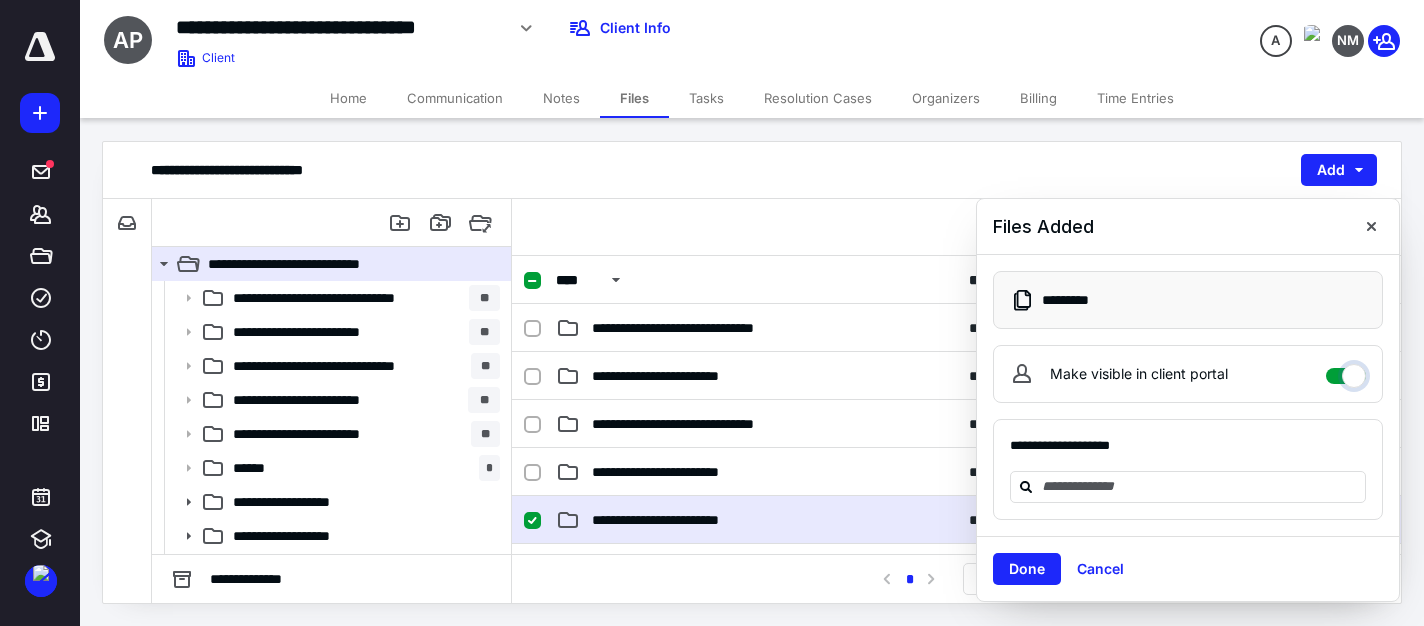 checkbox on "****" 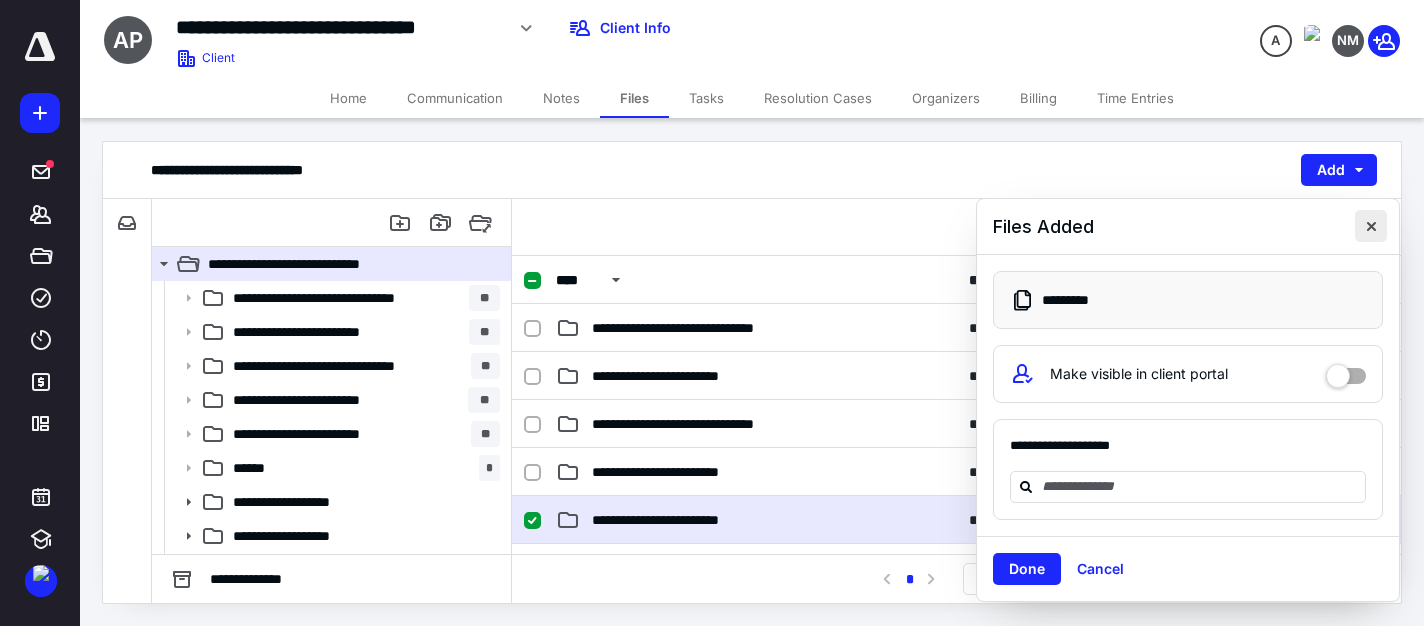click at bounding box center [1371, 226] 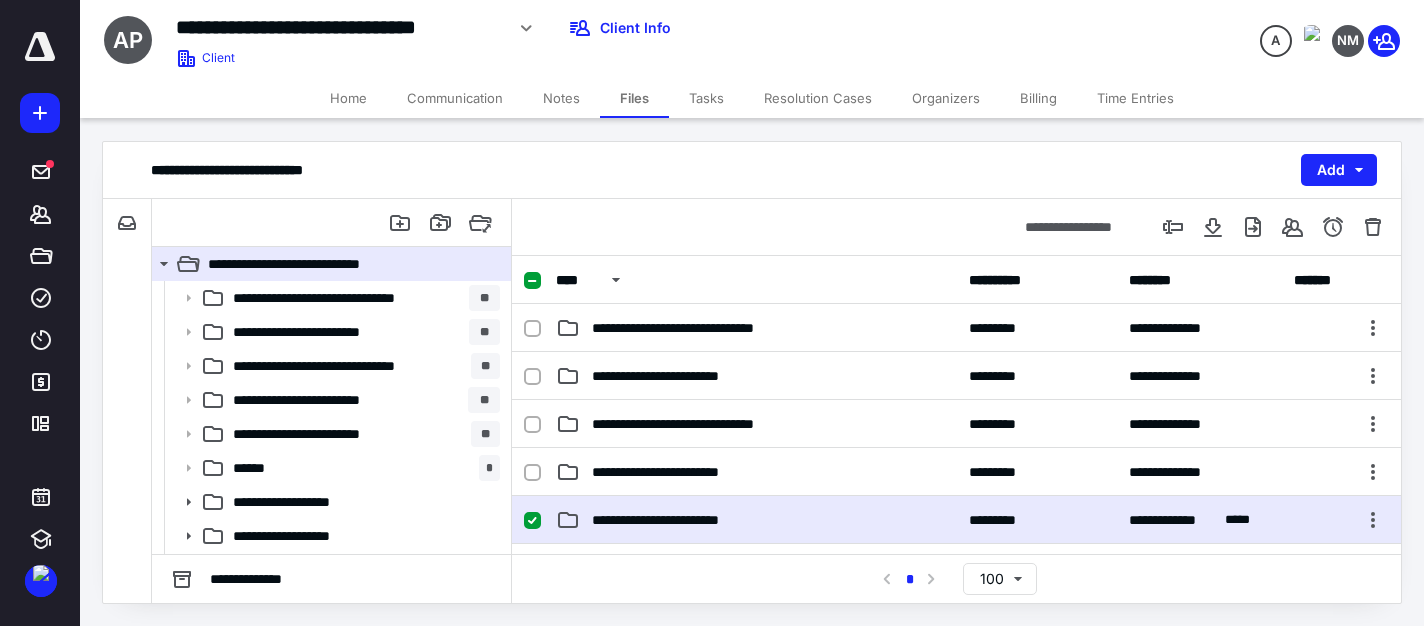 click on "Tasks" at bounding box center (706, 98) 